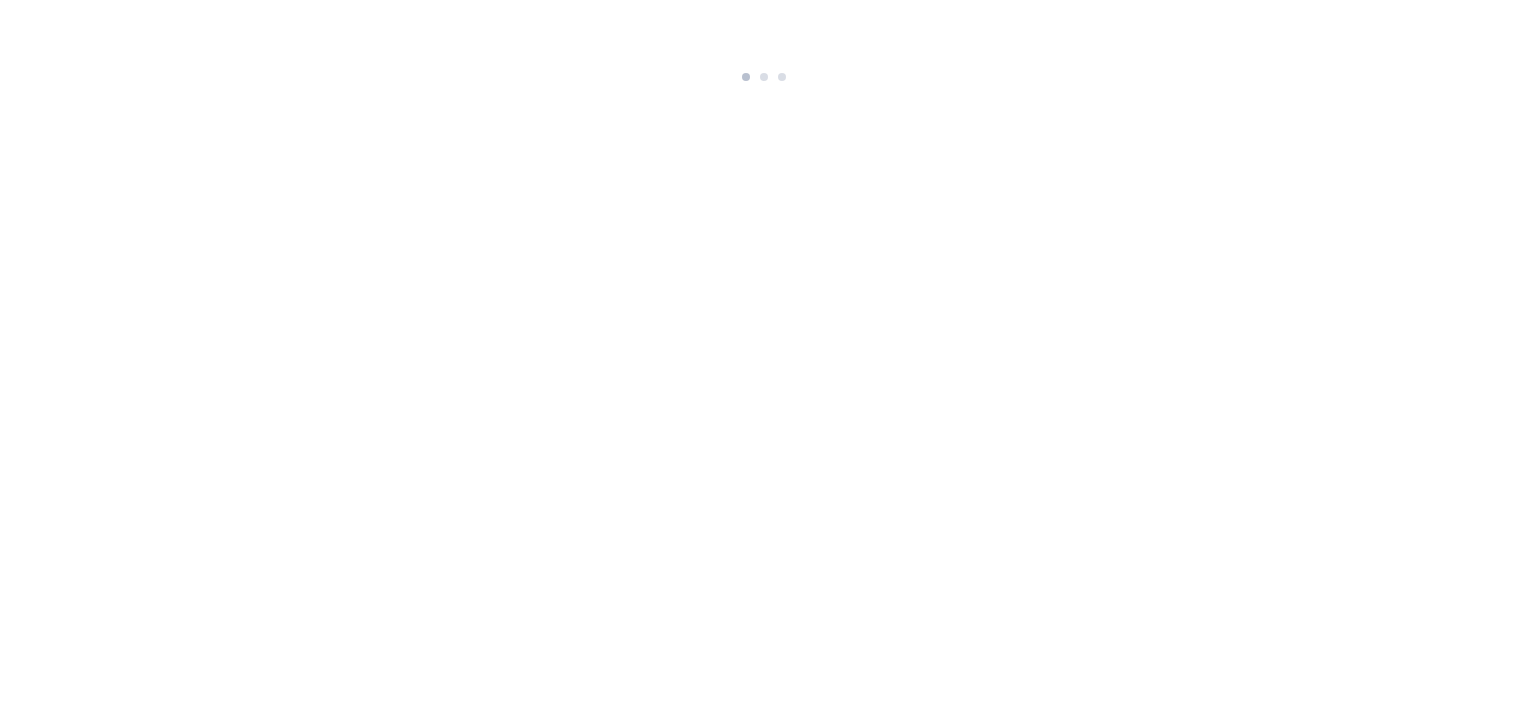 scroll, scrollTop: 0, scrollLeft: 0, axis: both 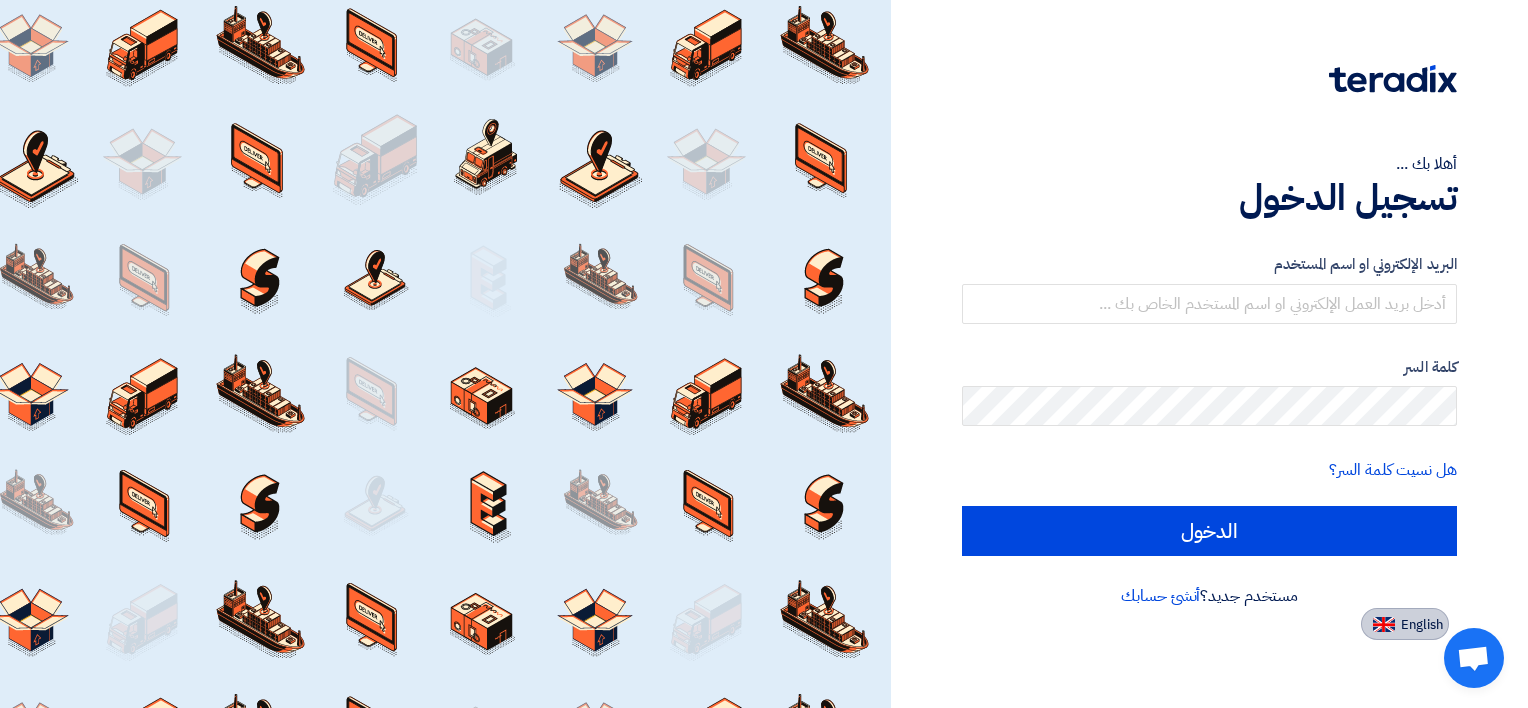 click on "English" 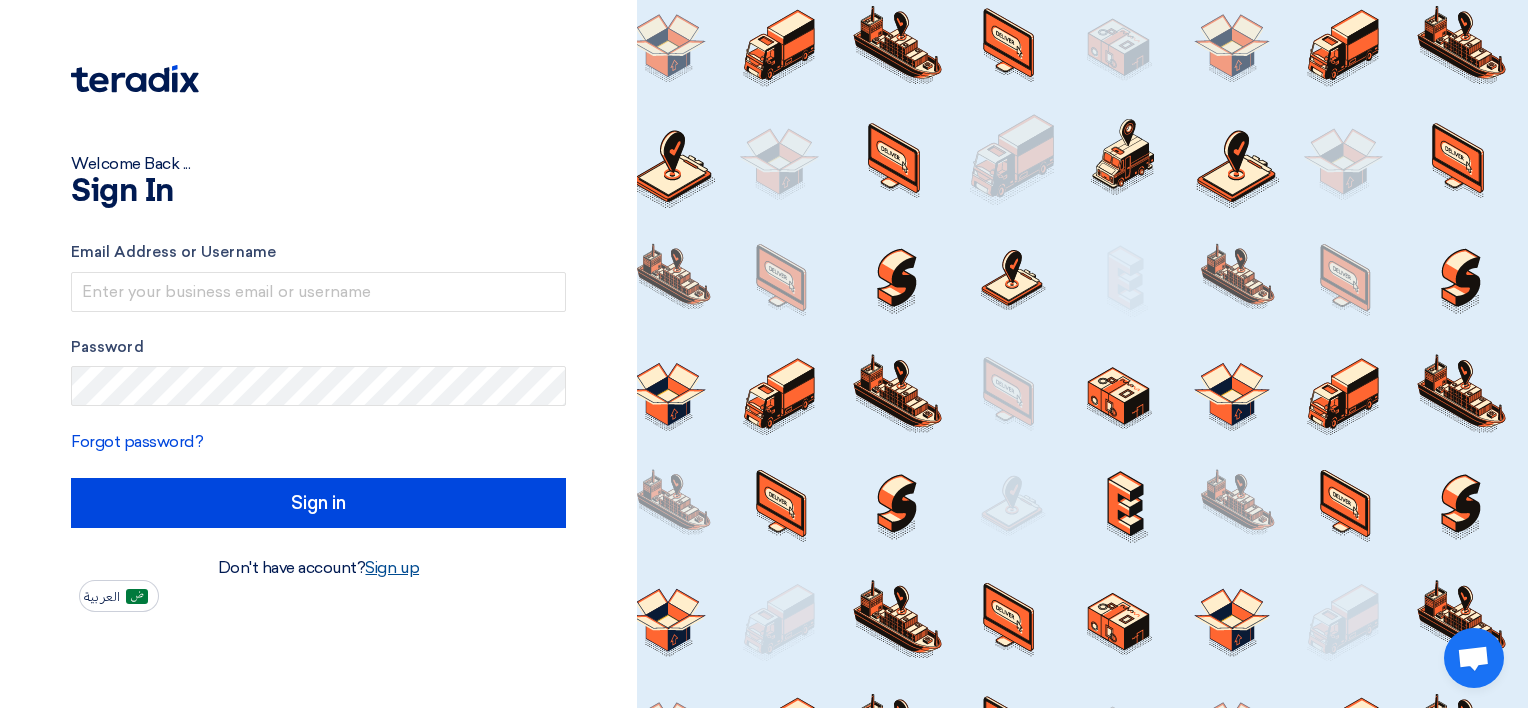 click on "Sign up" 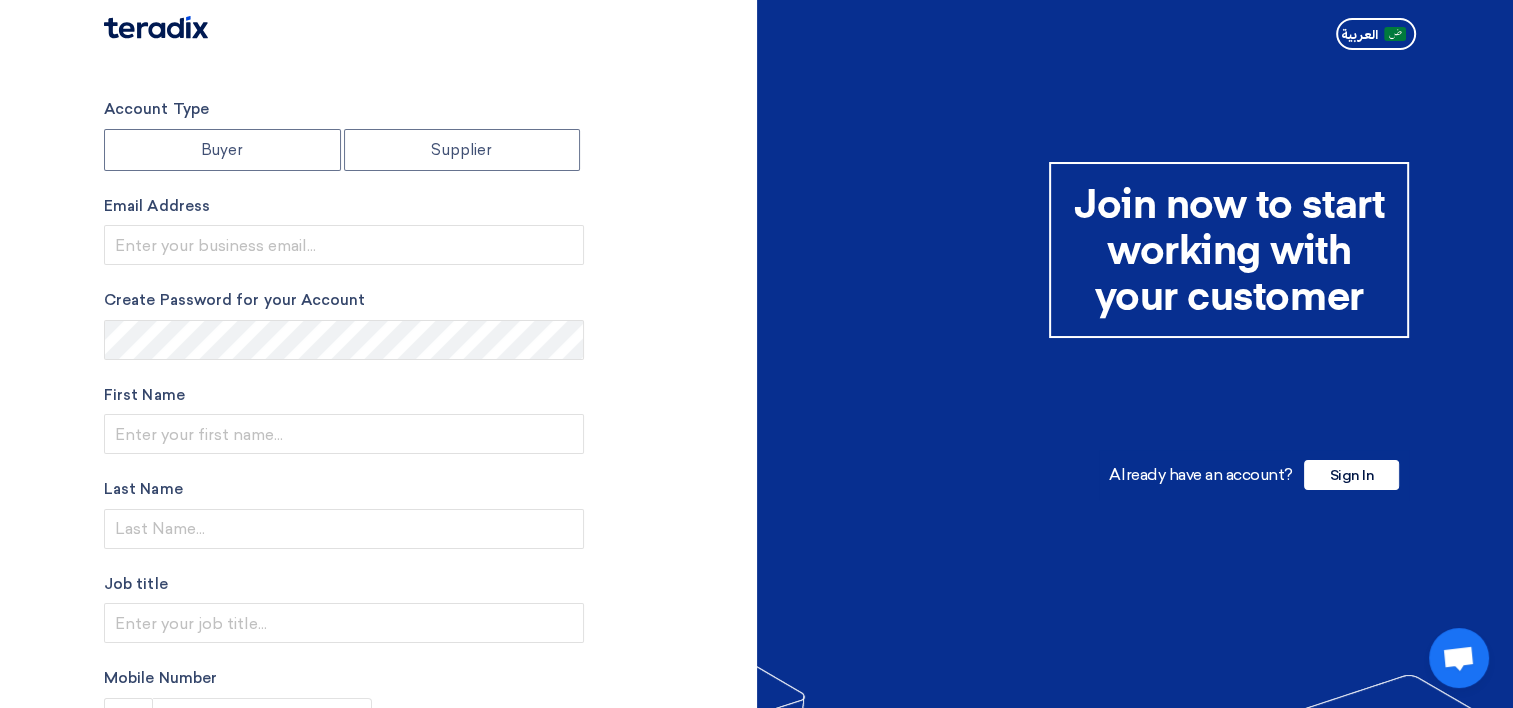 click 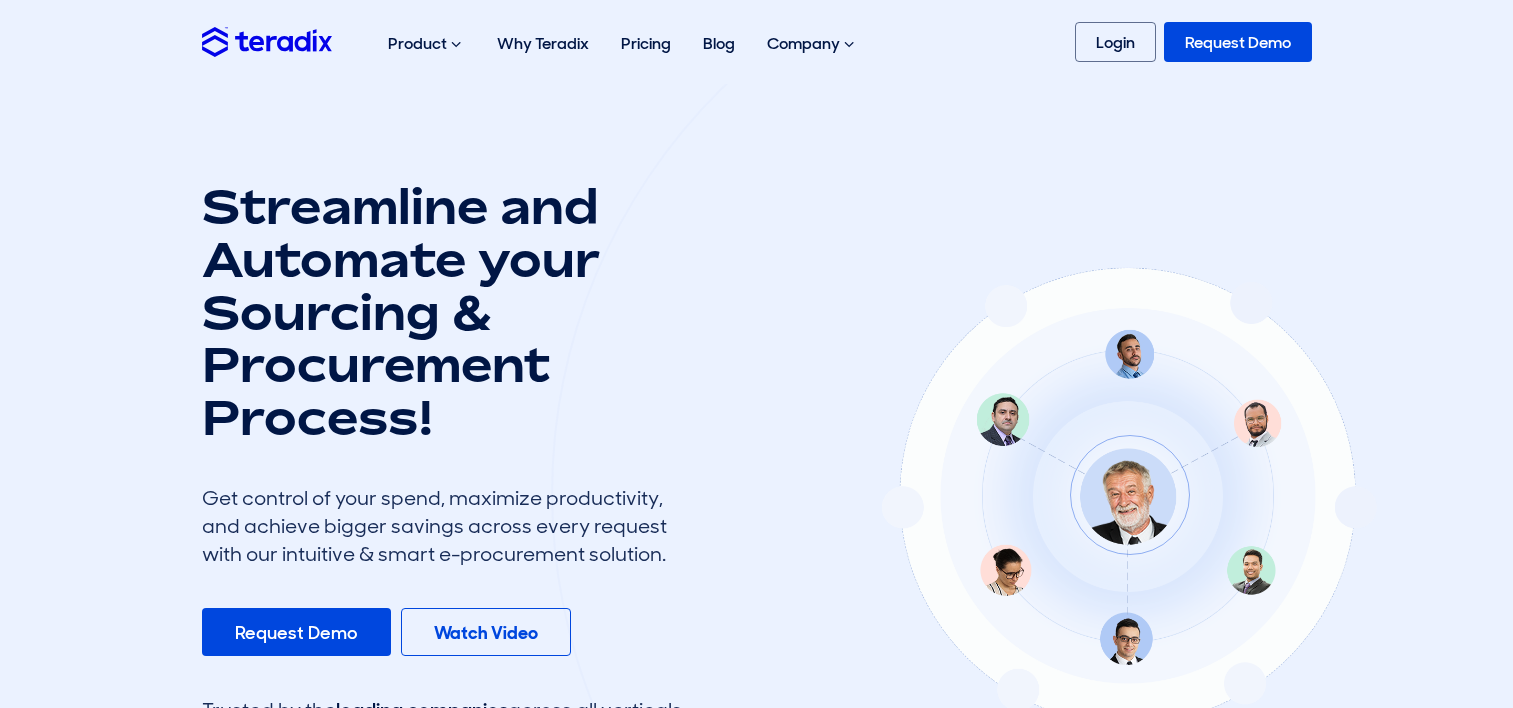 scroll, scrollTop: 0, scrollLeft: 0, axis: both 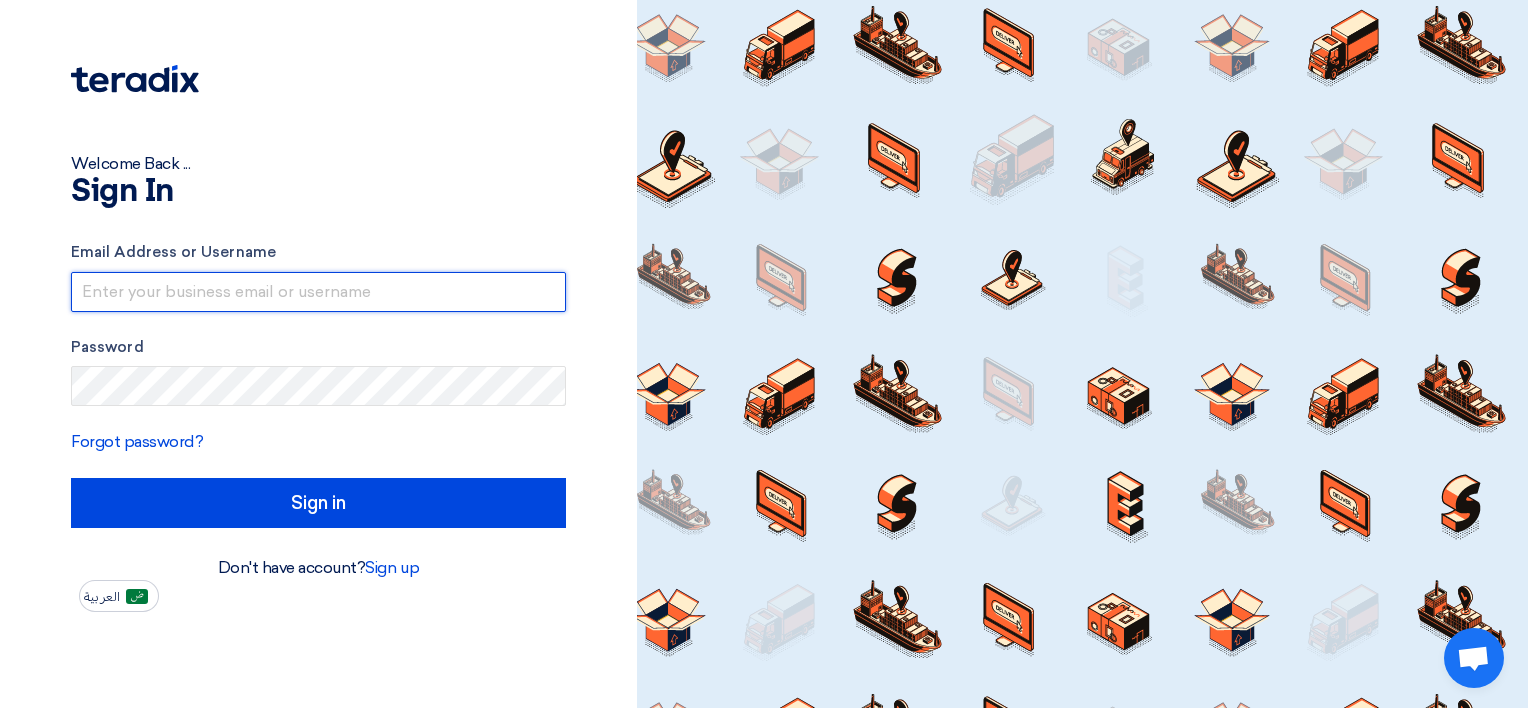 click at bounding box center (318, 292) 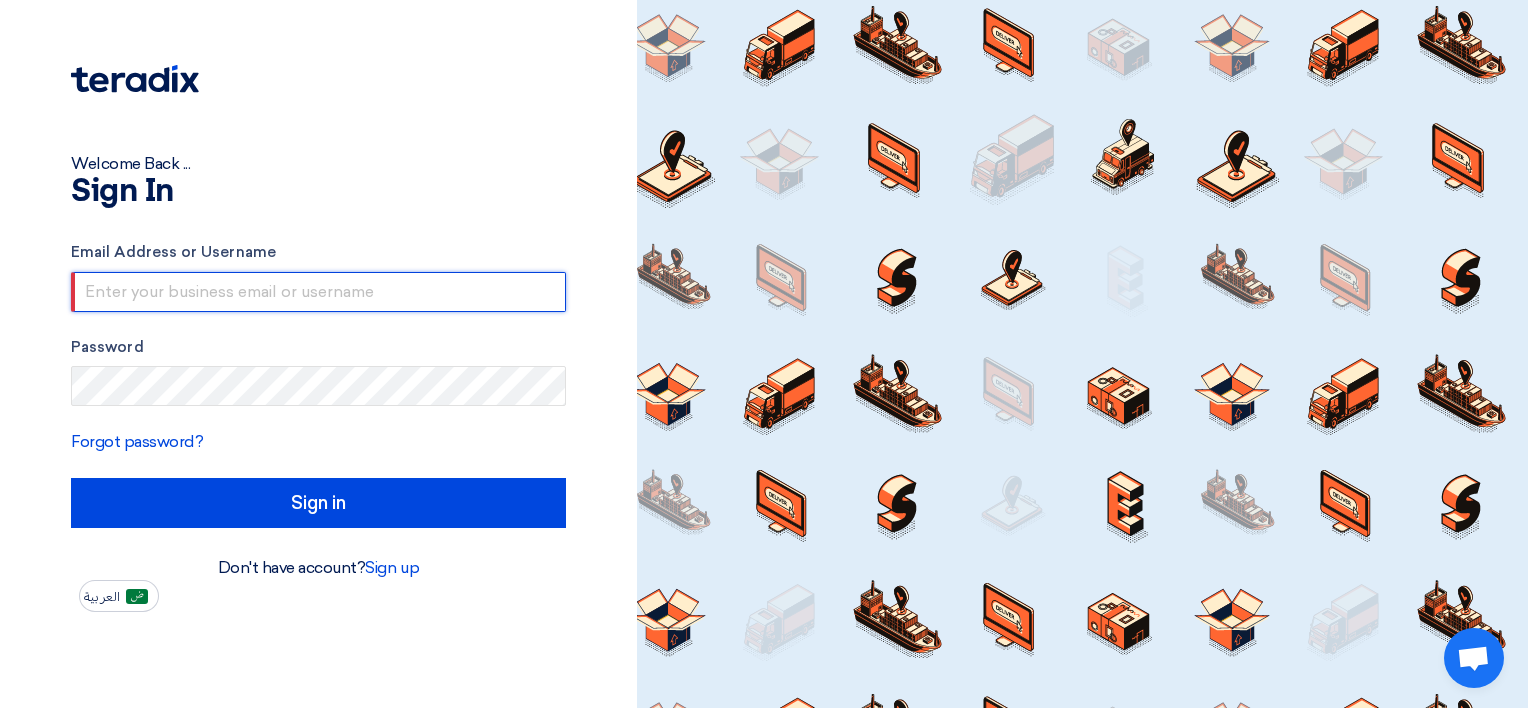 click at bounding box center (318, 292) 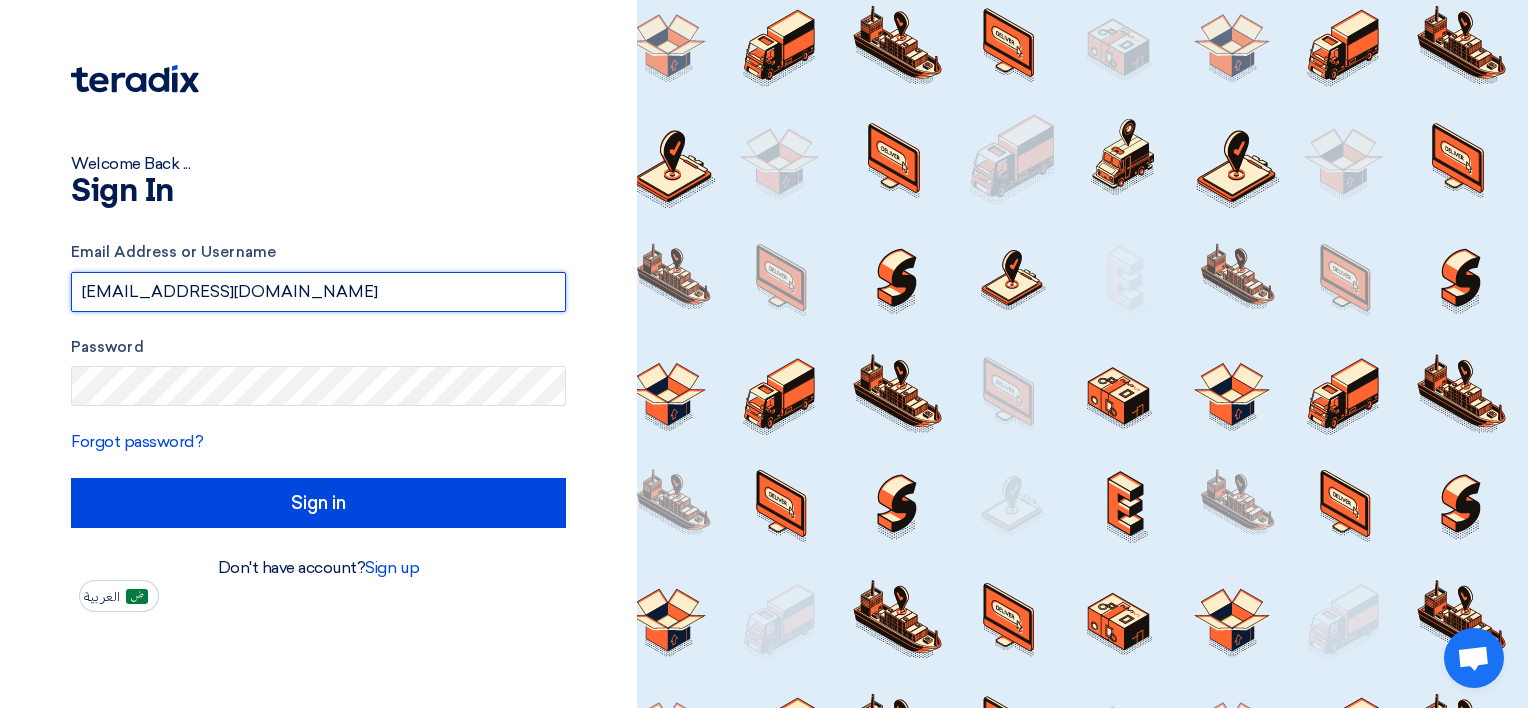 type on "internal.sales@specialitygulf.com" 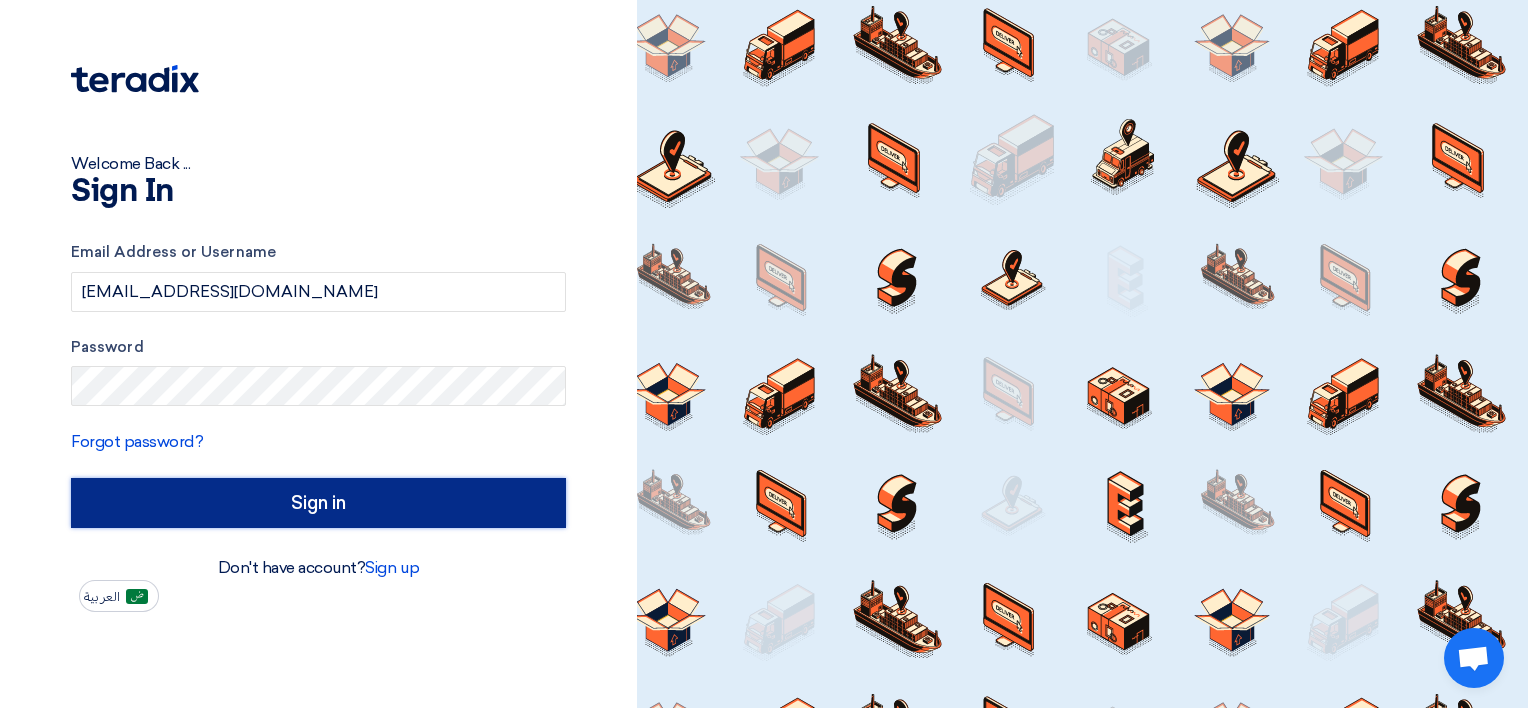 click on "Sign in" 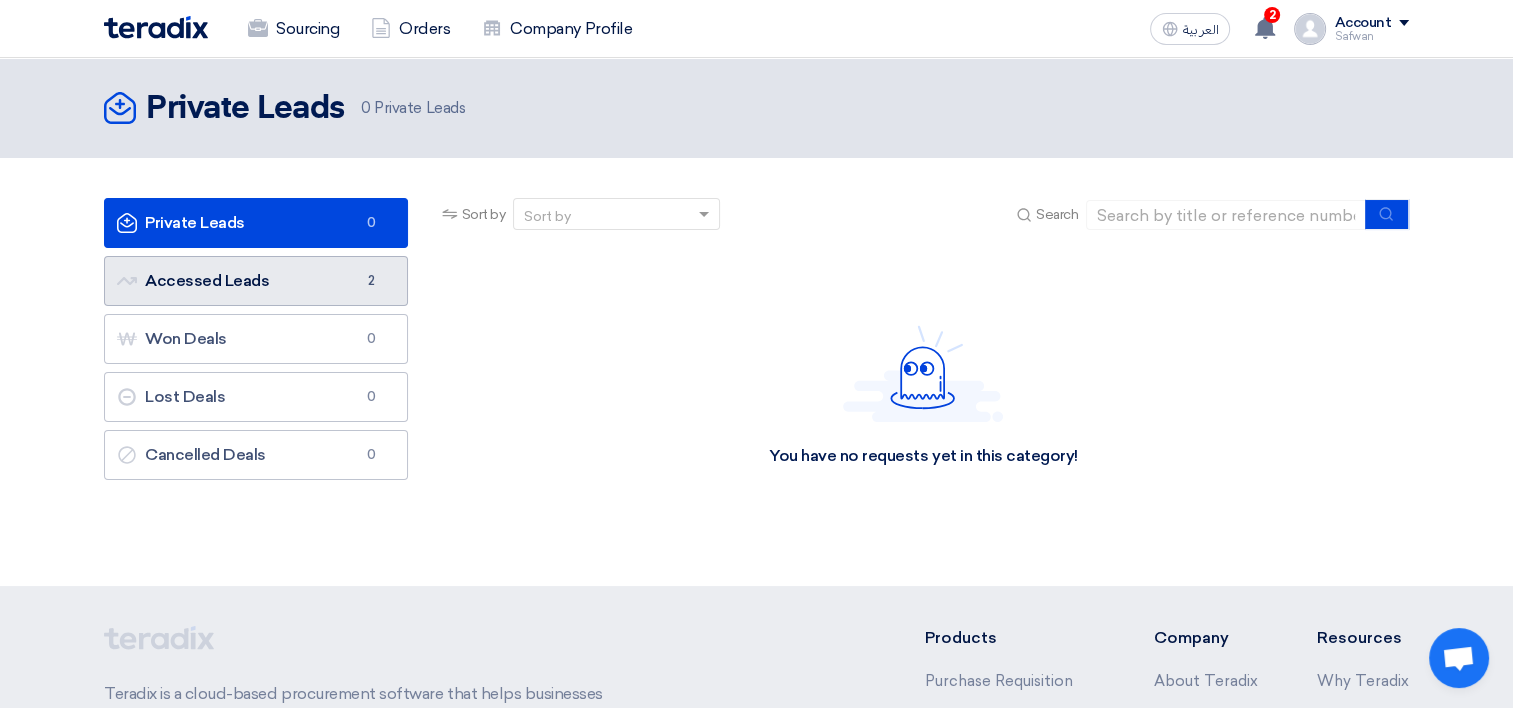 click on "Accessed Leads
Accessed Leads
2" 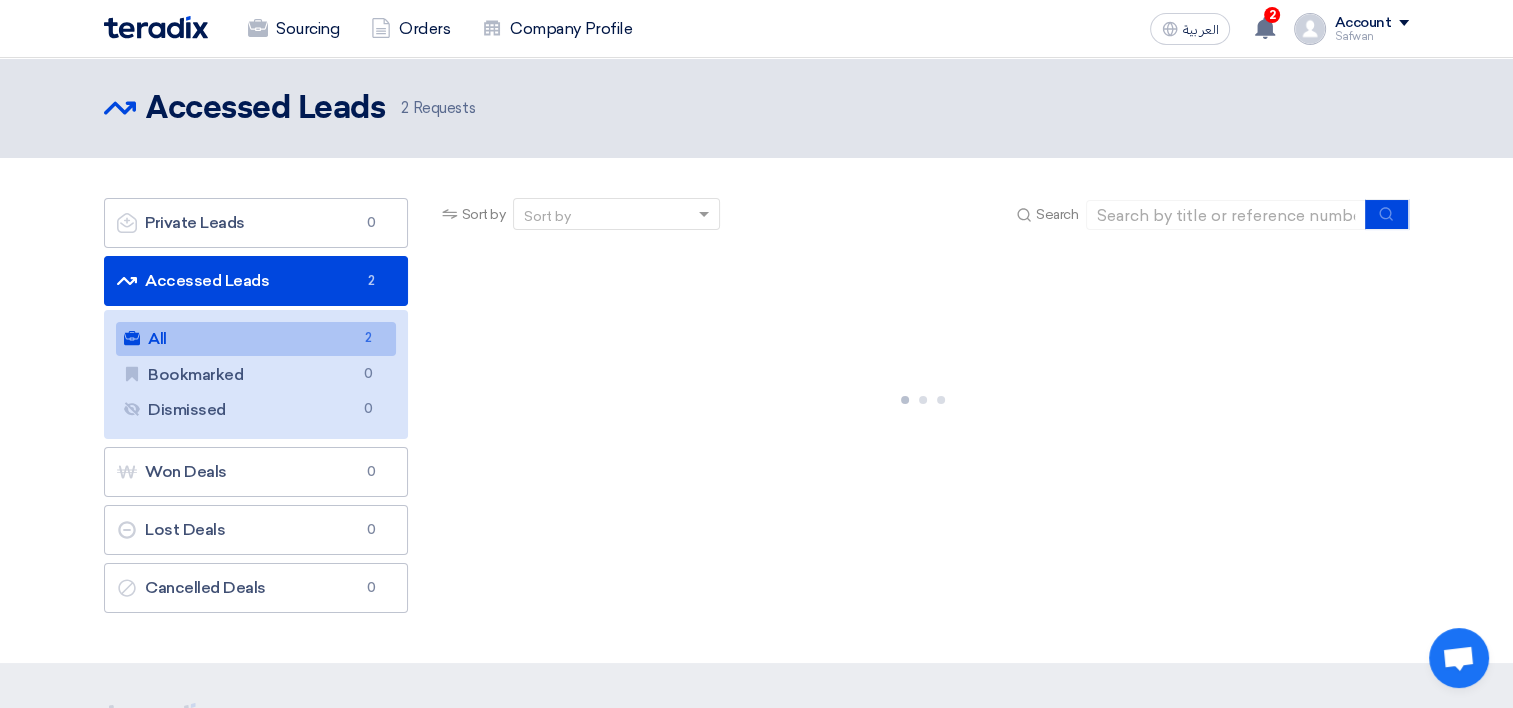 click on "All
All
2" 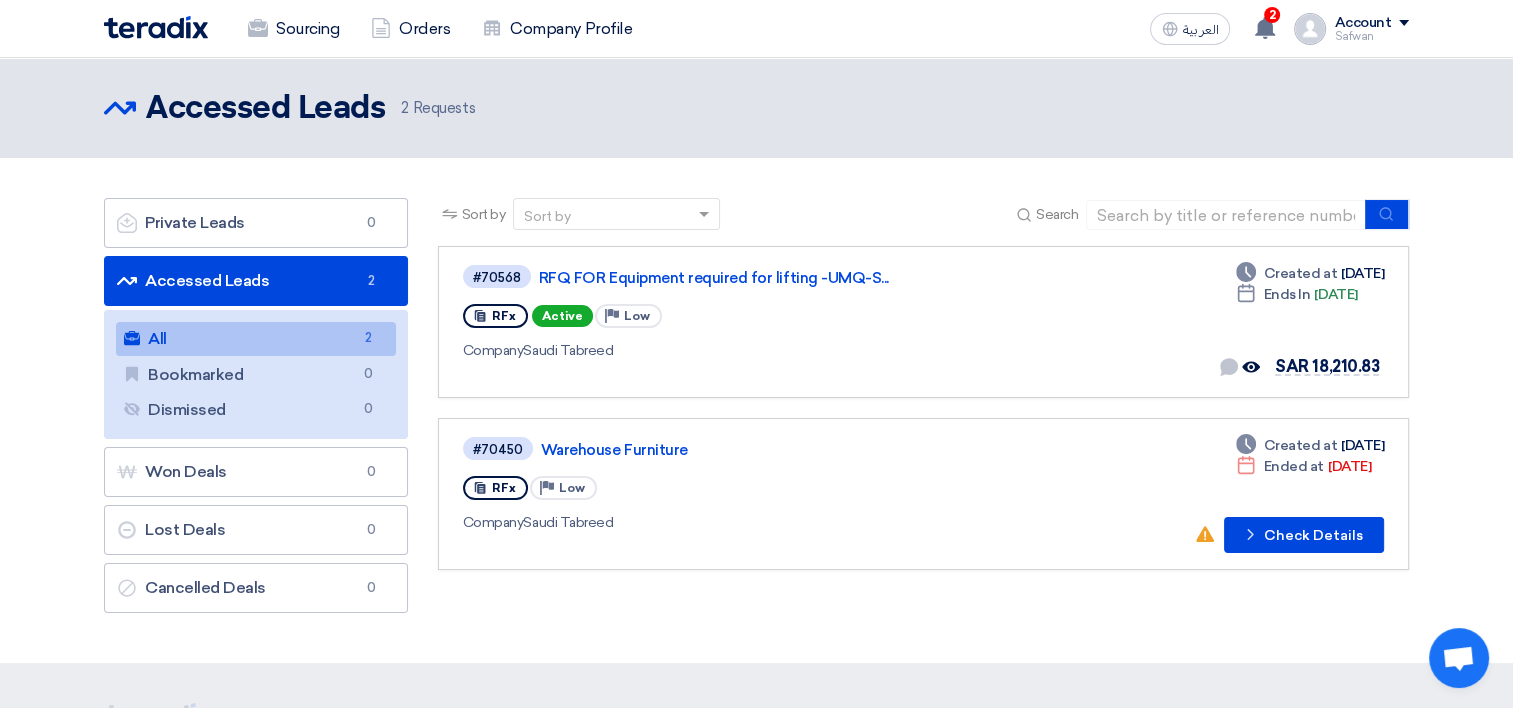 click on "Account" 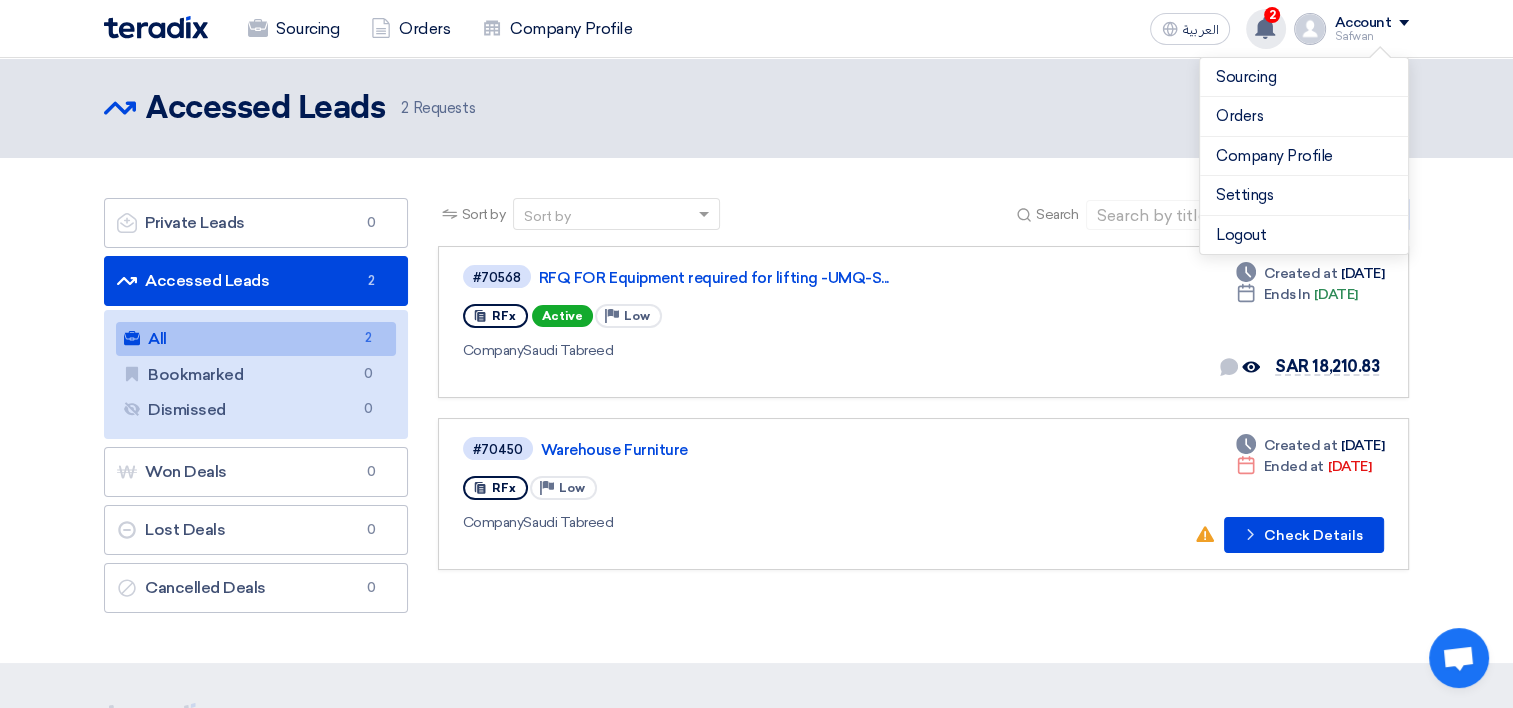 click 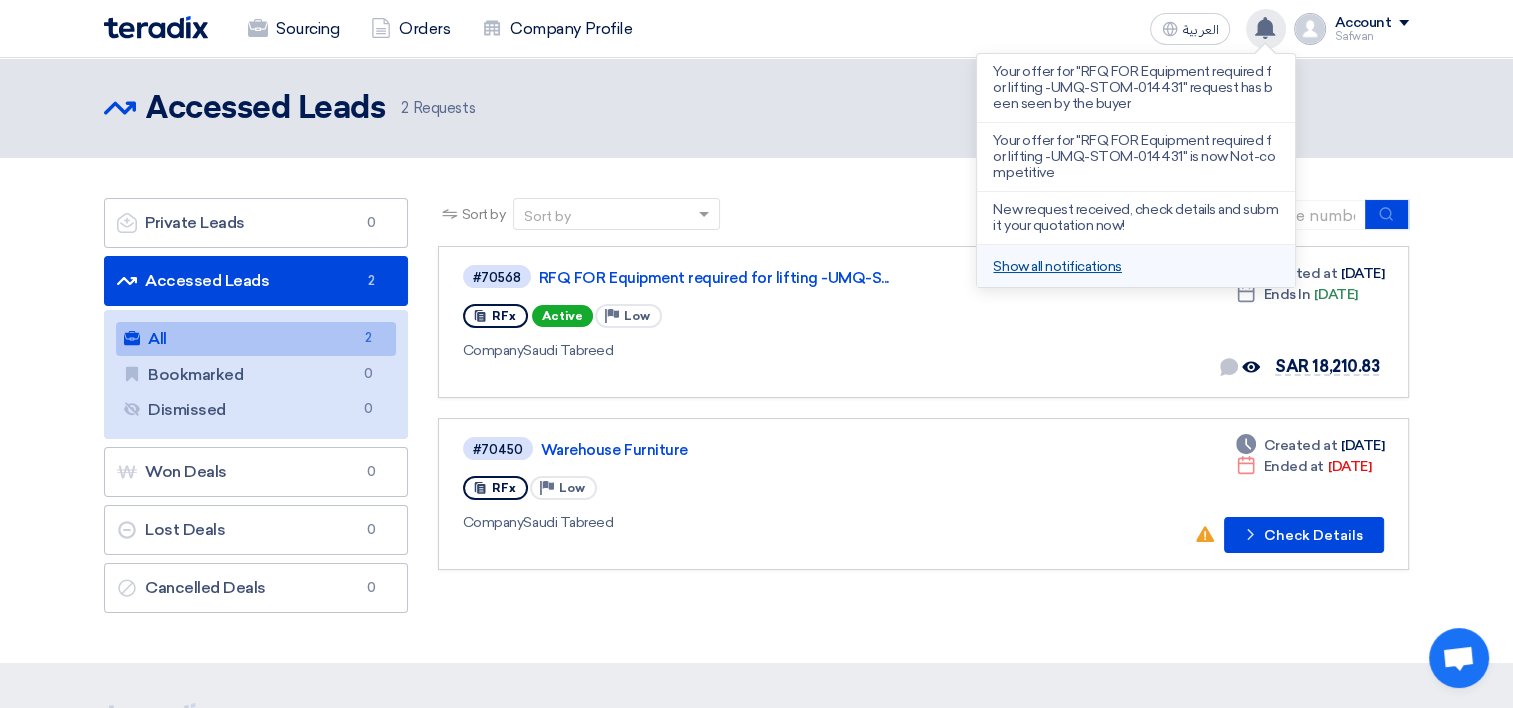 click on "Show all notifications" 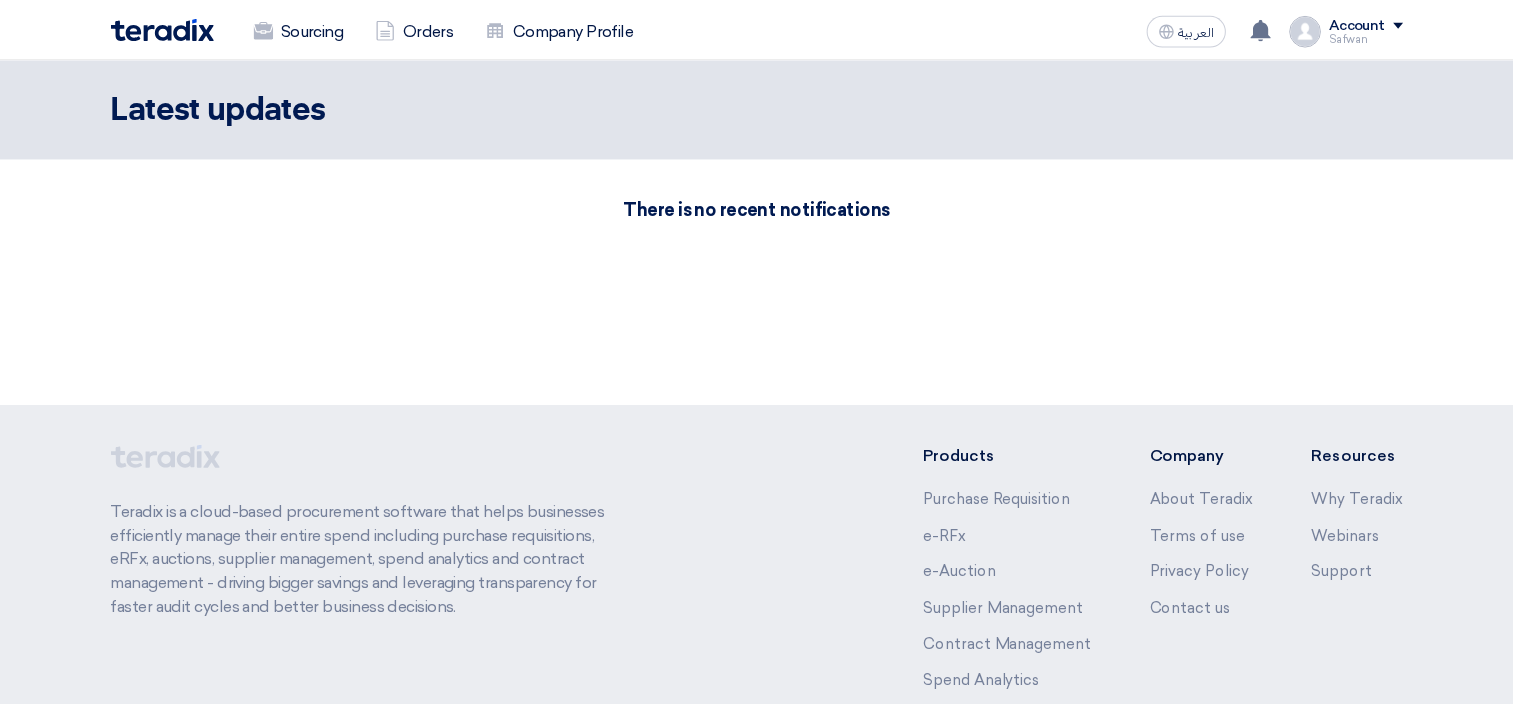 scroll, scrollTop: 0, scrollLeft: 0, axis: both 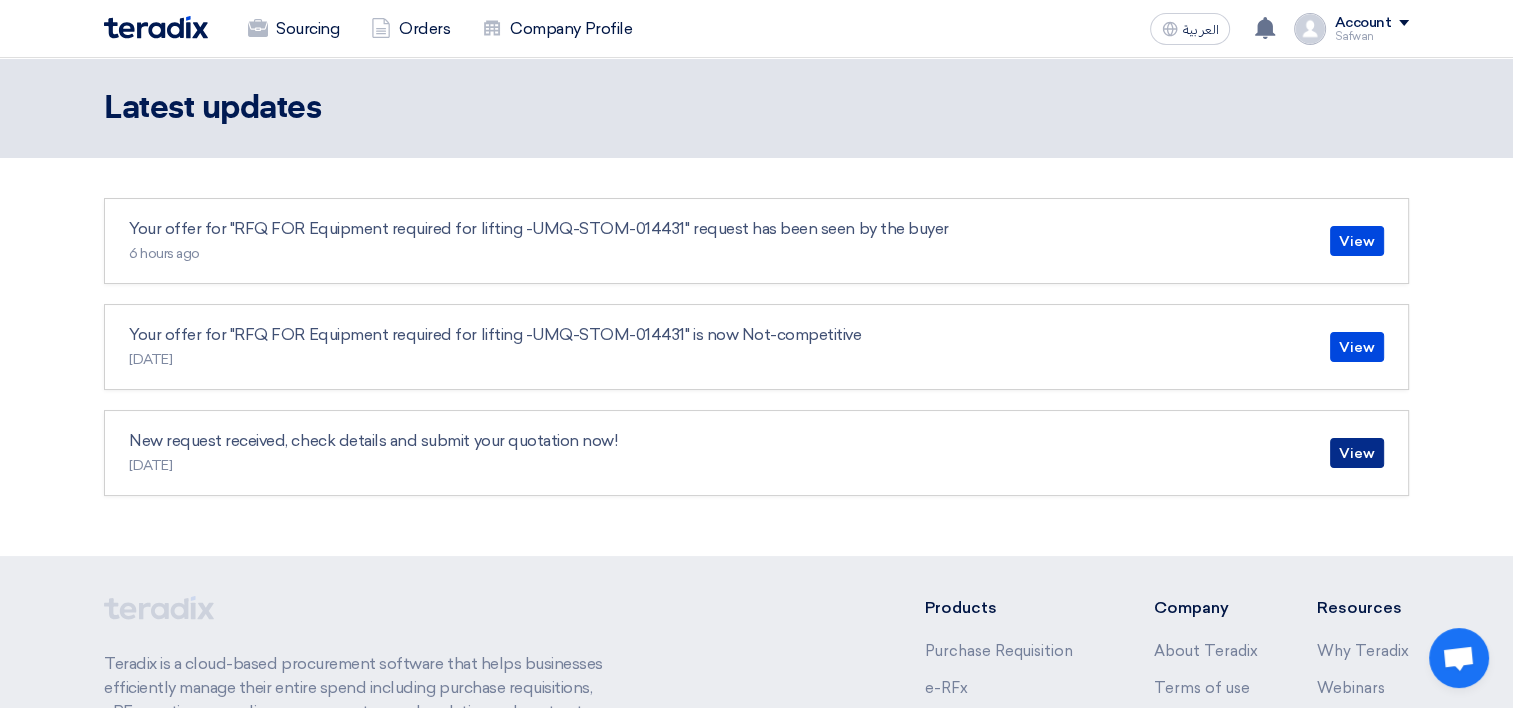 click on "View" 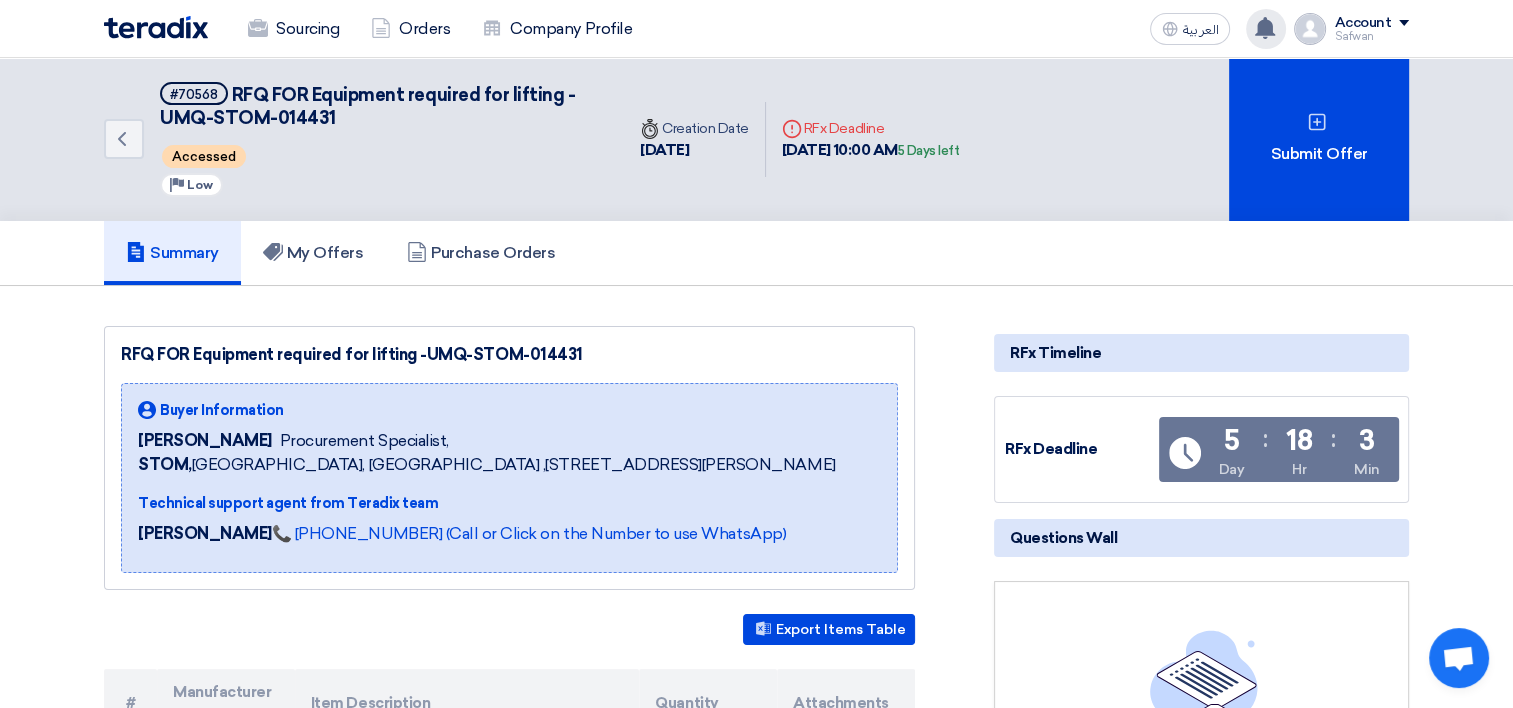 click on "Your offer for "RFQ FOR Equipment required for lifting -UMQ-STOM-014431" request has been seen by the buyer
6 hours ago
Your offer for "RFQ FOR Equipment required for lifting -UMQ-STOM-014431" is now Not-competitive
1 days ago" 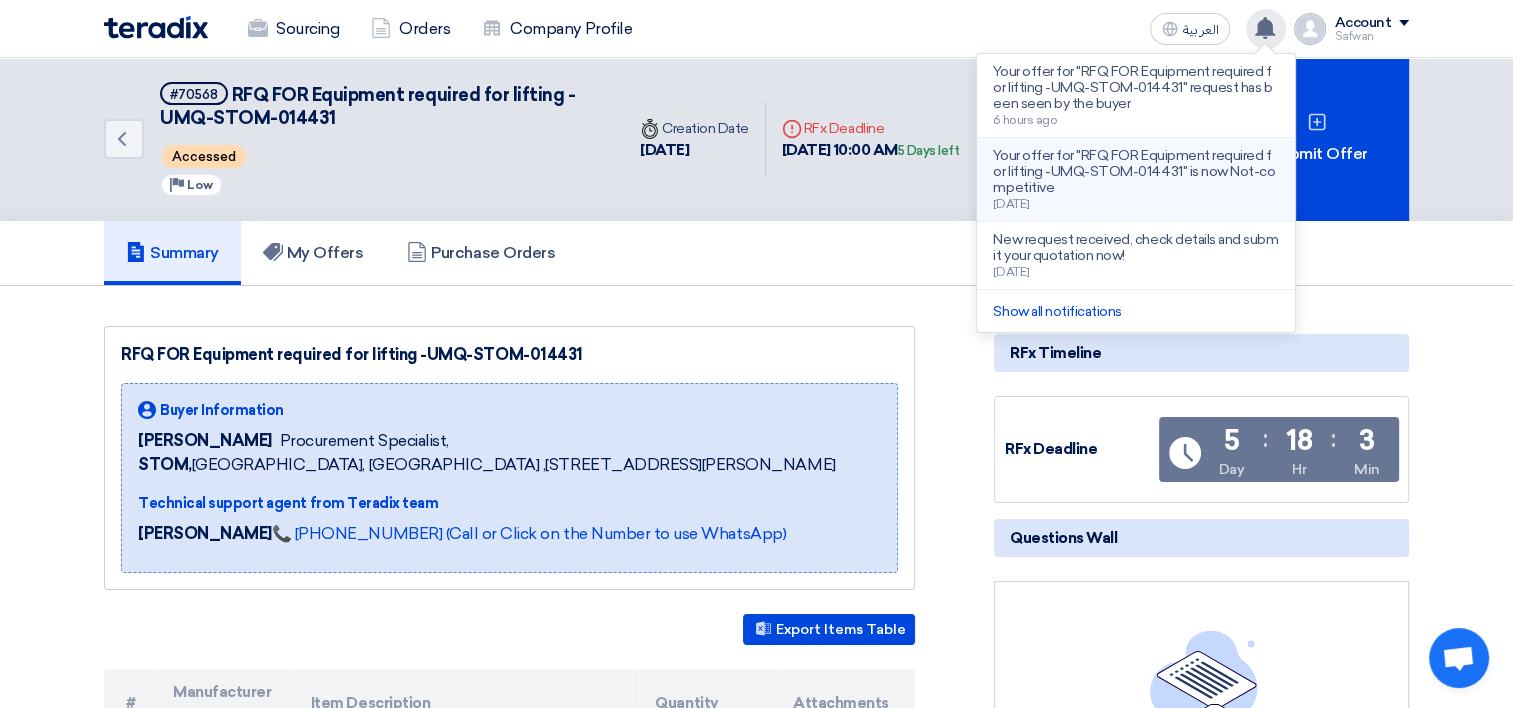 click on "Your offer for "RFQ FOR Equipment required for lifting -UMQ-STOM-014431" is now Not-competitive" 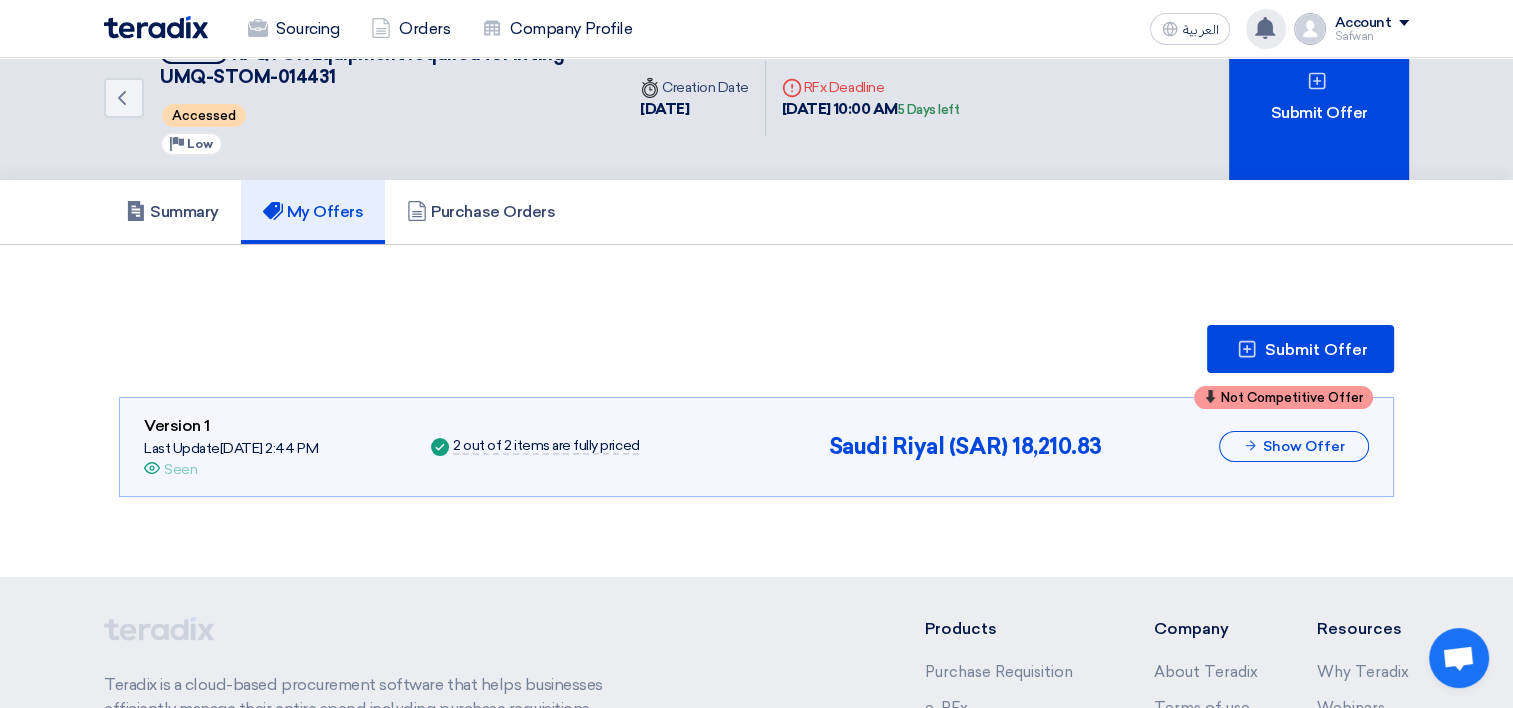 click 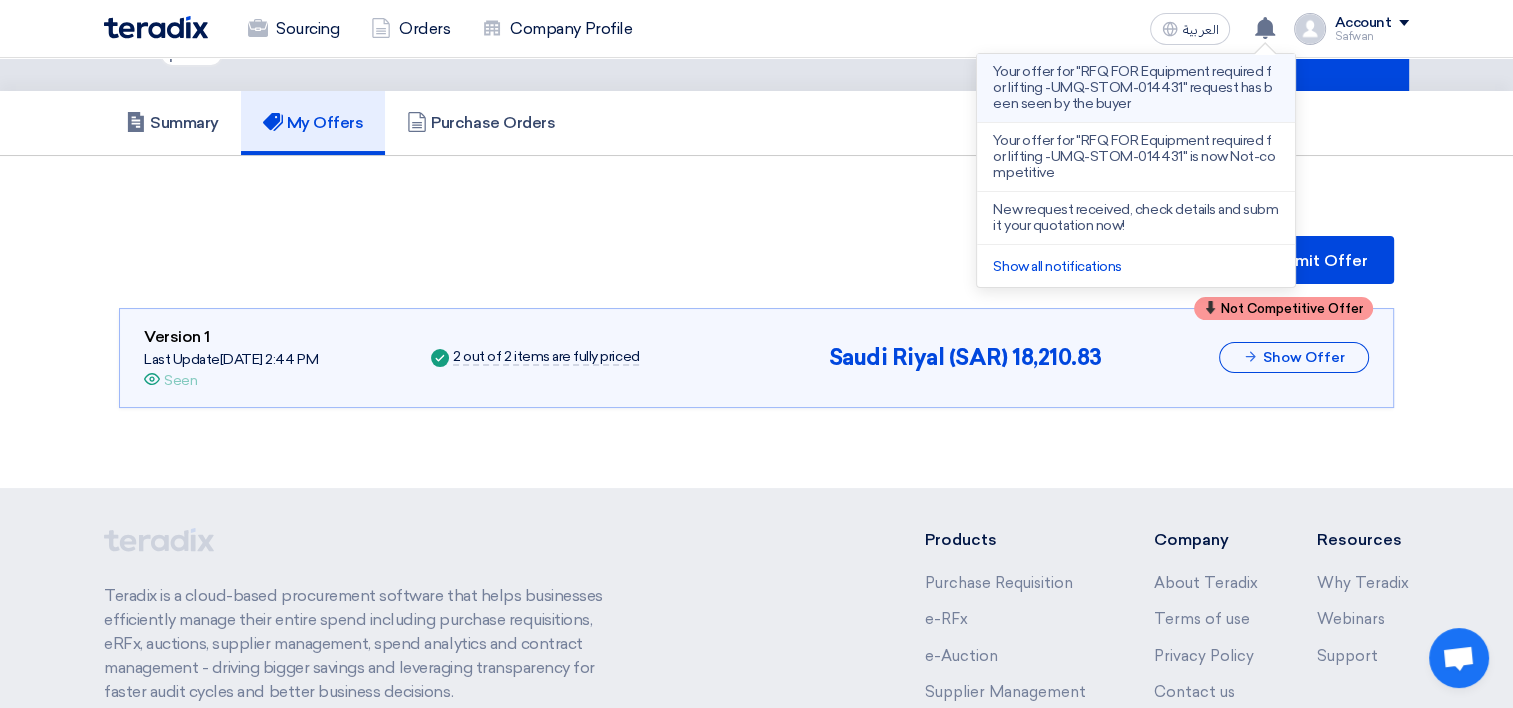 click on "Your offer for "RFQ FOR Equipment required for lifting -UMQ-STOM-014431" request has been seen by the buyer" 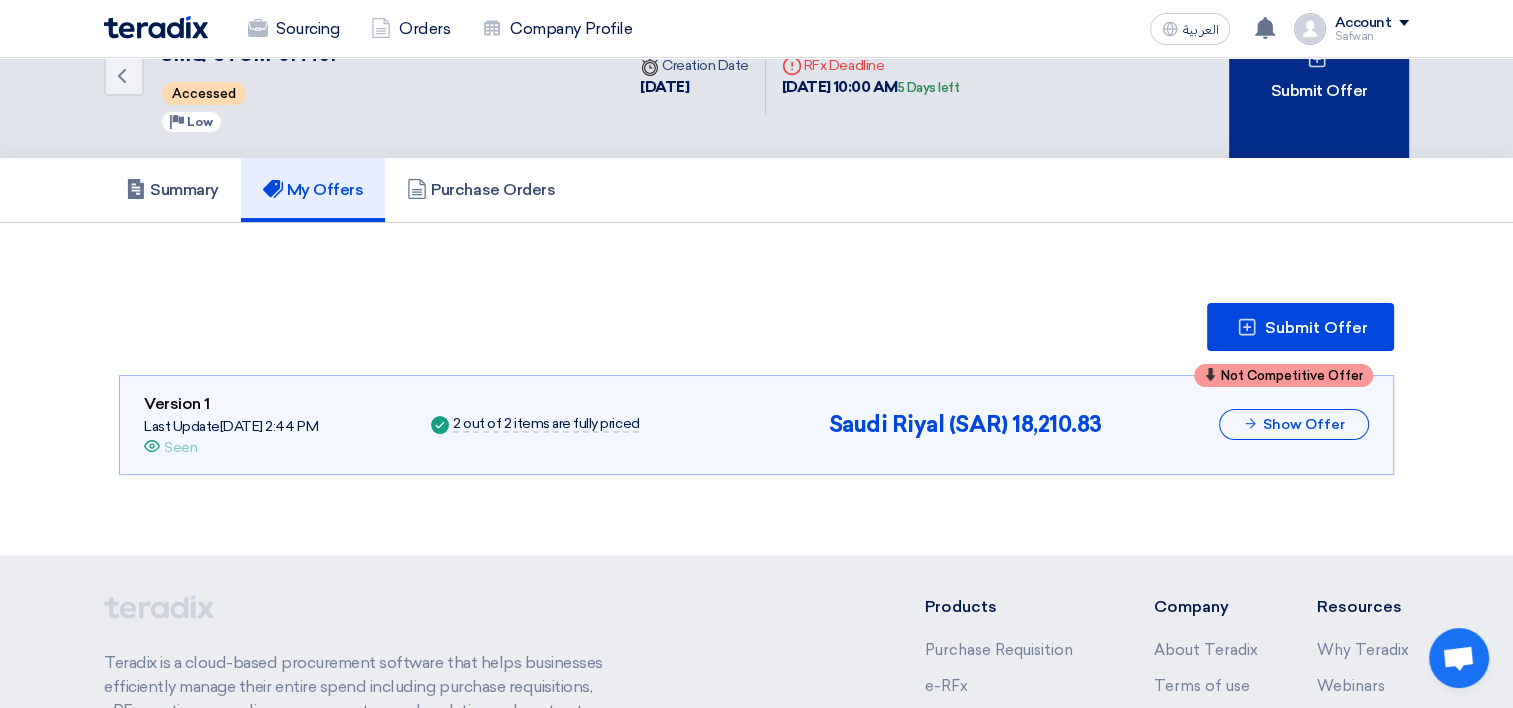 scroll, scrollTop: 0, scrollLeft: 0, axis: both 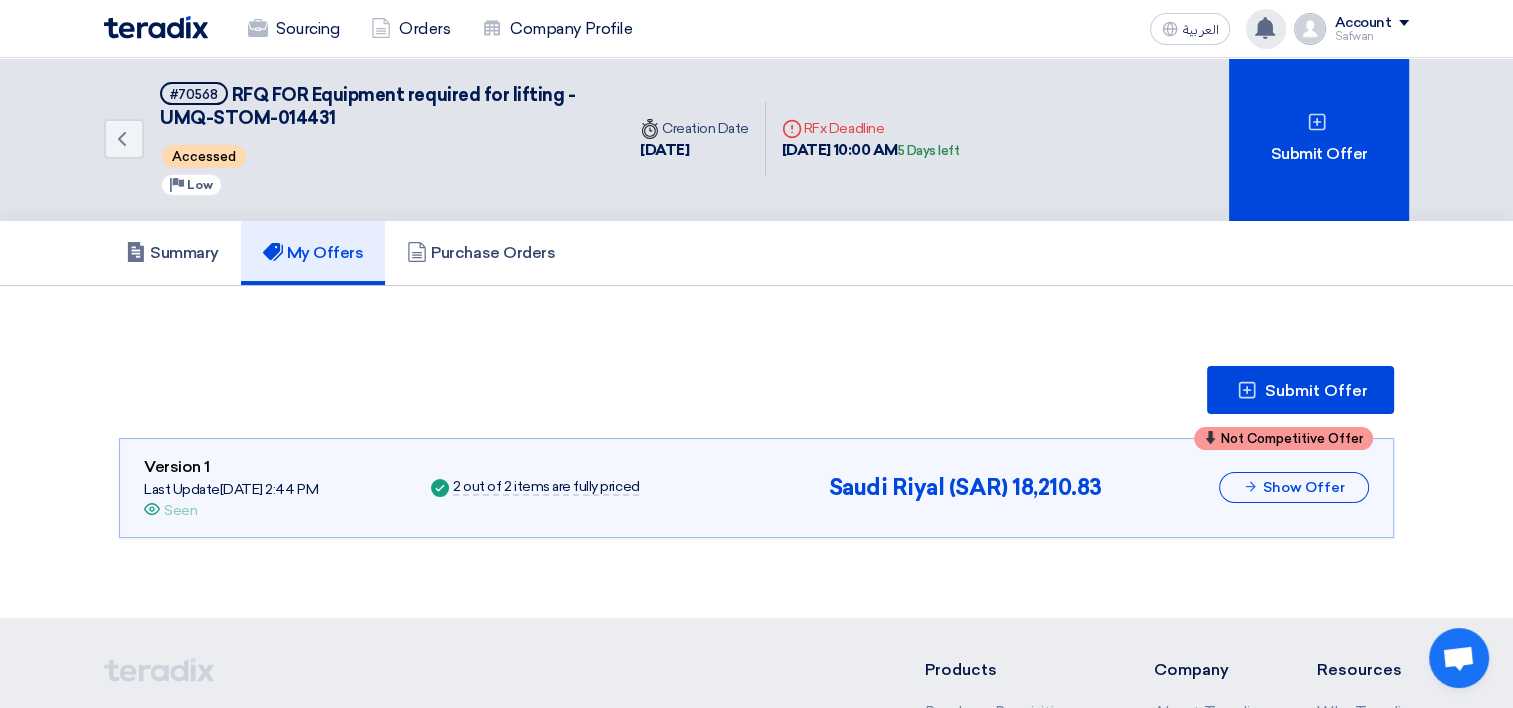 click 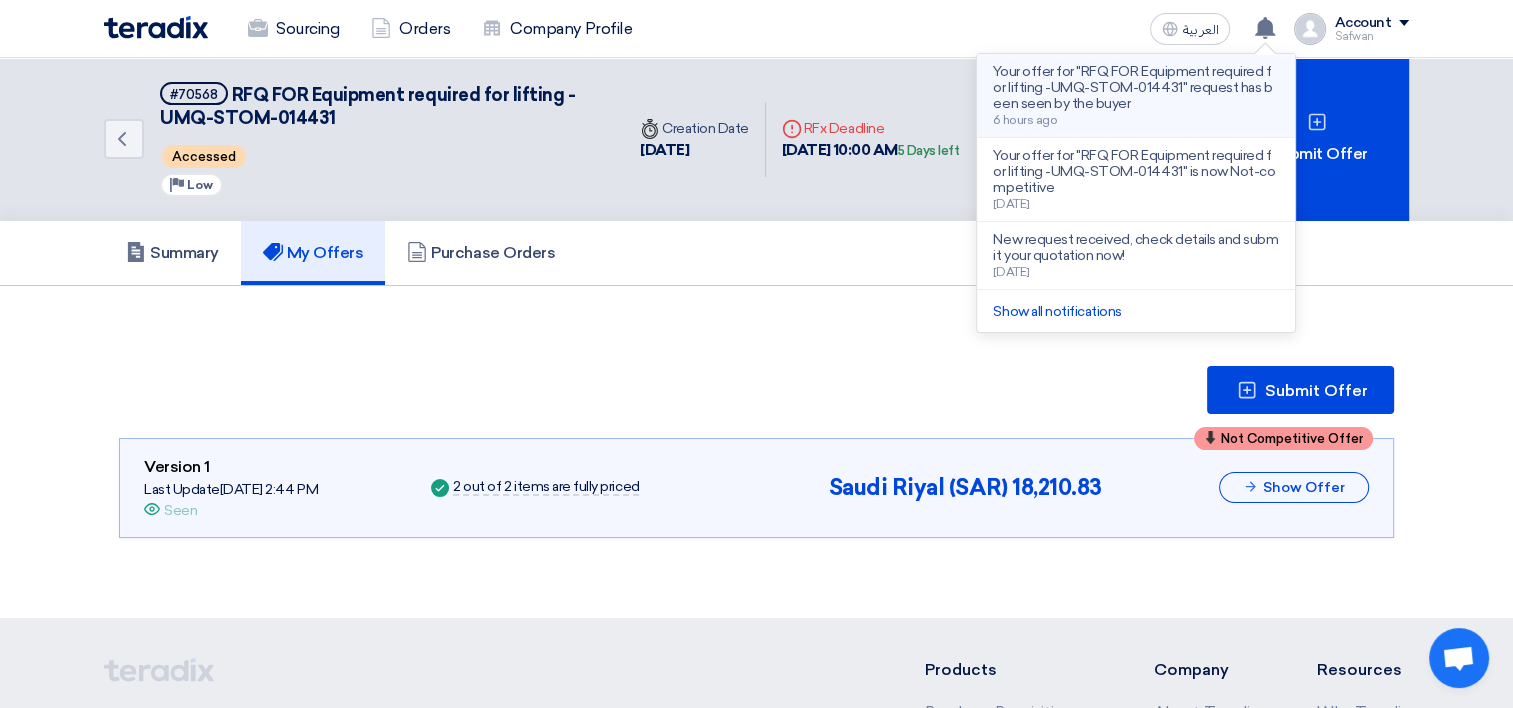 click on "Your offer for "RFQ FOR Equipment required for lifting -UMQ-STOM-014431" request has been seen by the buyer" 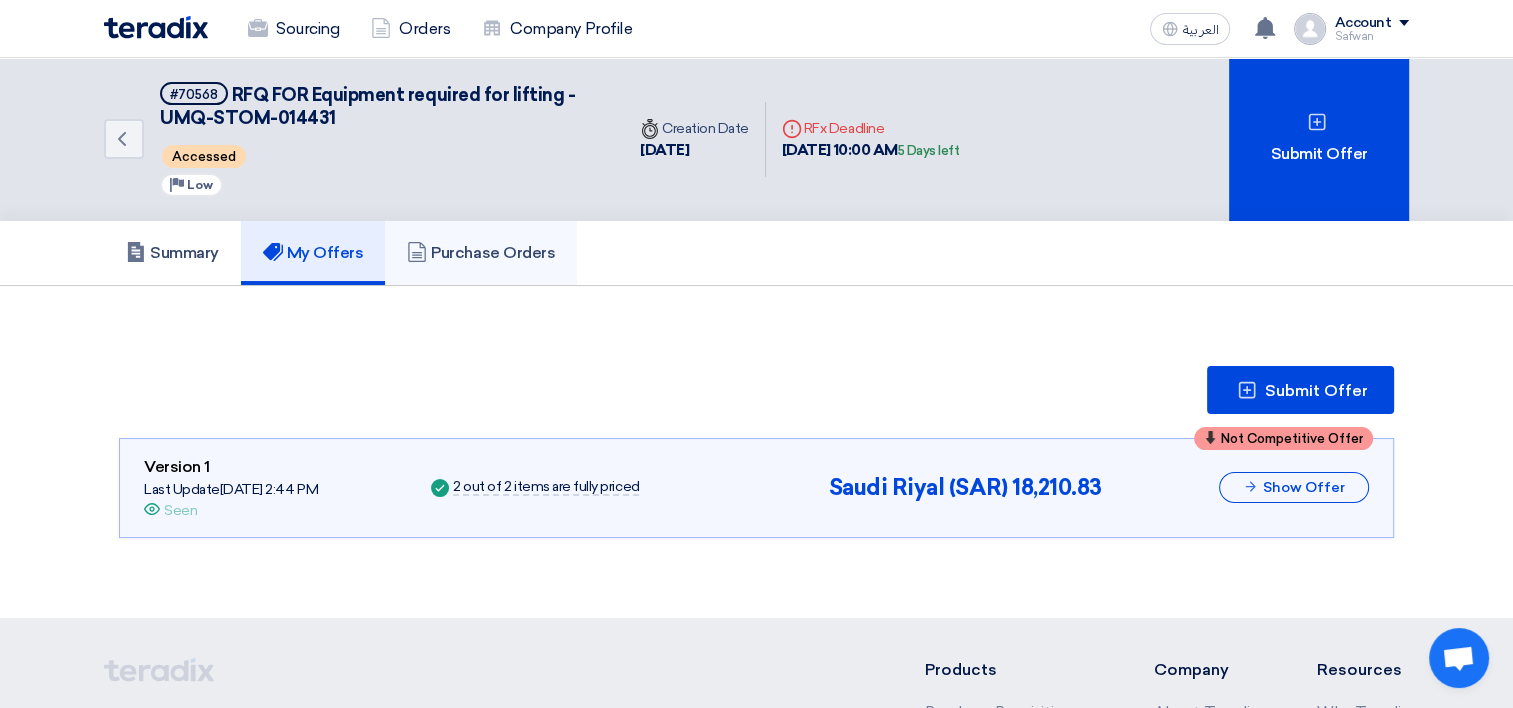click on "Purchase Orders" 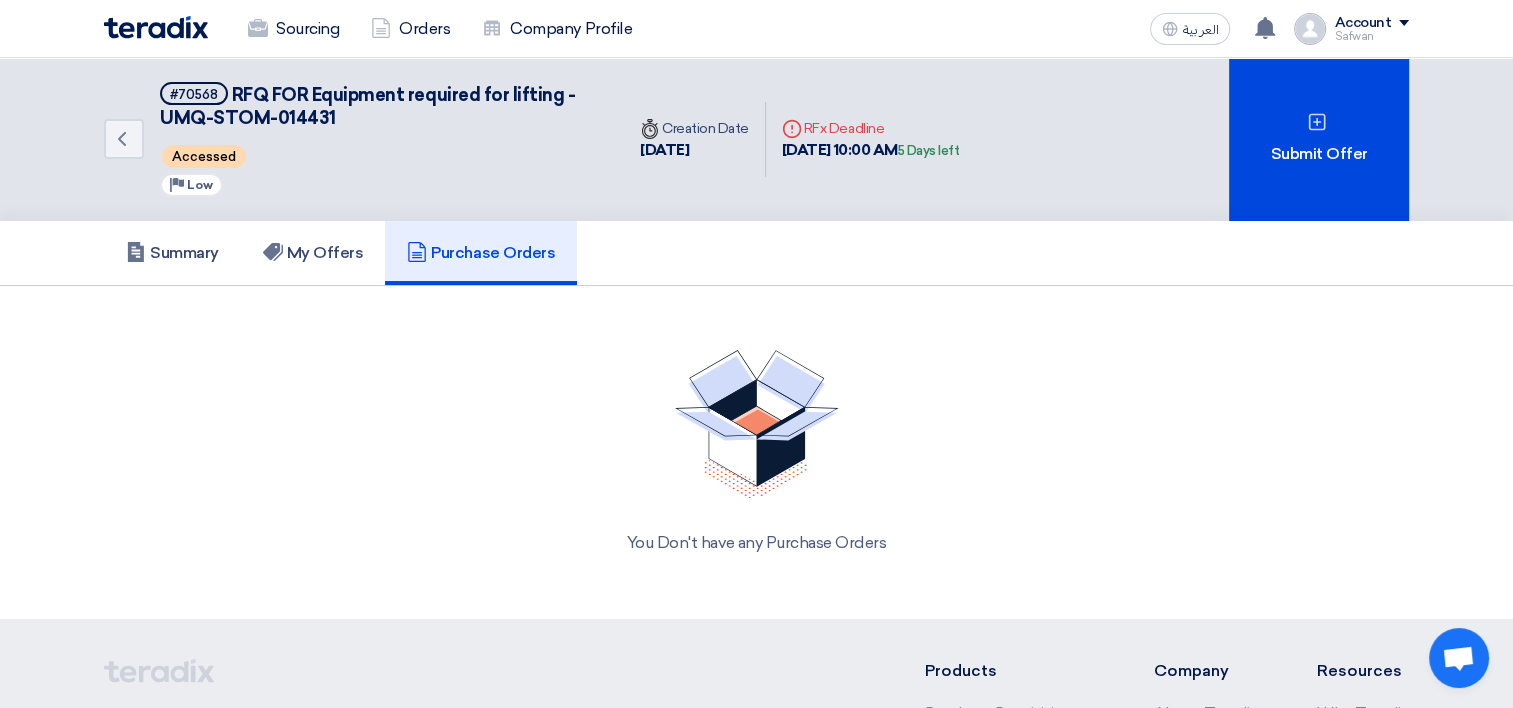 click on "Account" 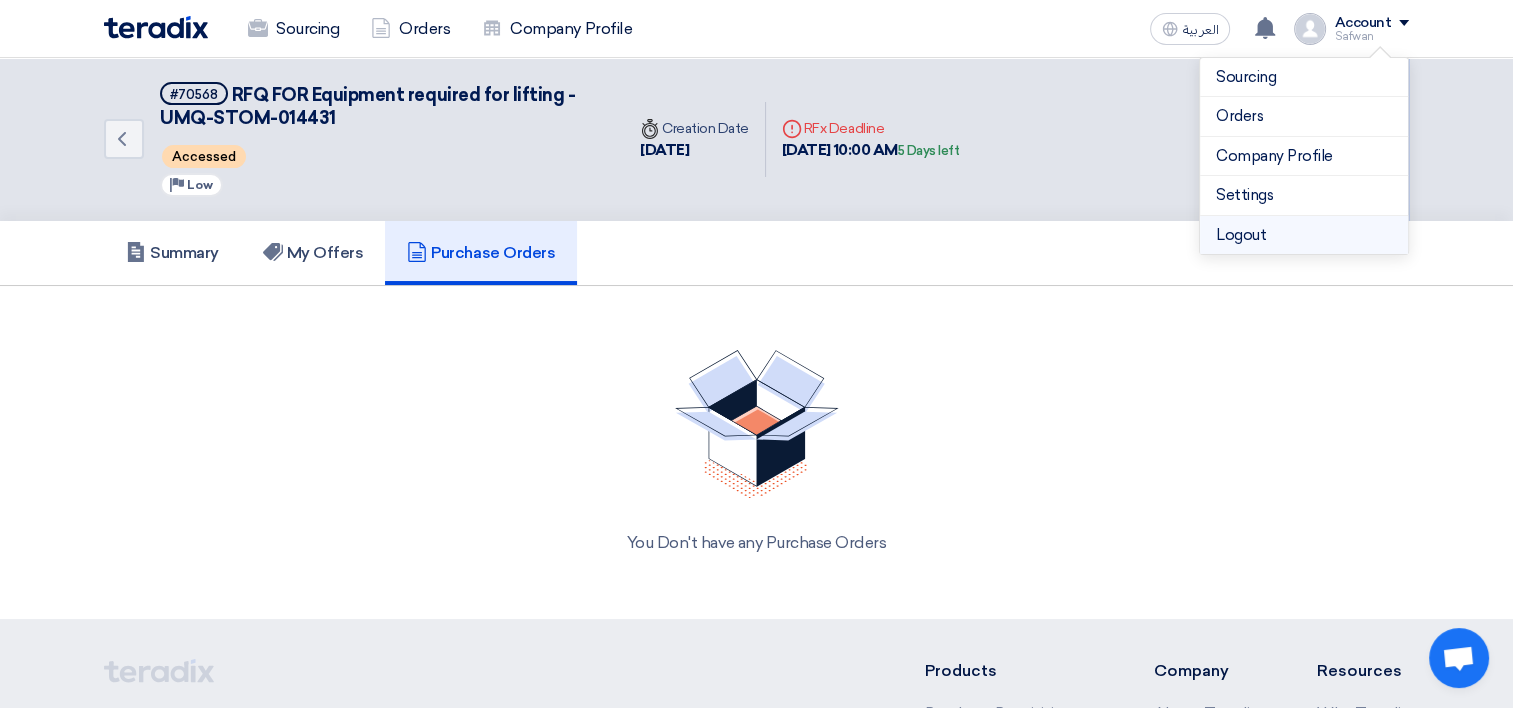 click on "Logout" 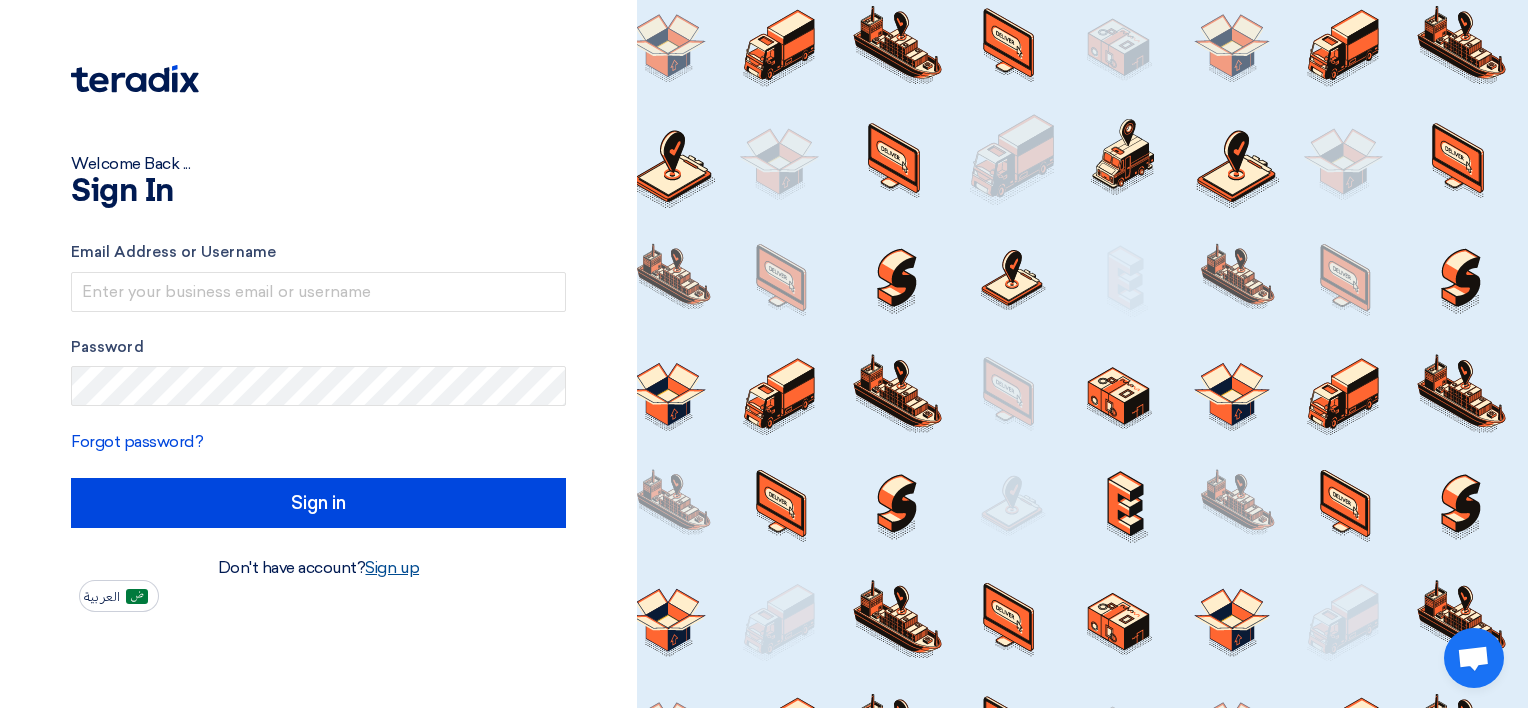 click on "Sign up" 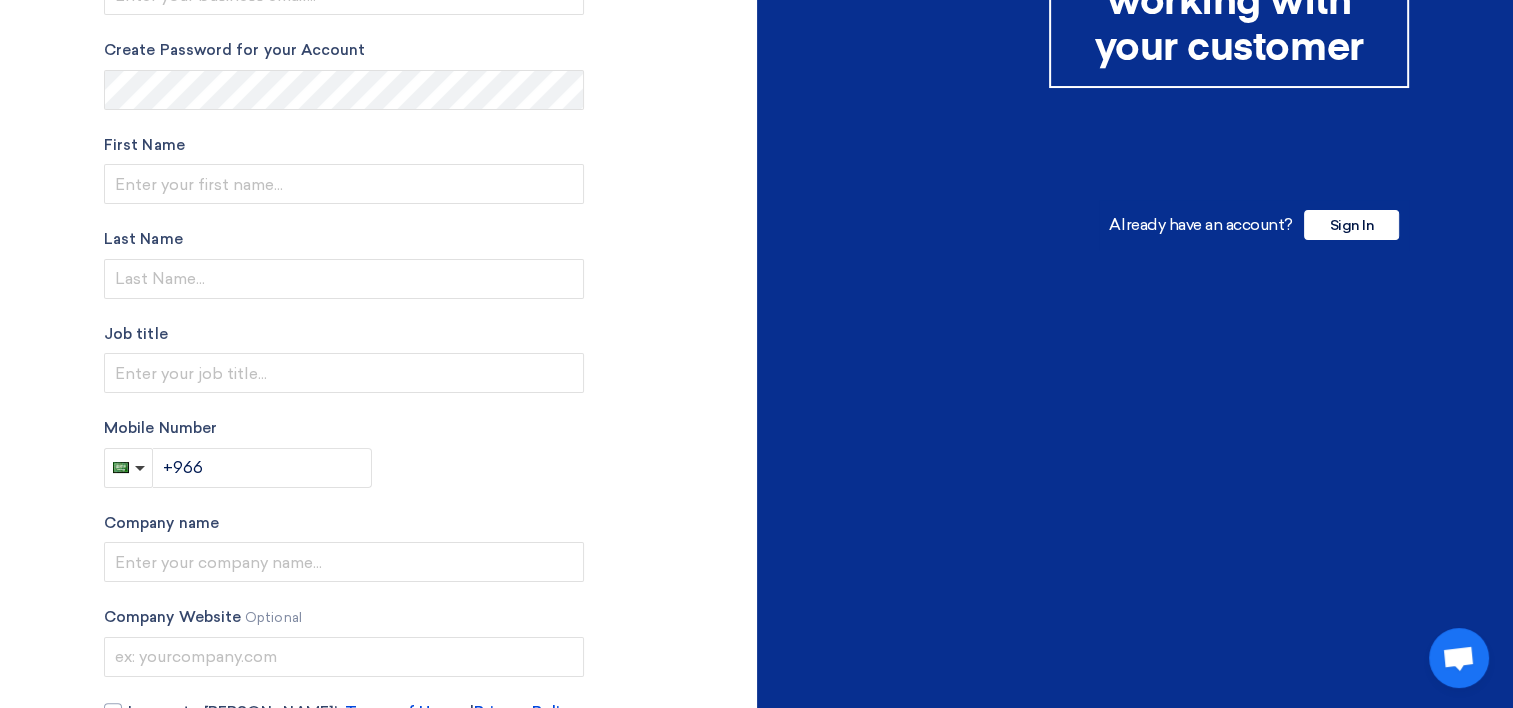 scroll, scrollTop: 72, scrollLeft: 0, axis: vertical 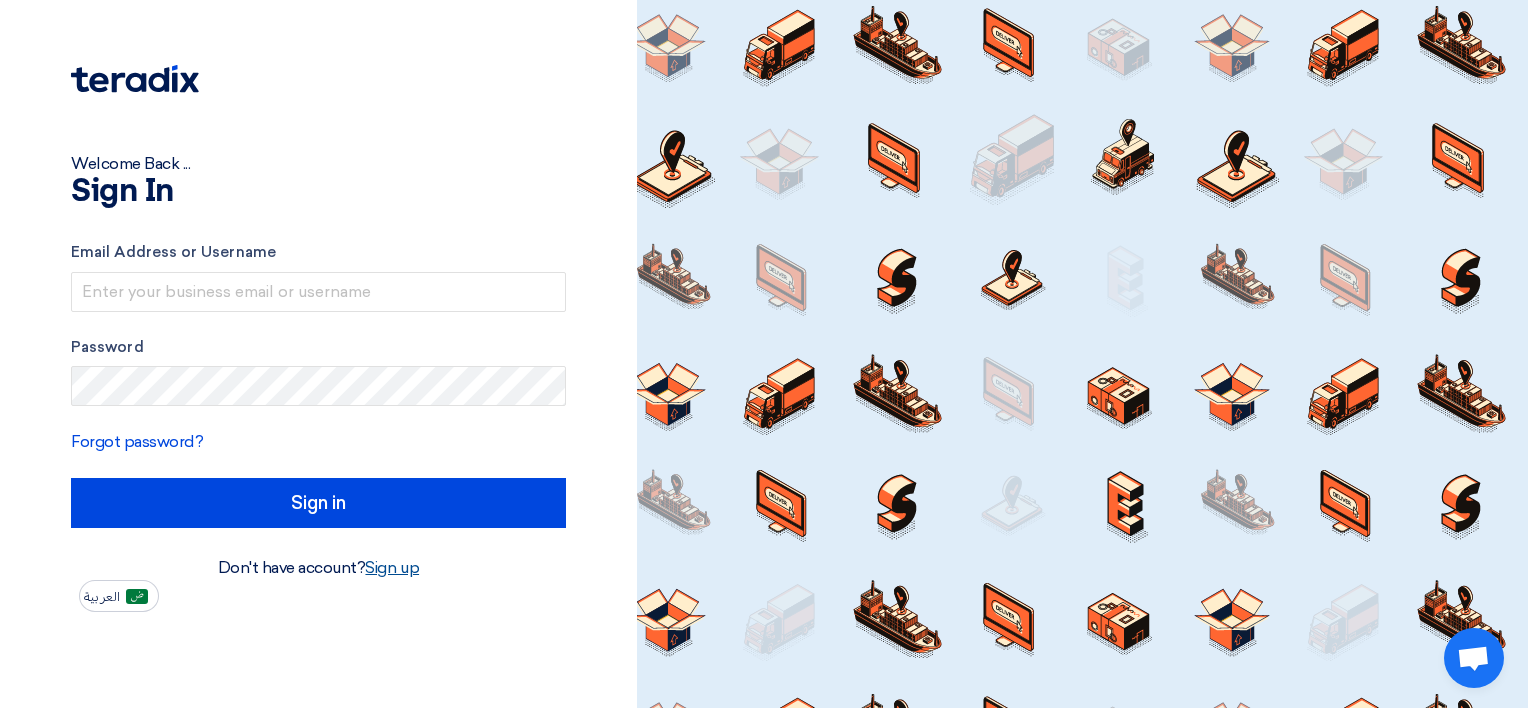 click on "Sign up" 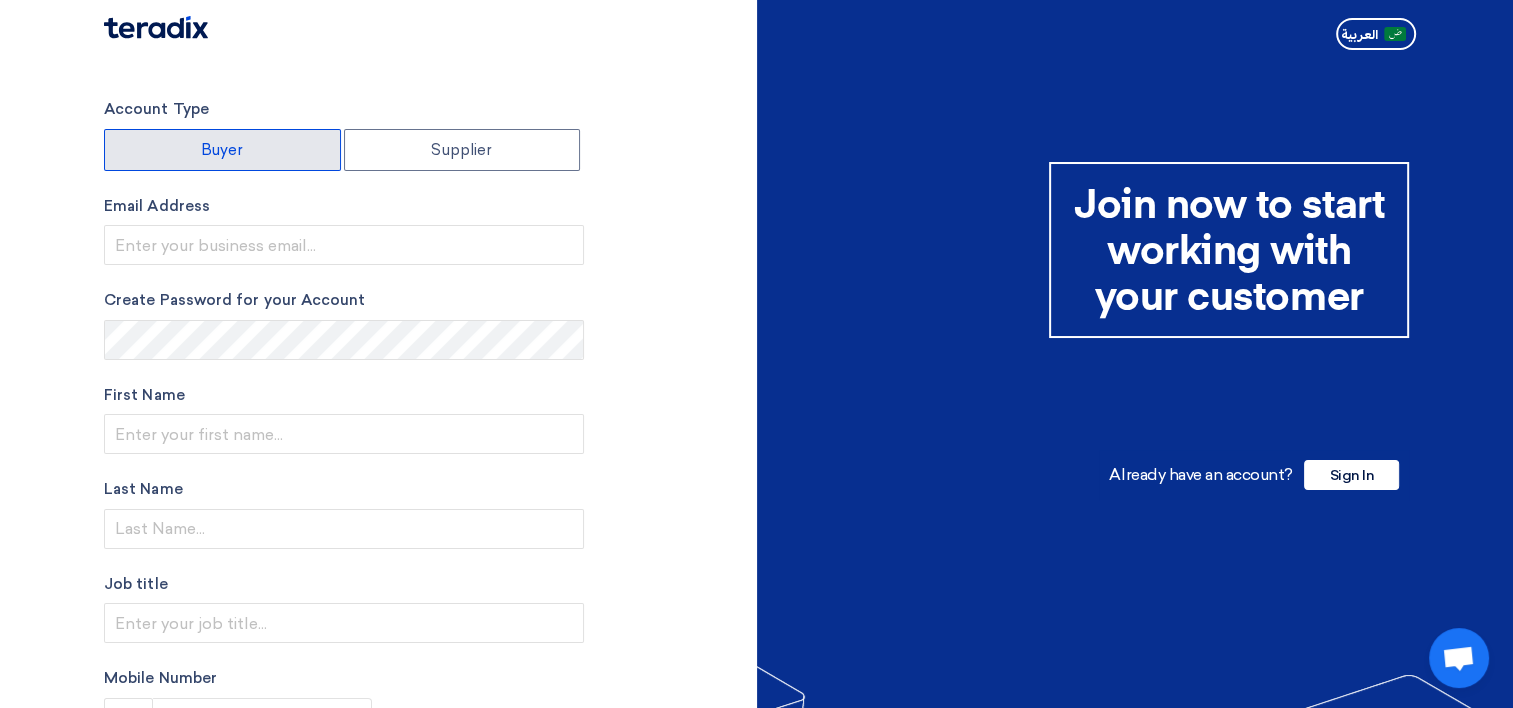 click on "Buyer" 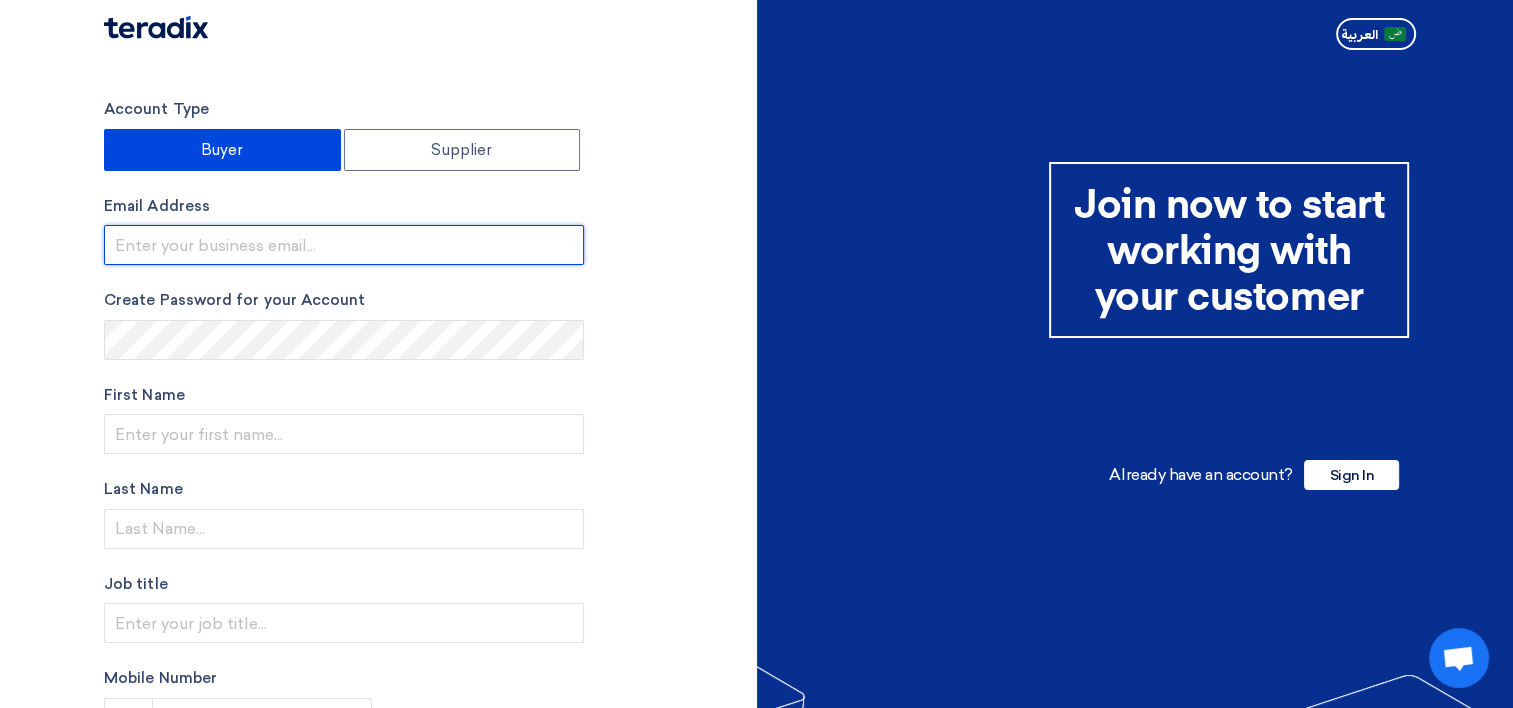 click at bounding box center [344, 245] 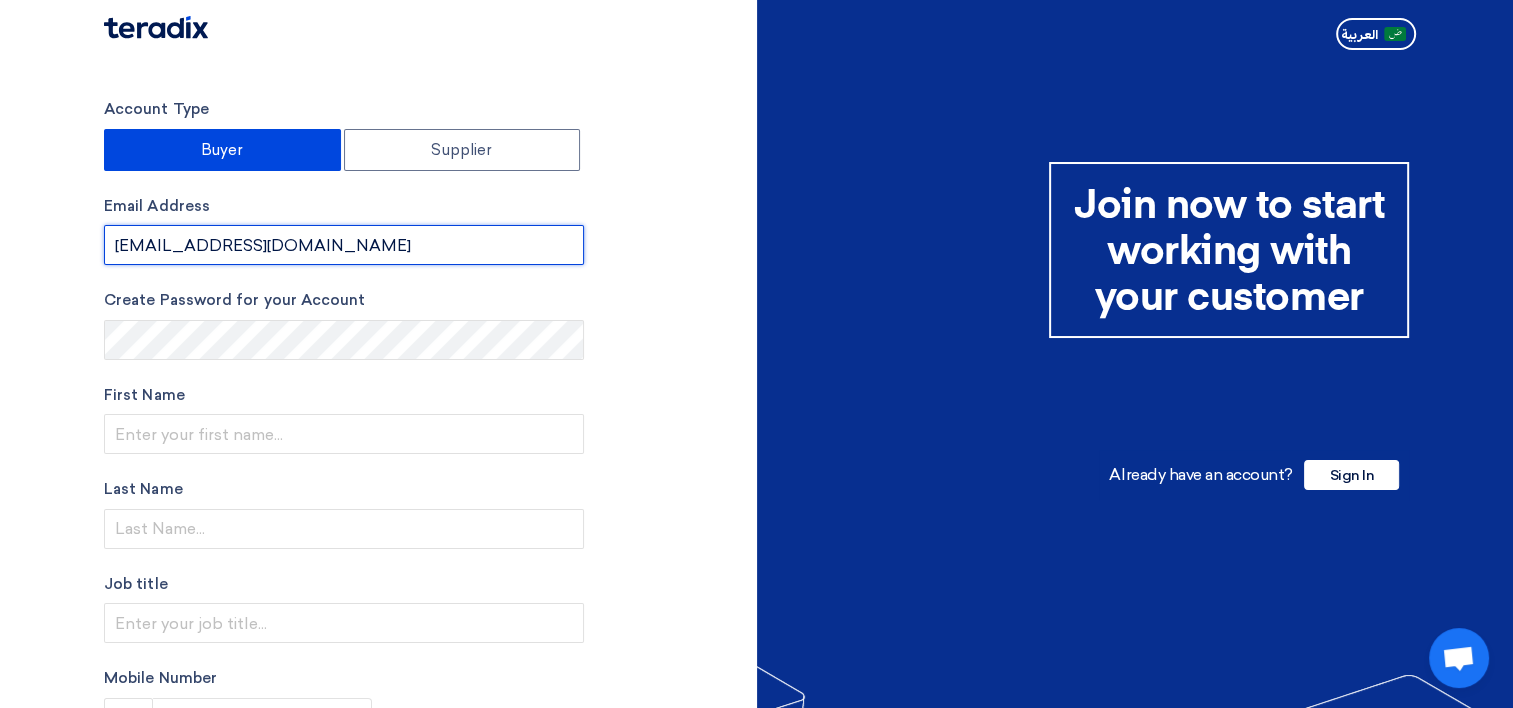 type on "[EMAIL_ADDRESS][DOMAIN_NAME]" 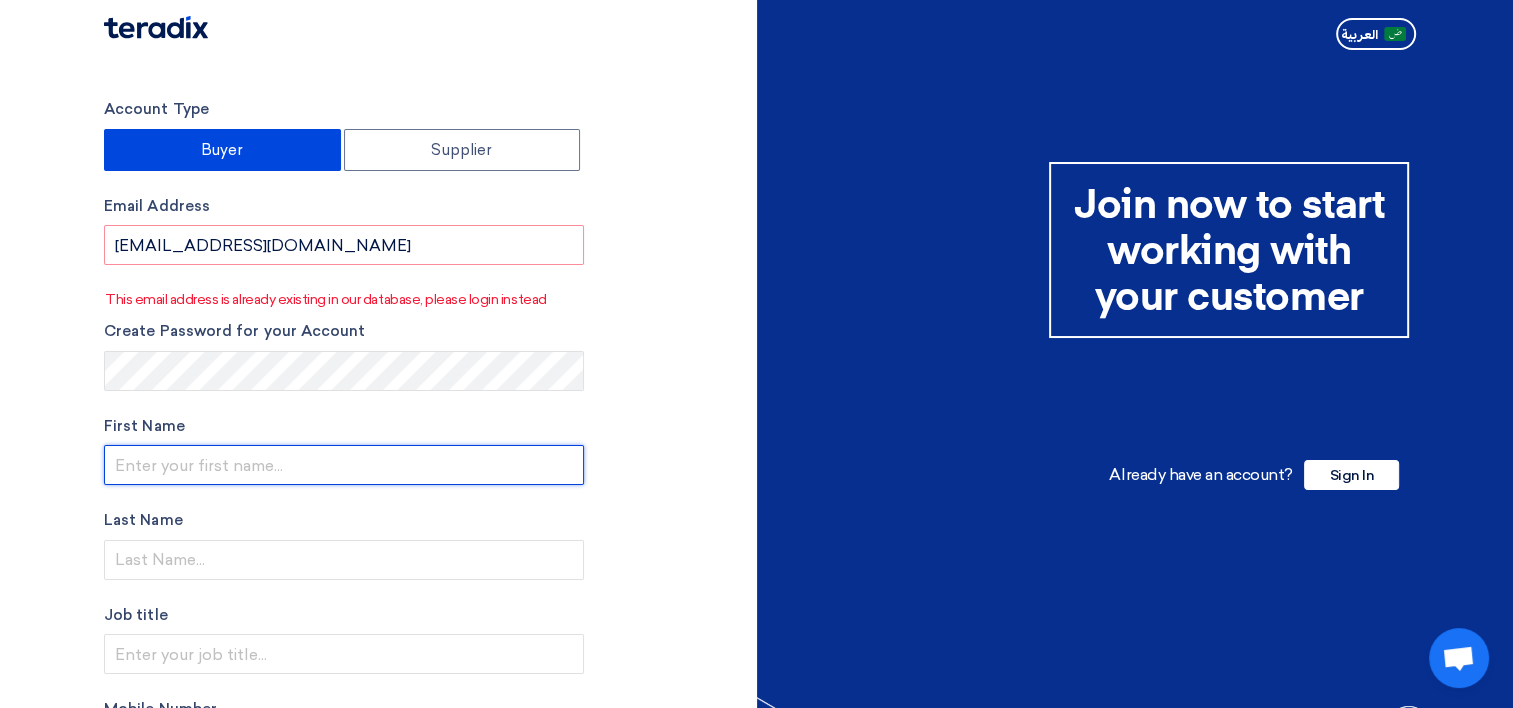 click at bounding box center [344, 465] 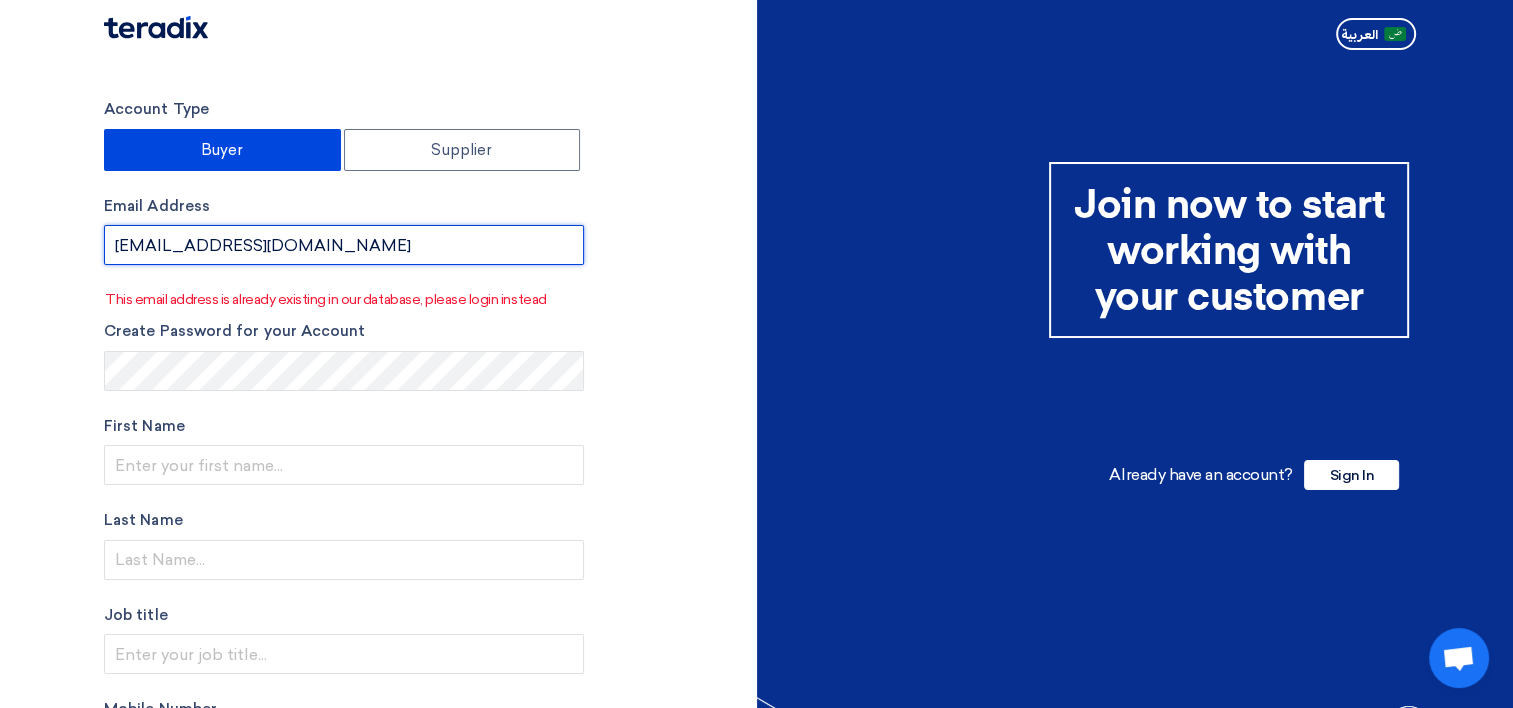 drag, startPoint x: 408, startPoint y: 244, endPoint x: -4, endPoint y: 252, distance: 412.07767 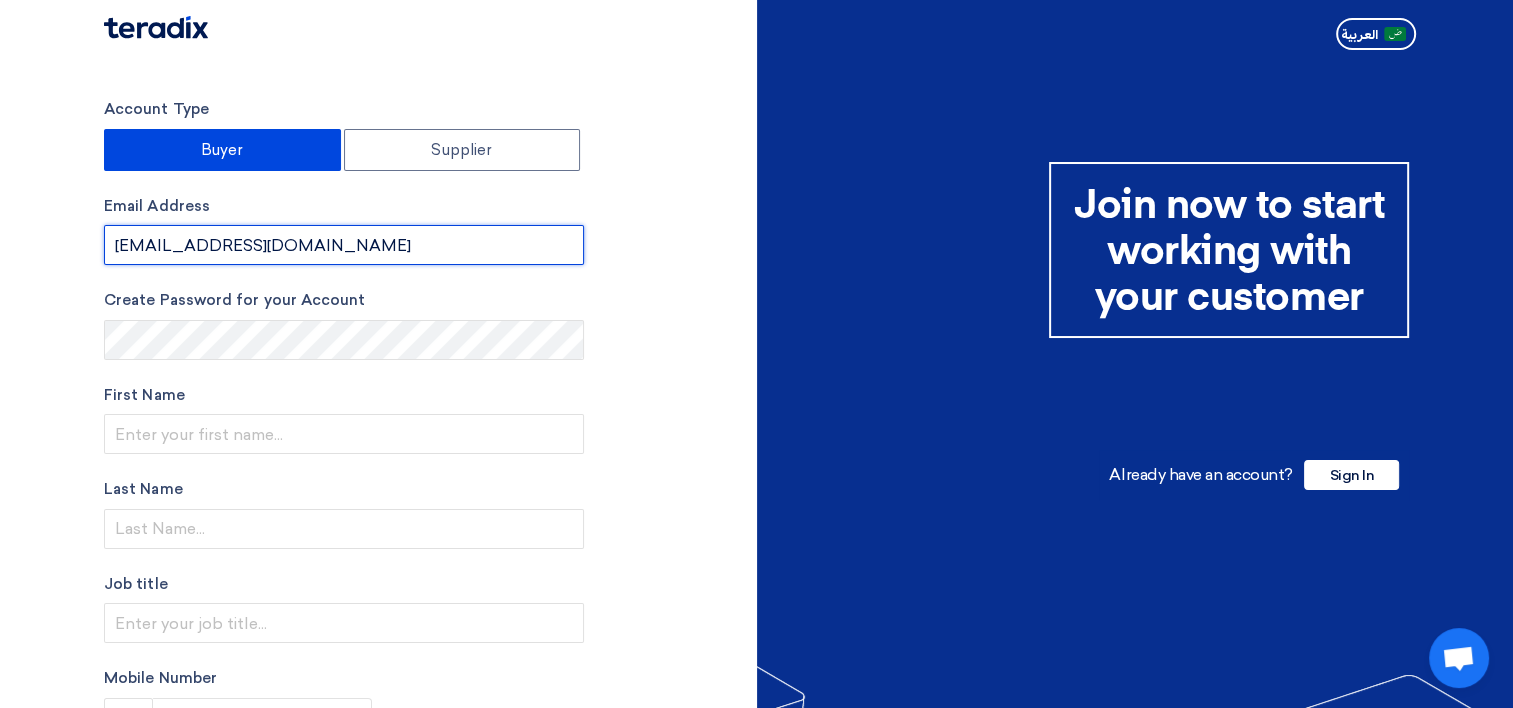 type on "[EMAIL_ADDRESS][DOMAIN_NAME]" 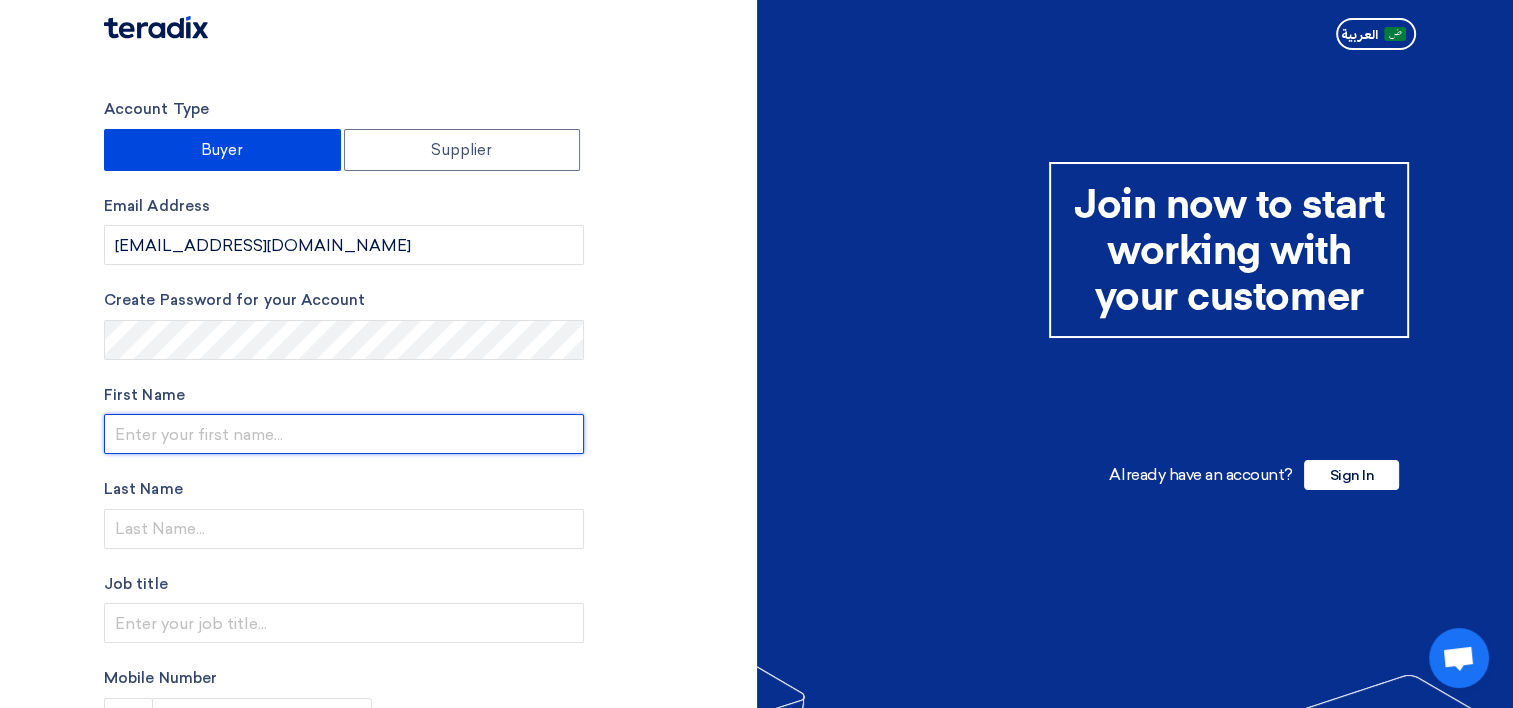 click at bounding box center [344, 434] 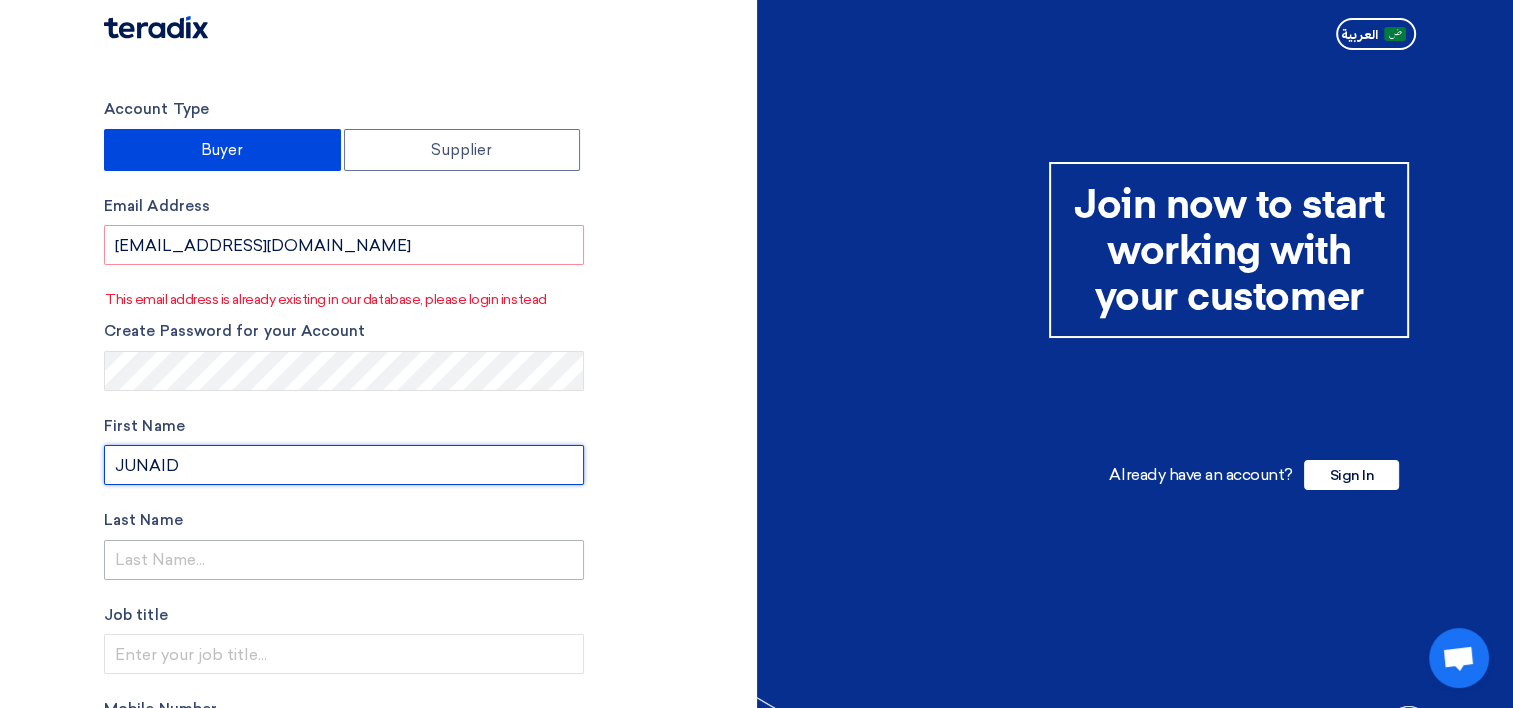 type on "JUNAID" 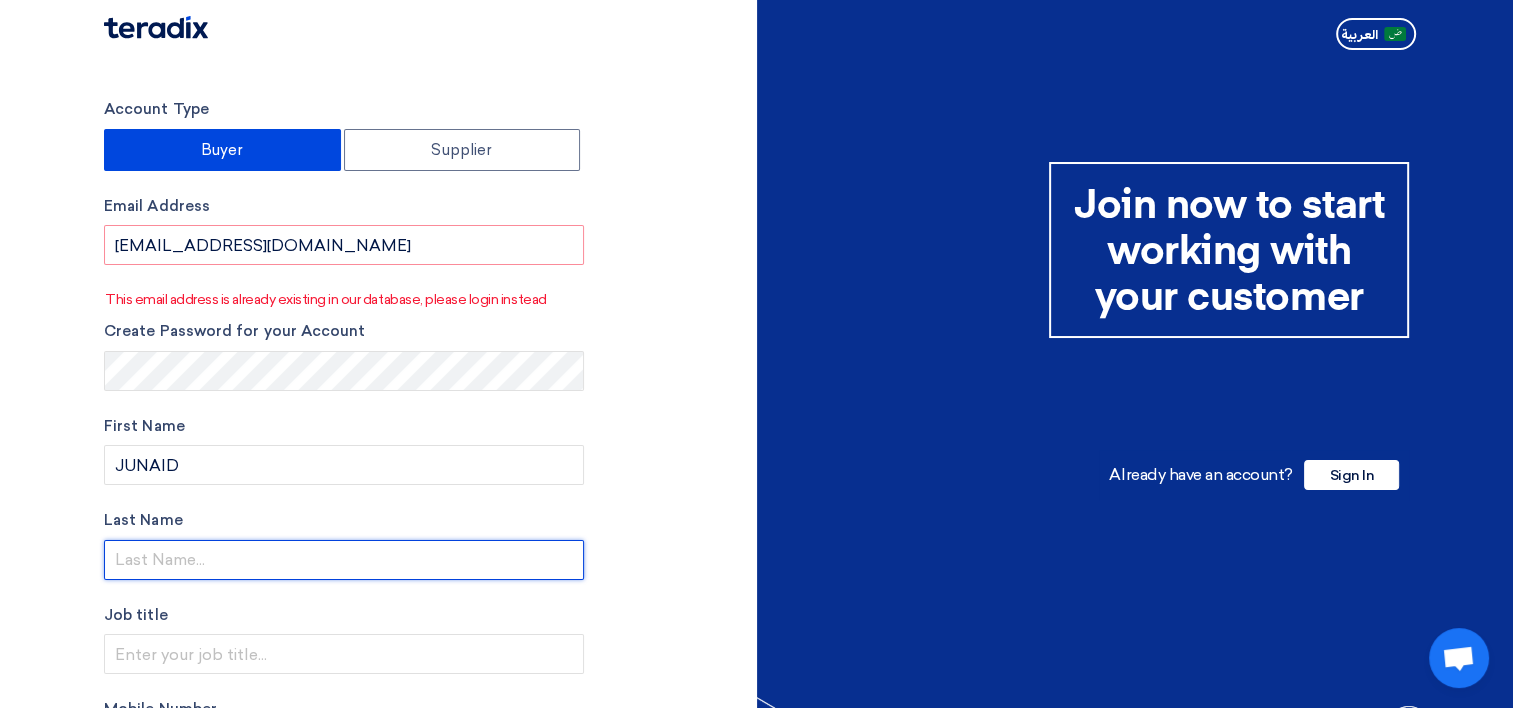 click at bounding box center [344, 560] 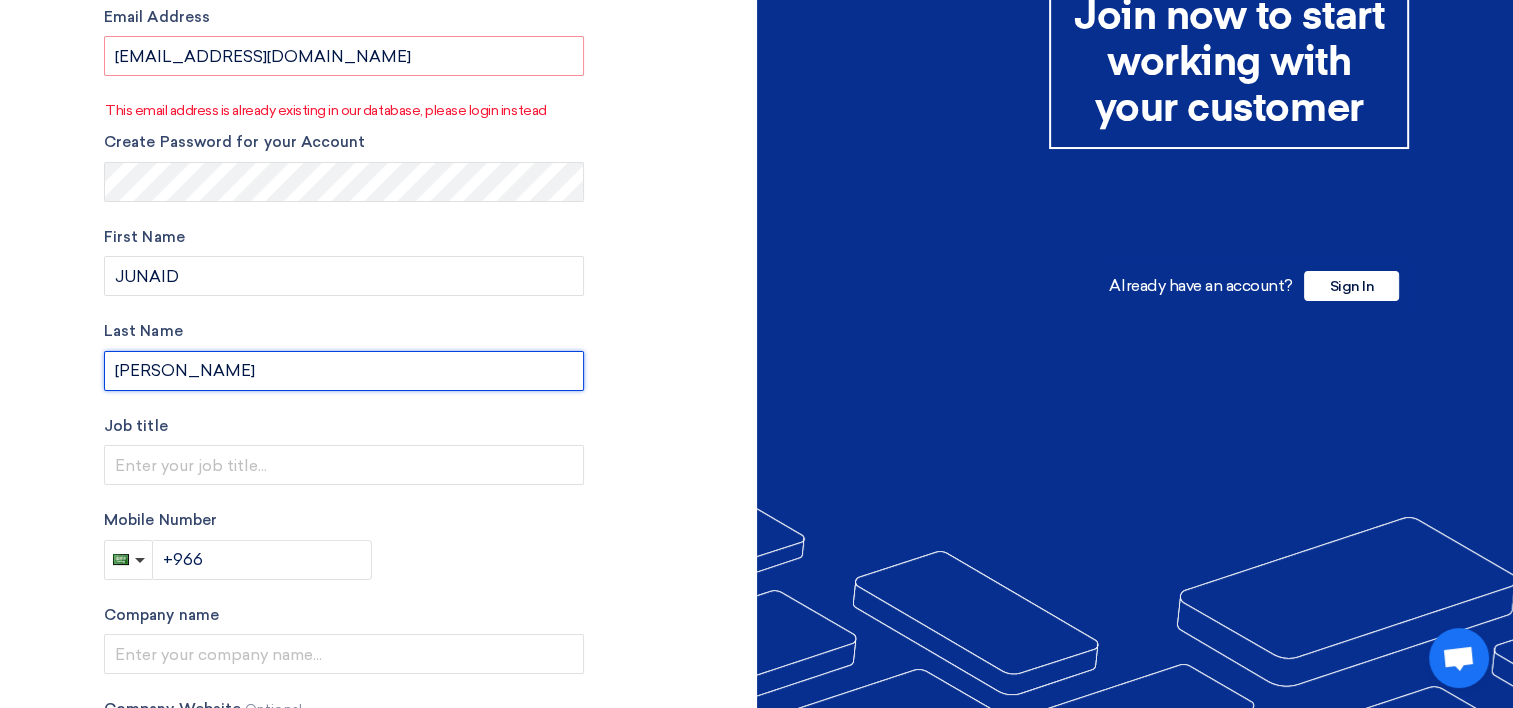 scroll, scrollTop: 200, scrollLeft: 0, axis: vertical 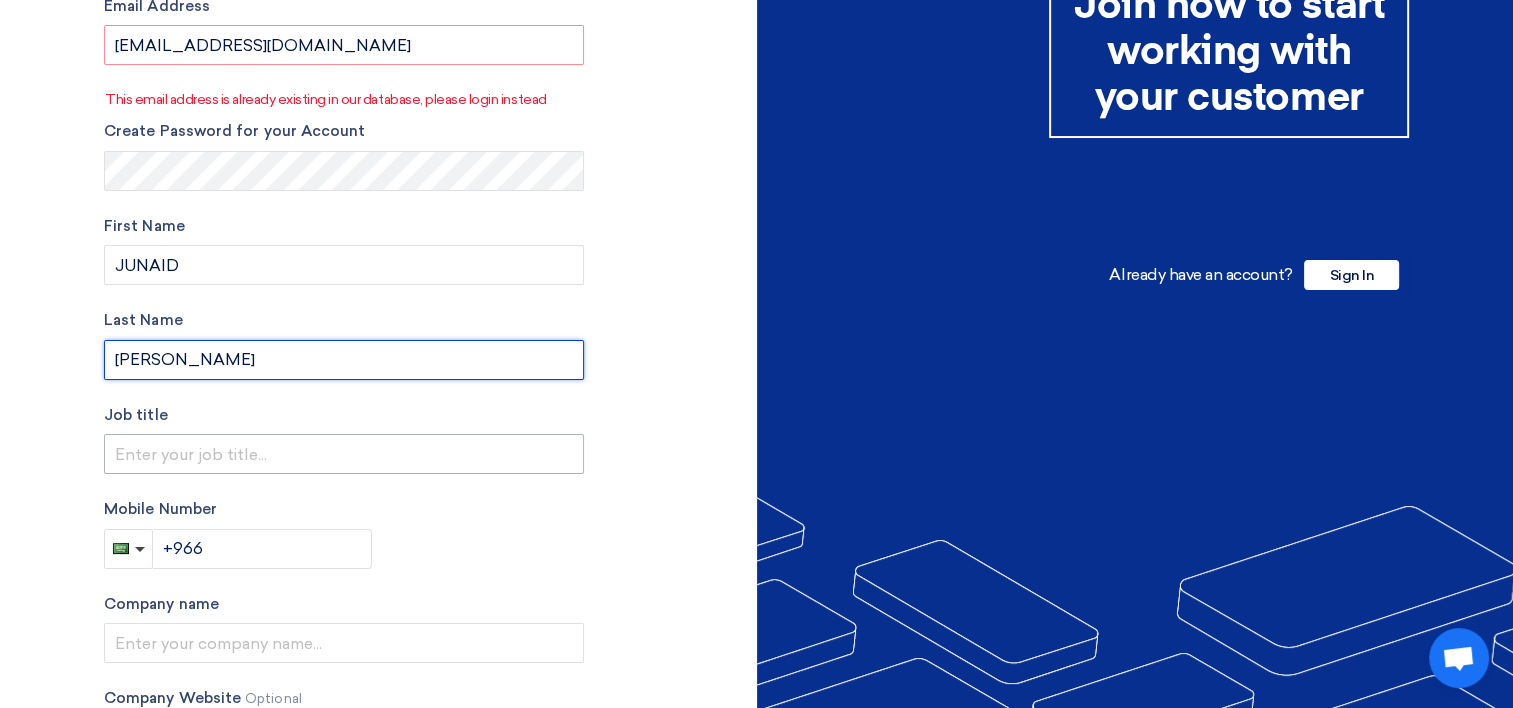 type on "MOHAMMED" 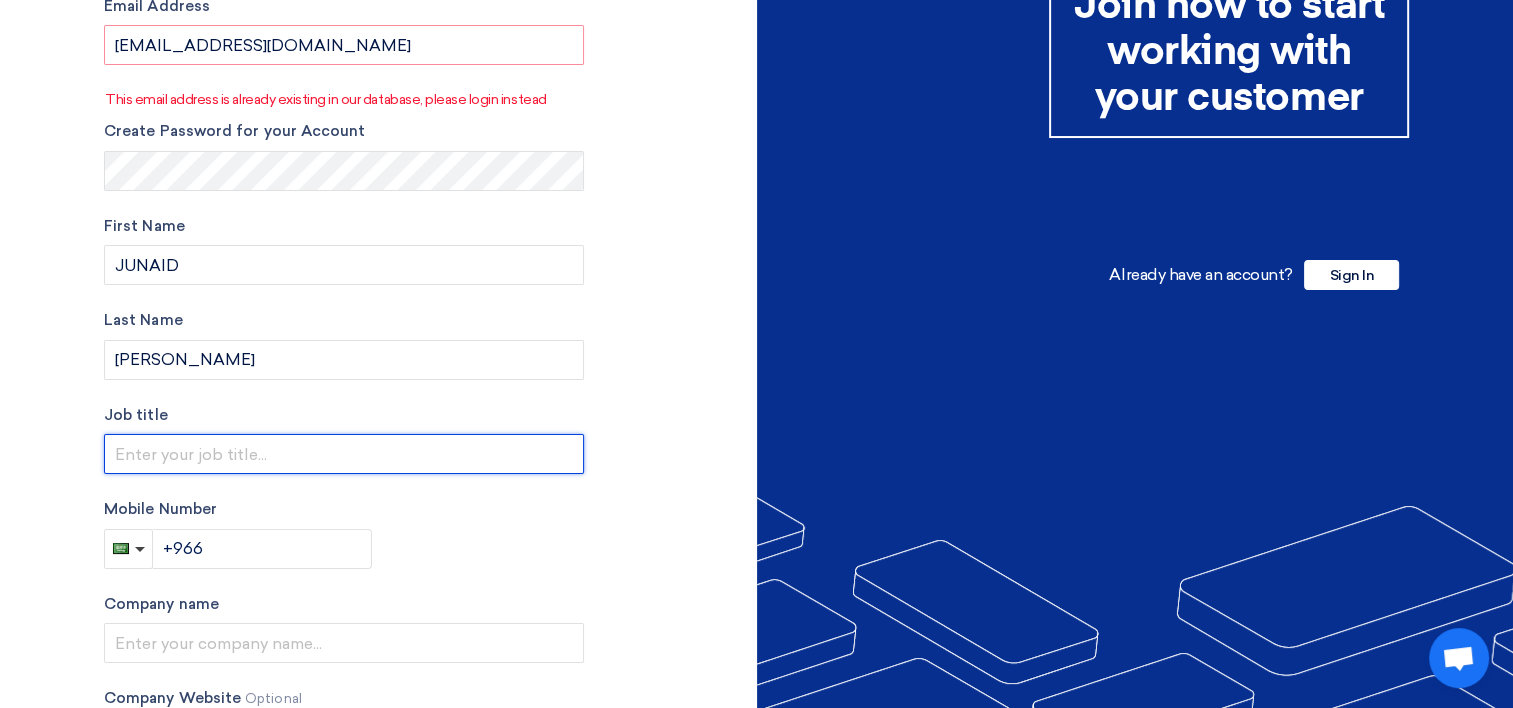 click at bounding box center (344, 454) 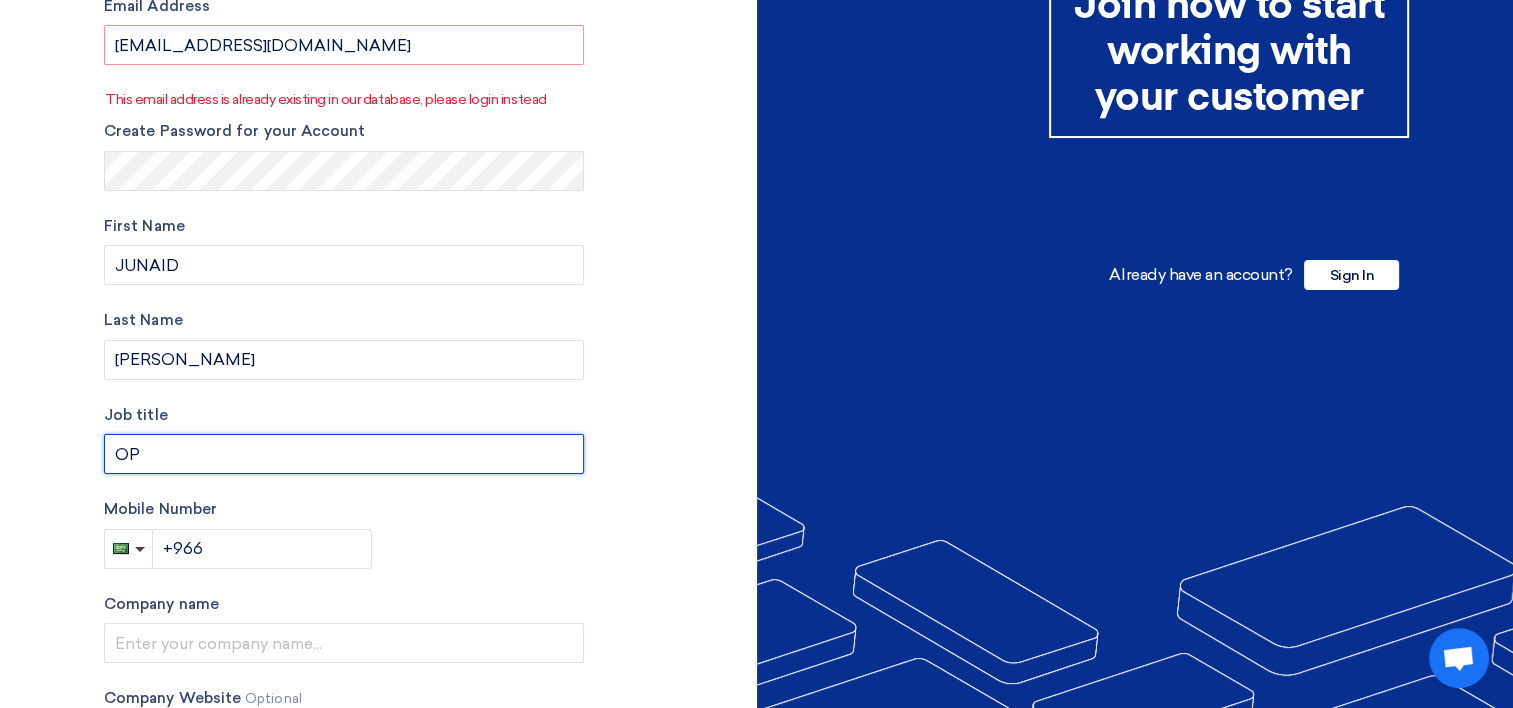 type on "O" 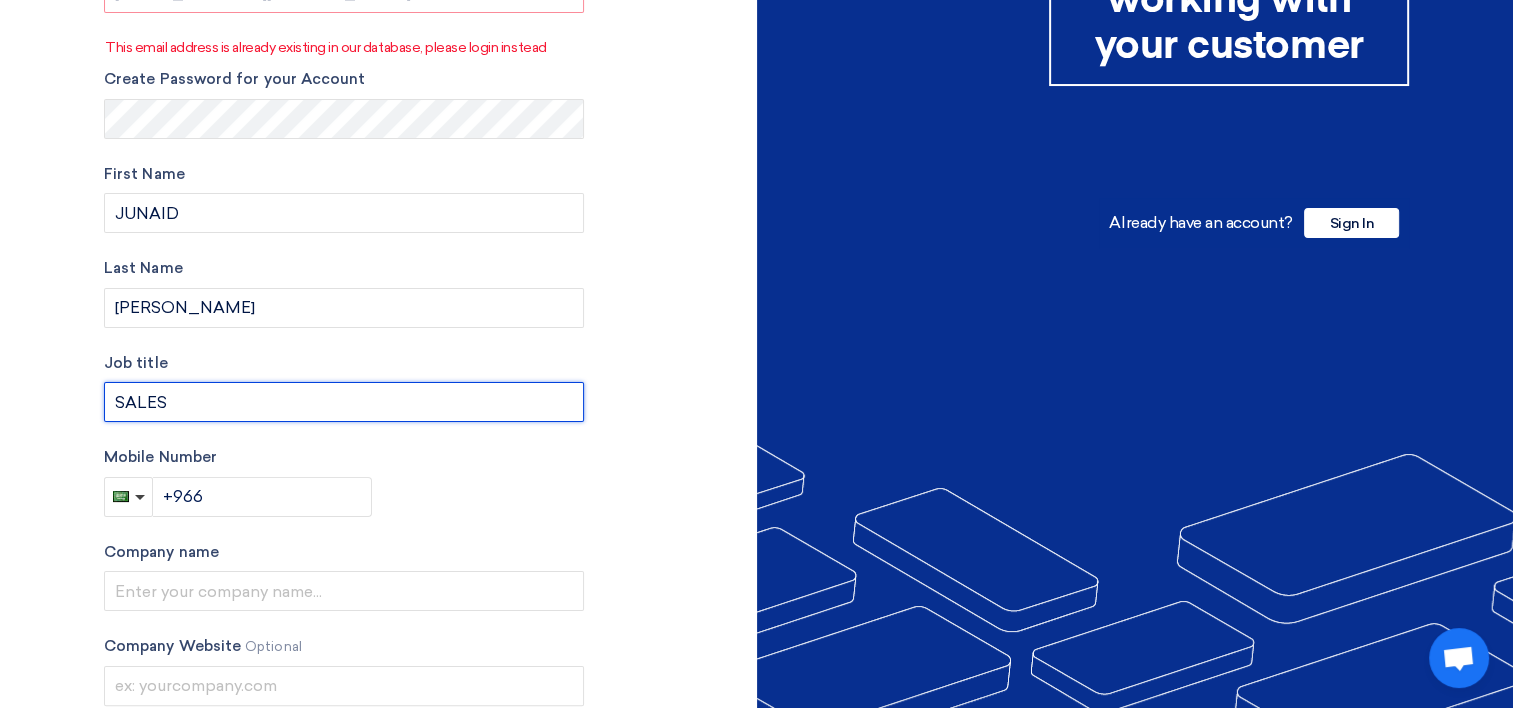 scroll, scrollTop: 300, scrollLeft: 0, axis: vertical 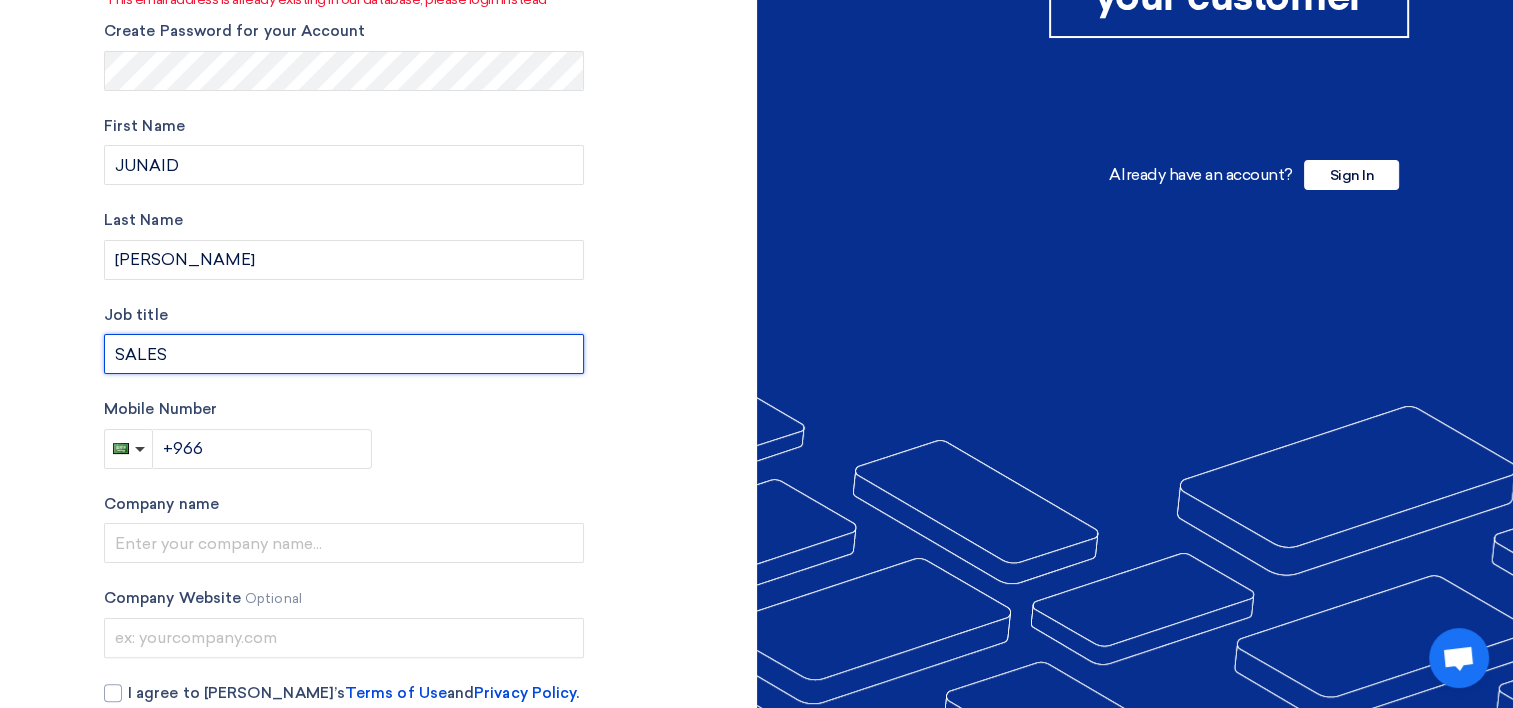 type on "SALES" 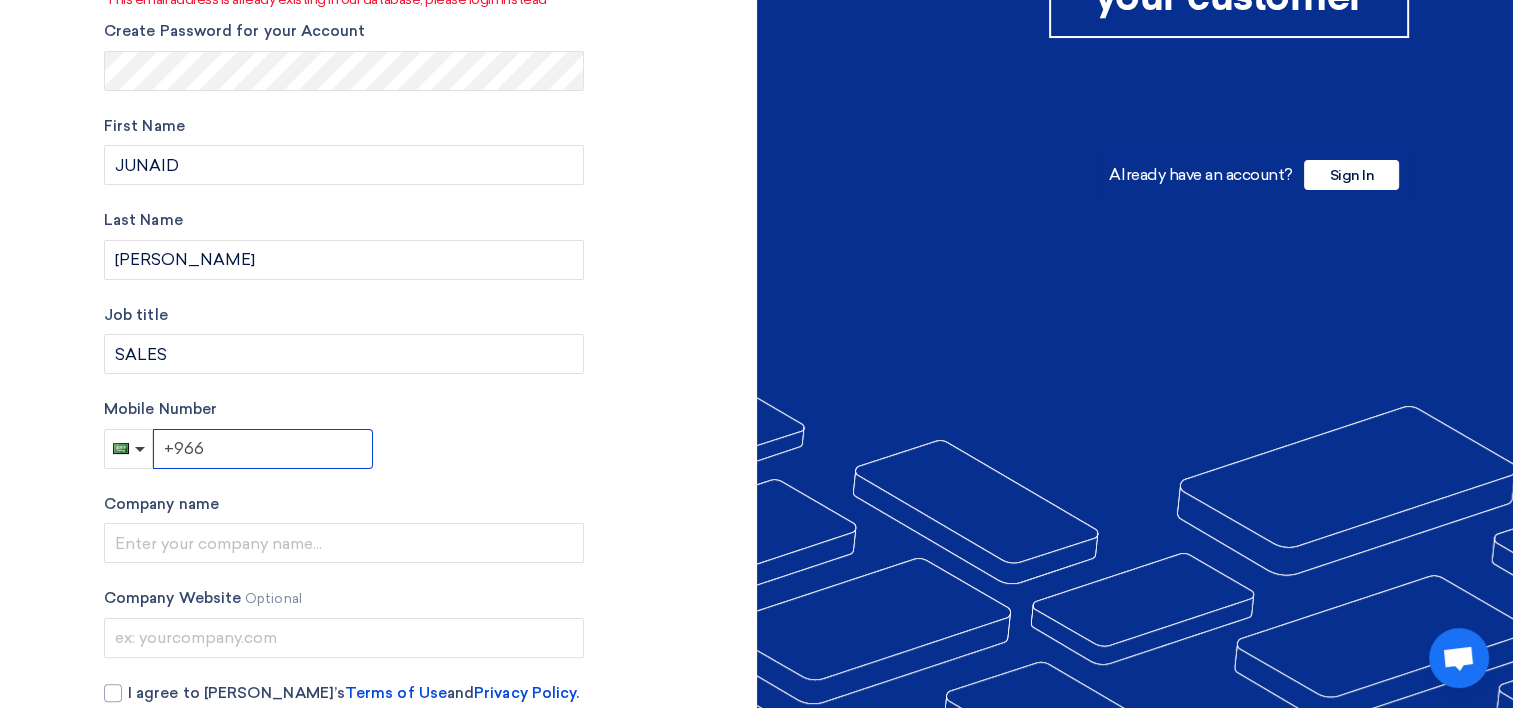 click on "+966" 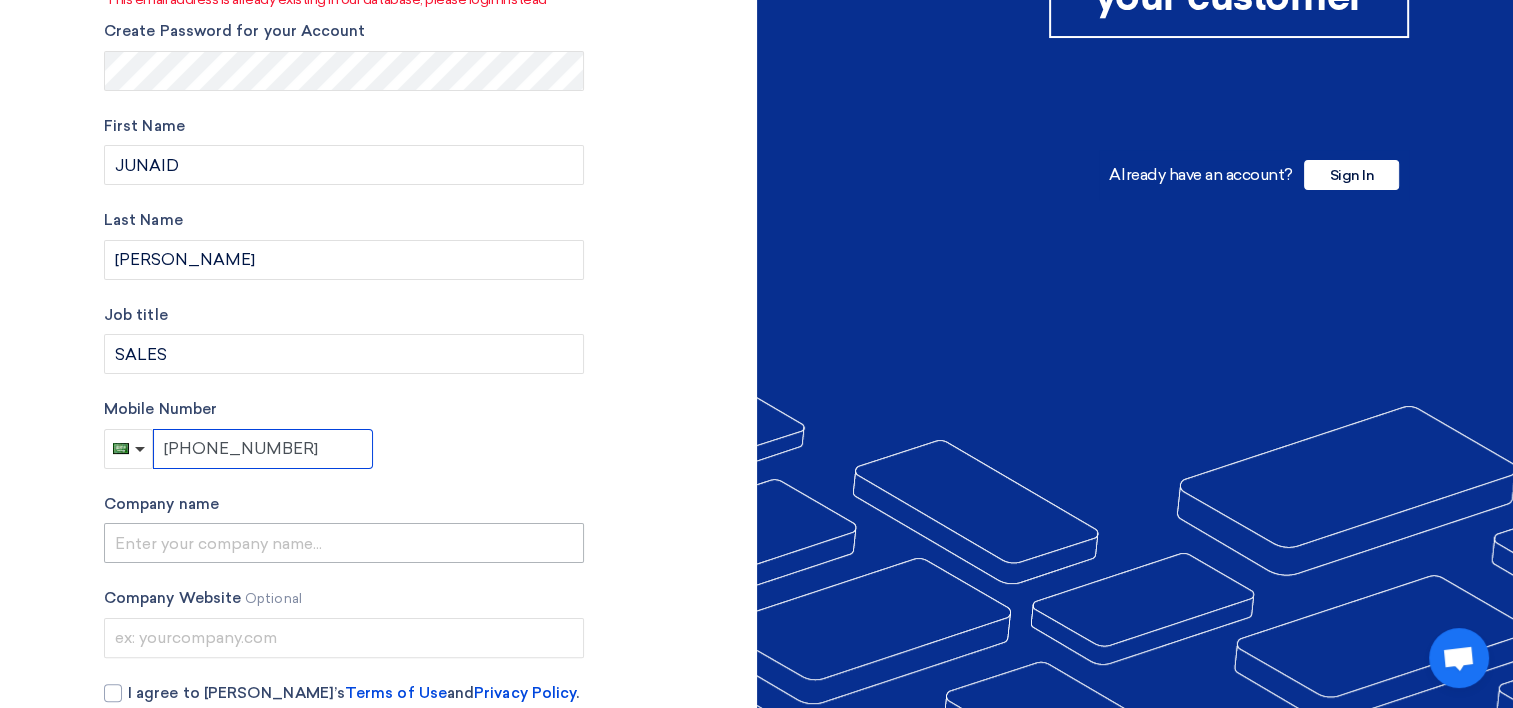 type on "+966 581400074" 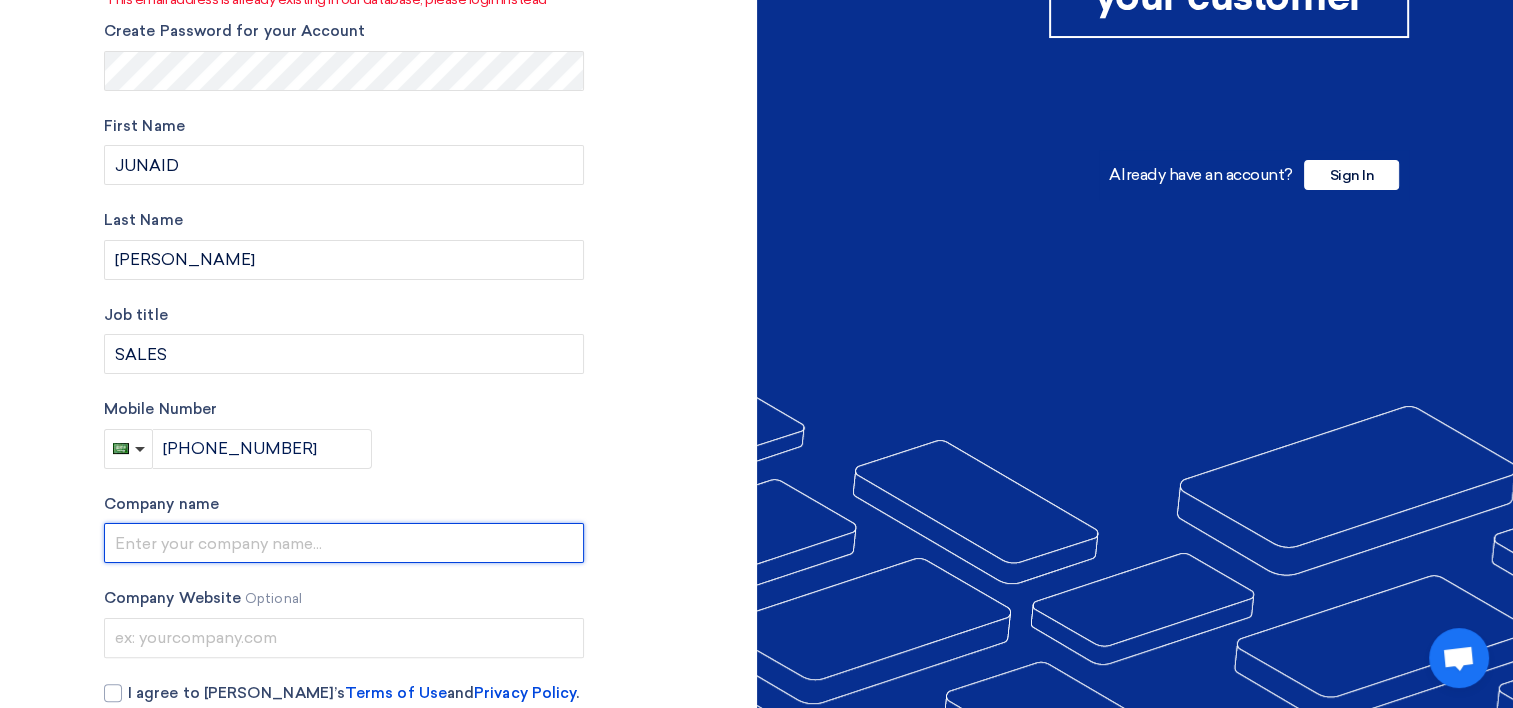 click at bounding box center [344, 543] 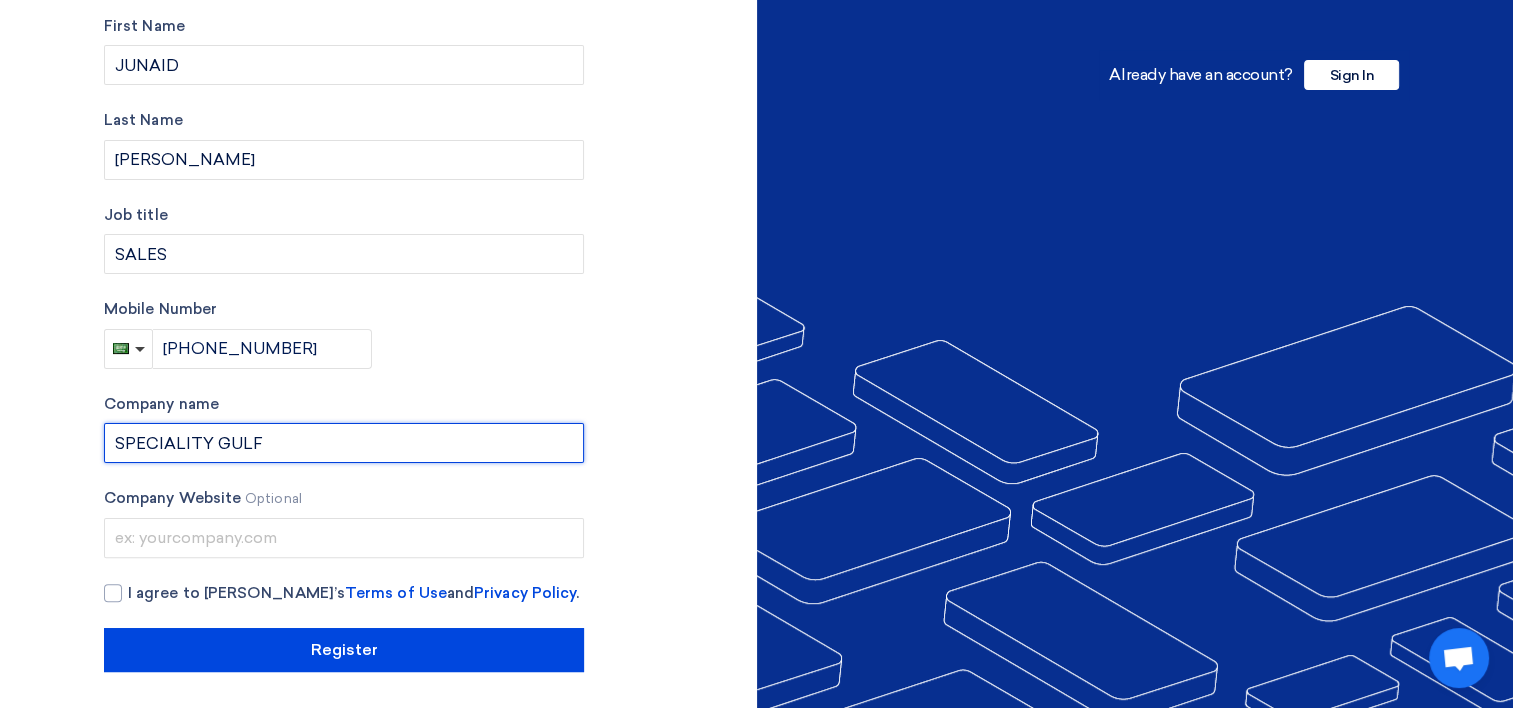scroll, scrollTop: 403, scrollLeft: 0, axis: vertical 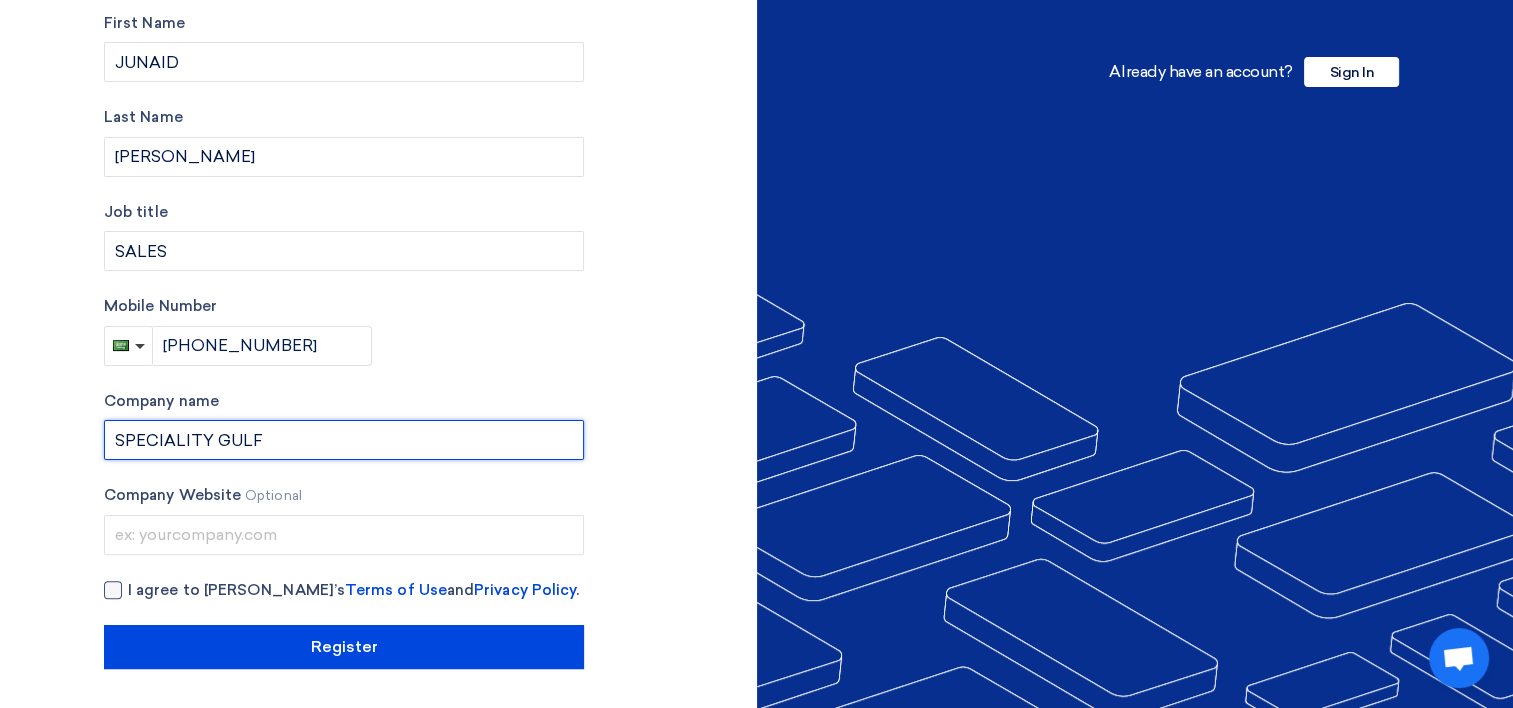 type on "SPECIALITY GULF" 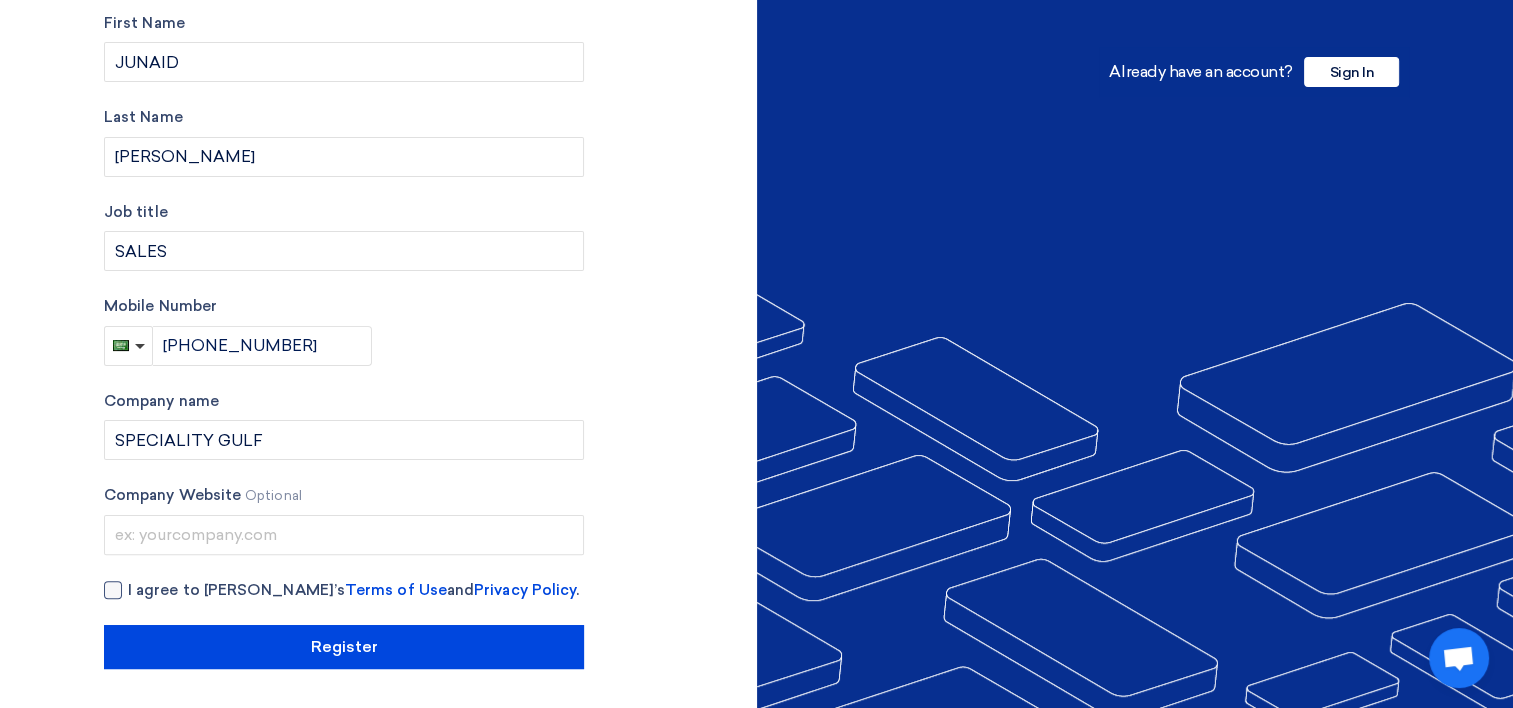 click 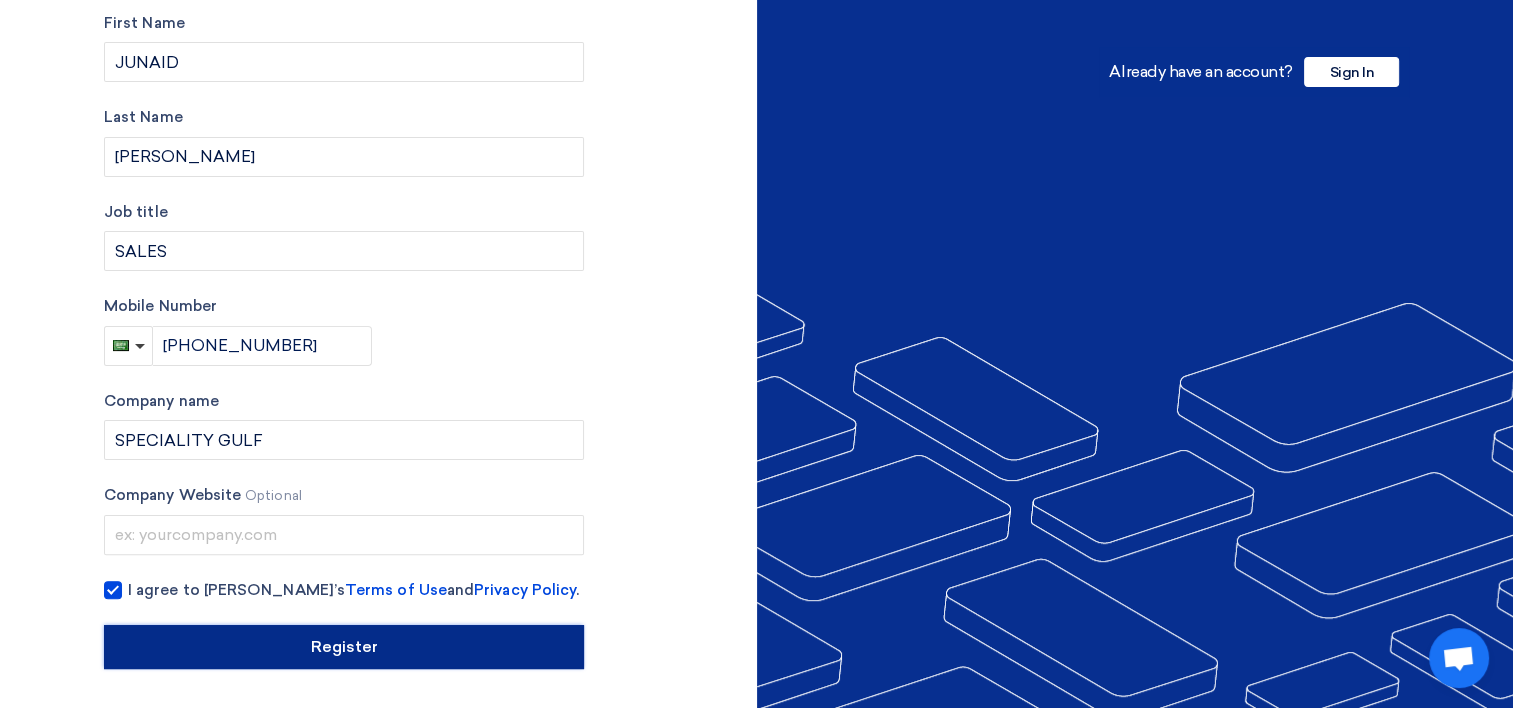 click on "Register" 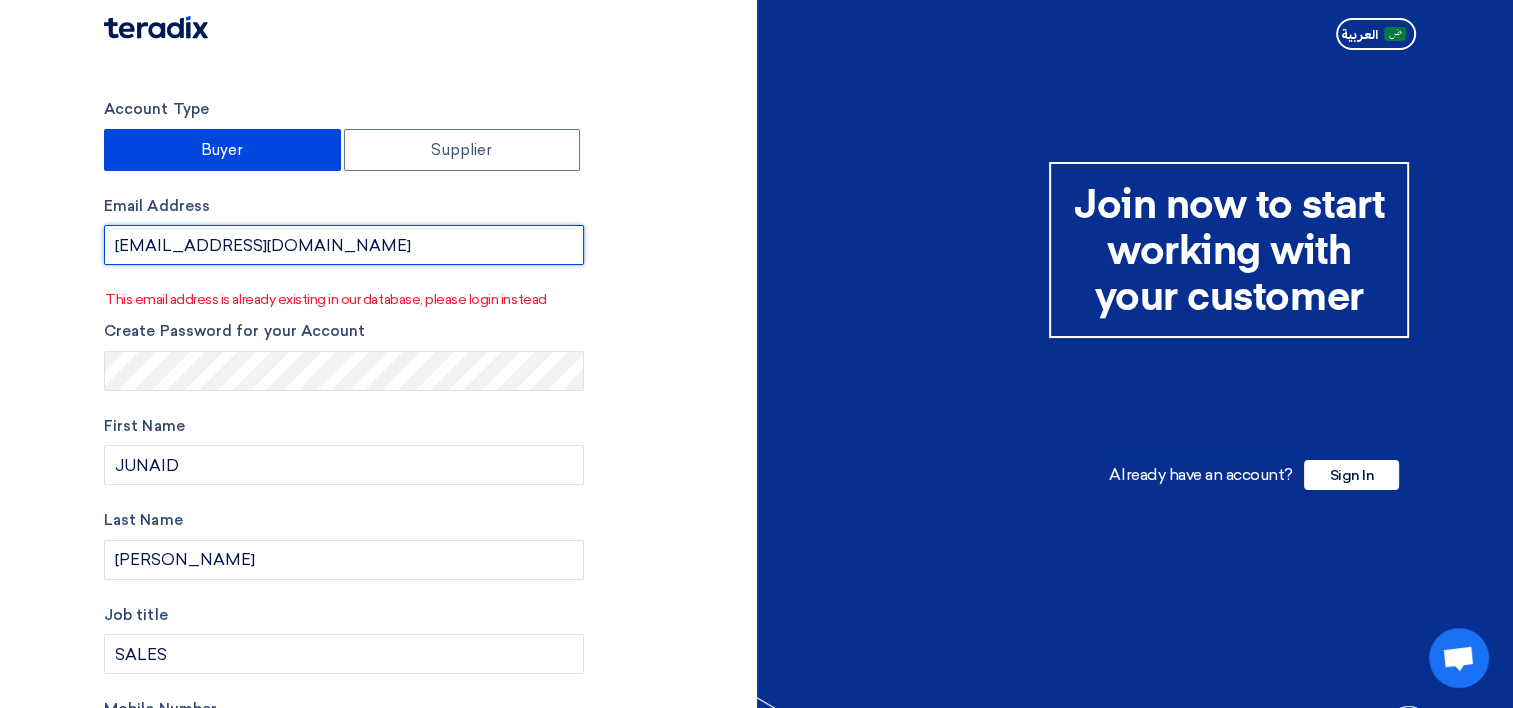click on "[EMAIL_ADDRESS][DOMAIN_NAME]" at bounding box center [344, 245] 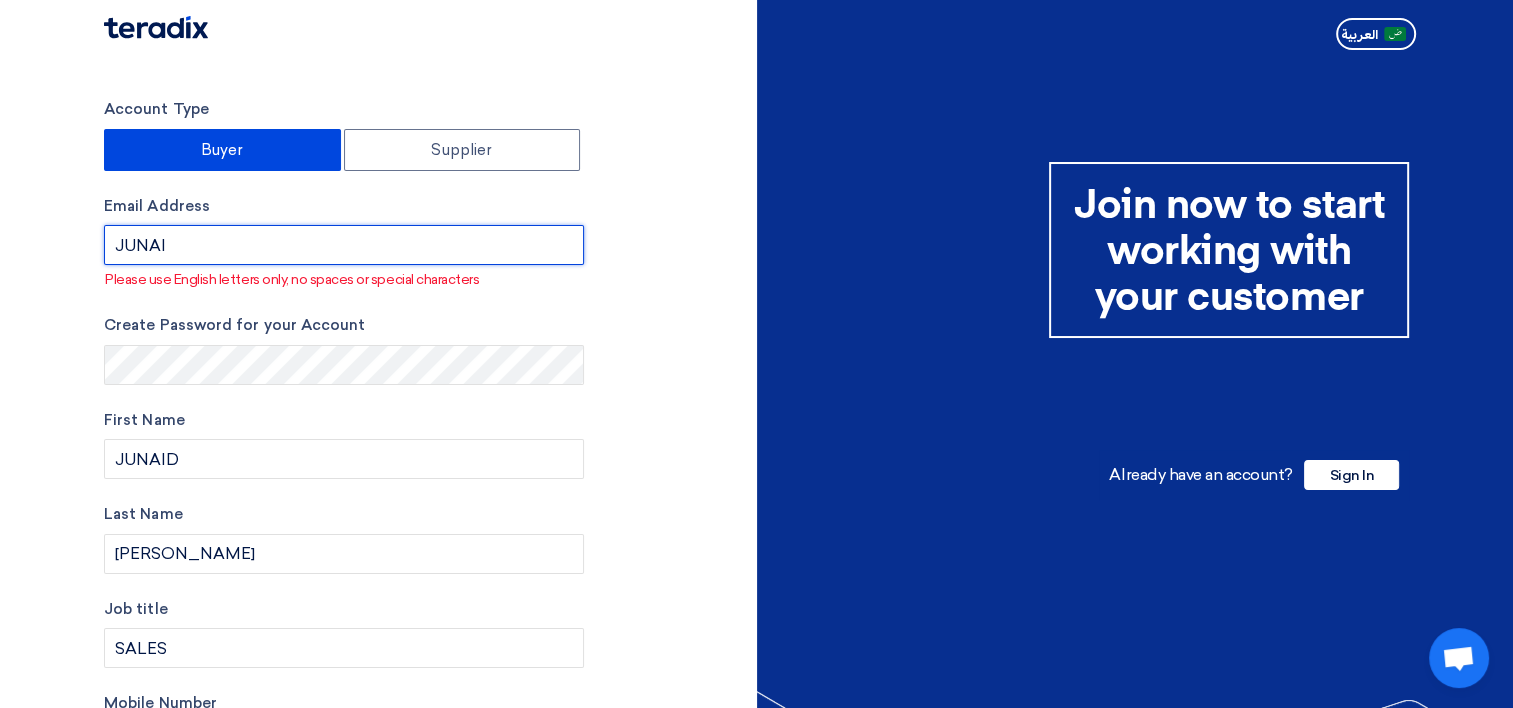drag, startPoint x: 201, startPoint y: 240, endPoint x: 11, endPoint y: 232, distance: 190.16835 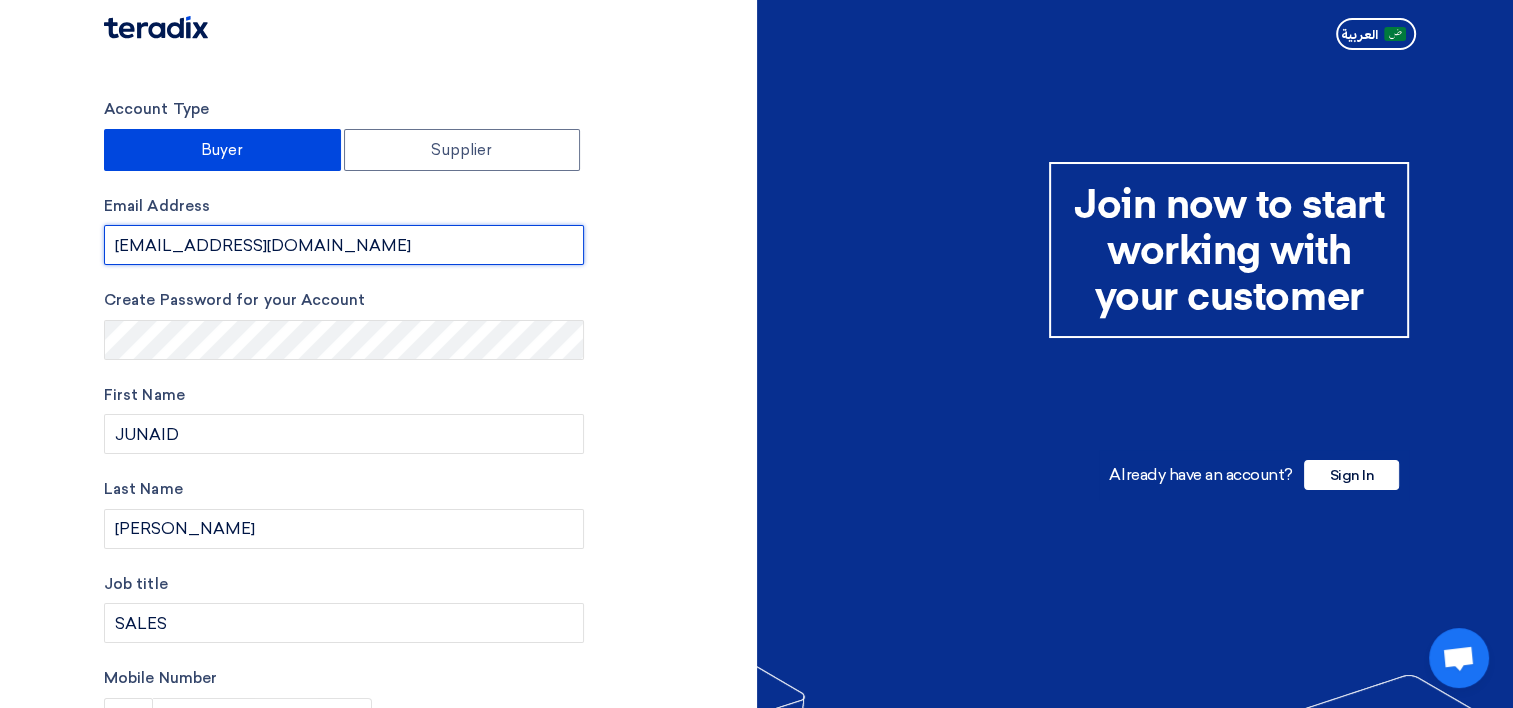 type on "[EMAIL_ADDRESS][DOMAIN_NAME]" 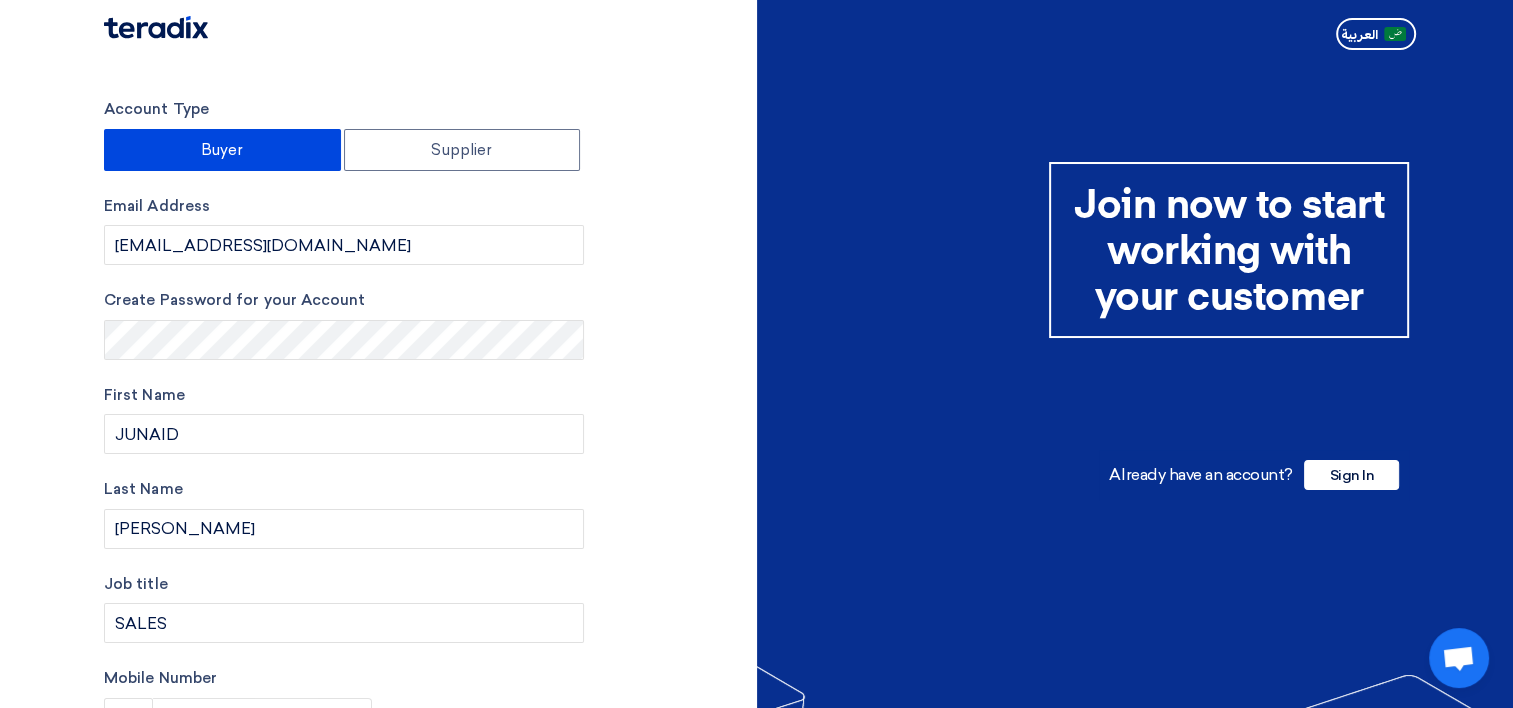 click on "Account Type
Buyer
Supplier
Email Address
junaid@specialitygulf.com
Create Password for your Account
First Name
JUNAID
Last Name
MOHAMMED
Job title
Optional
SALES
Mobile Number
+966 581400074" 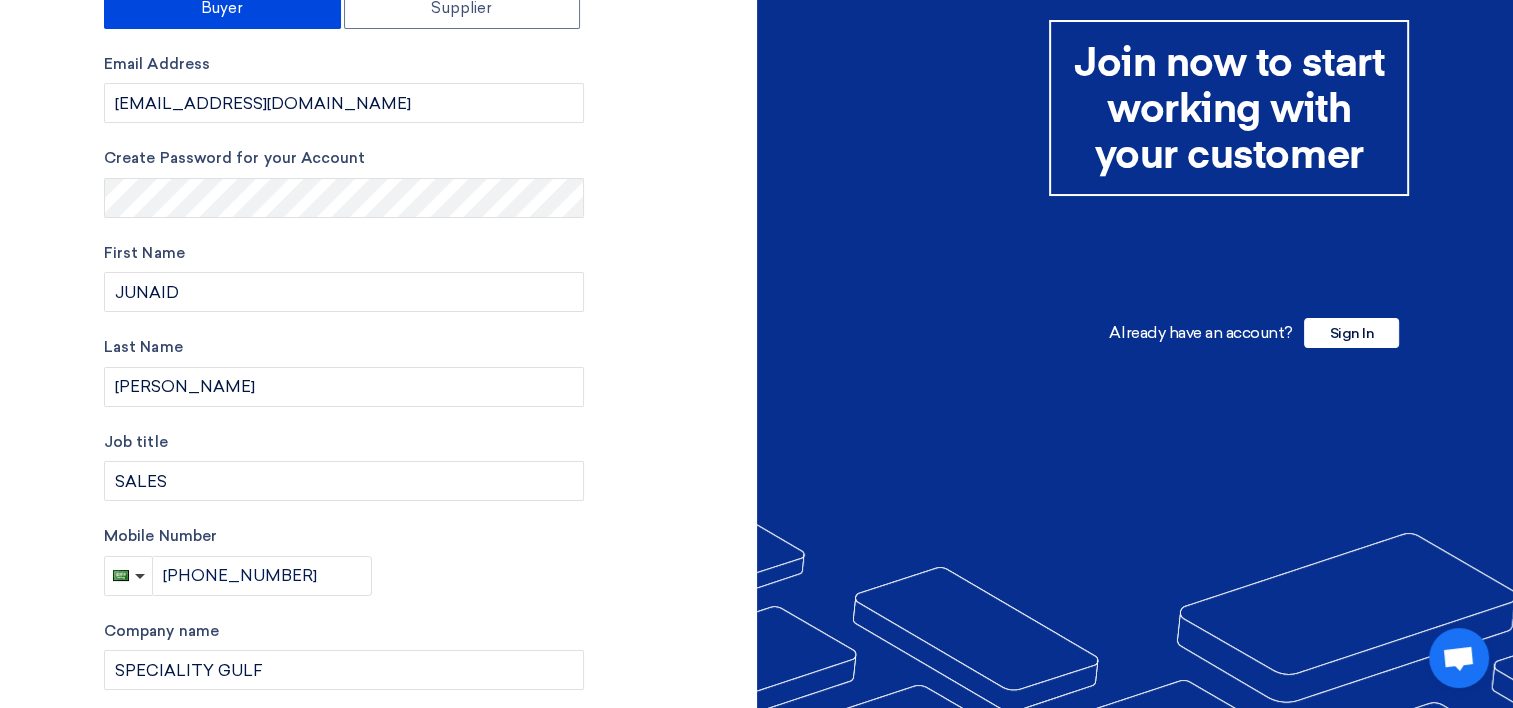 scroll, scrollTop: 372, scrollLeft: 0, axis: vertical 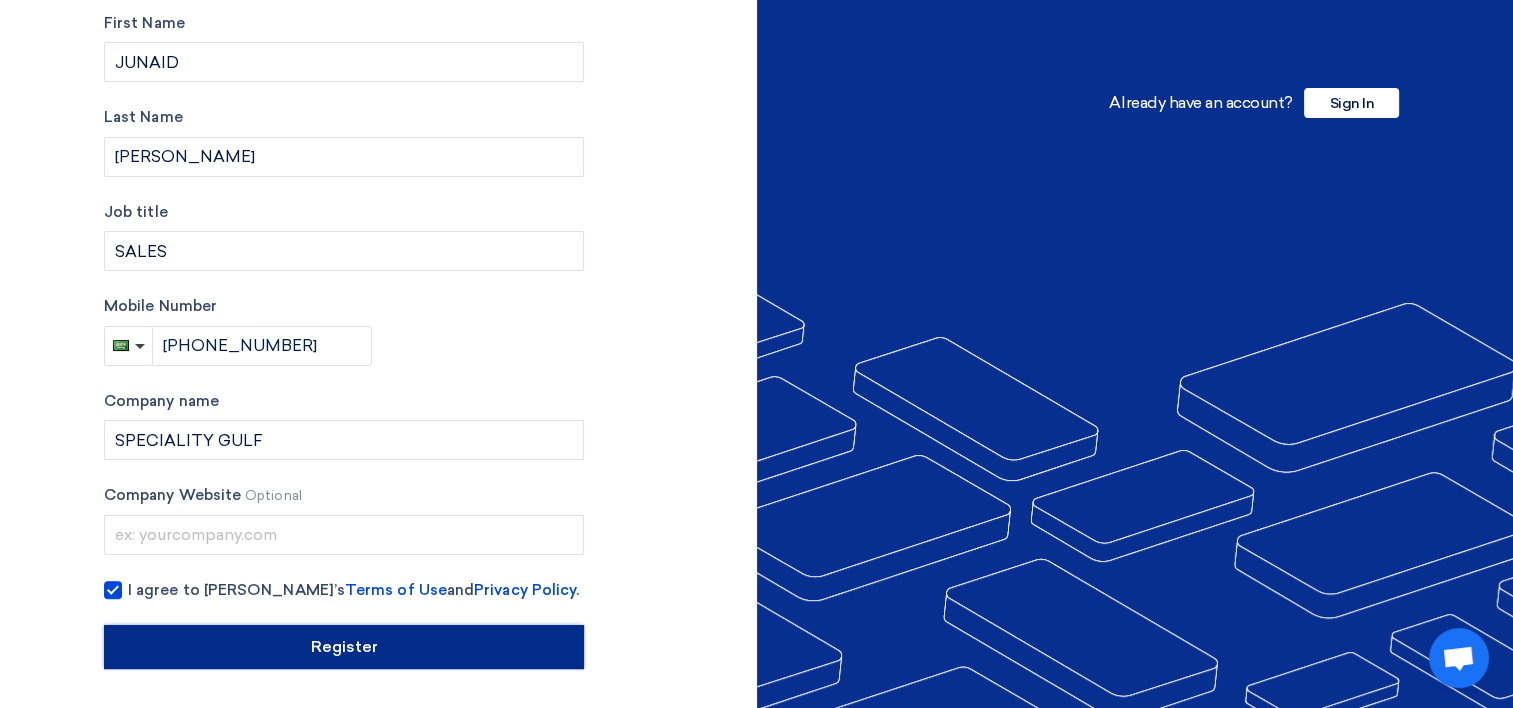 click on "Register" 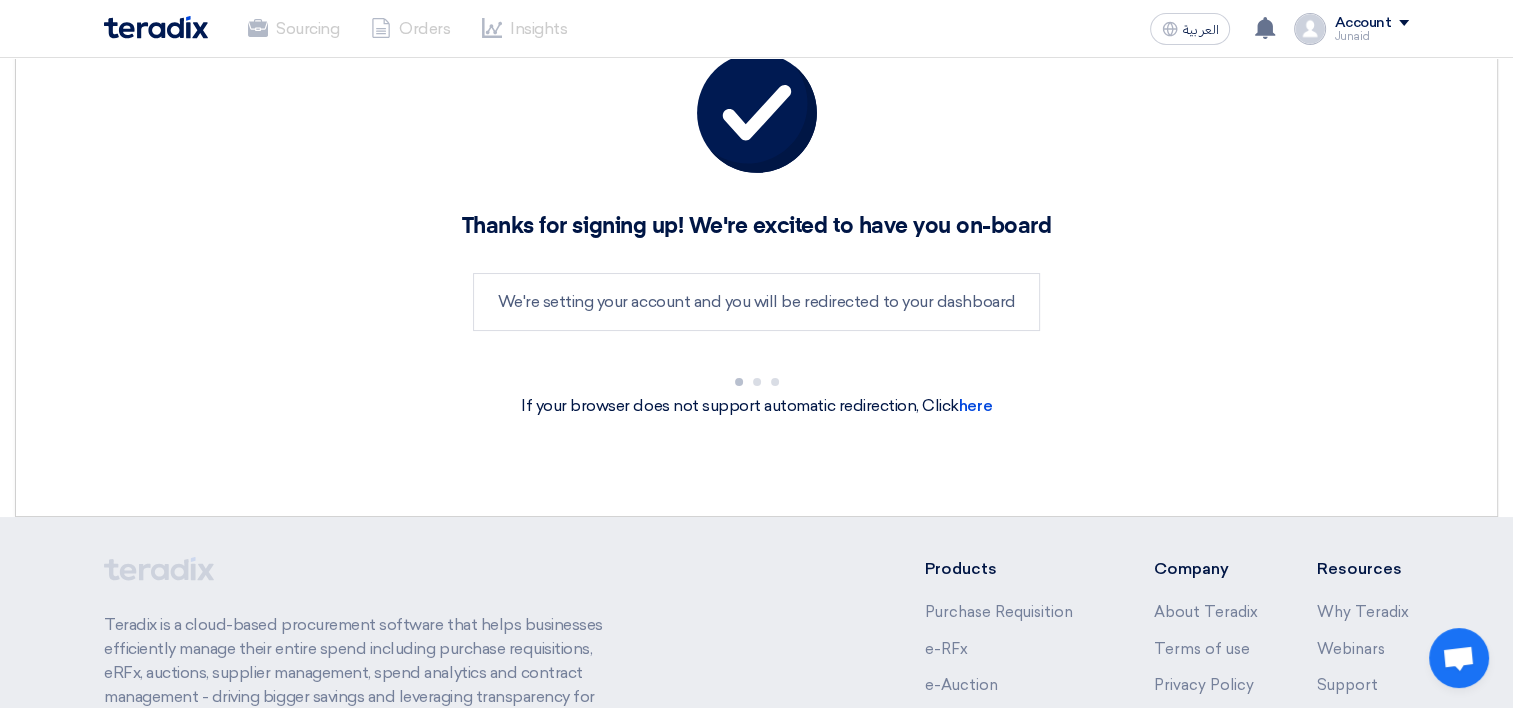 scroll, scrollTop: 0, scrollLeft: 0, axis: both 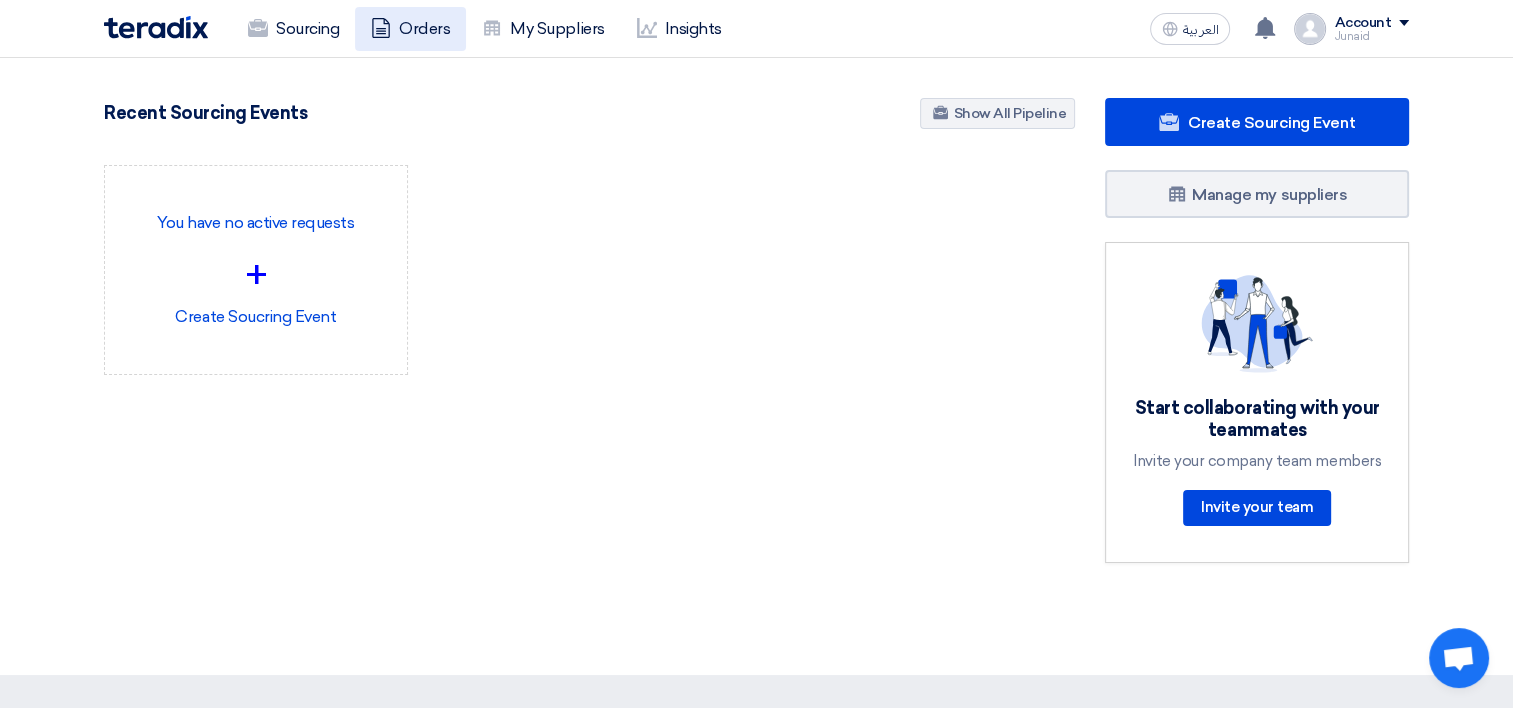 click on "Orders" 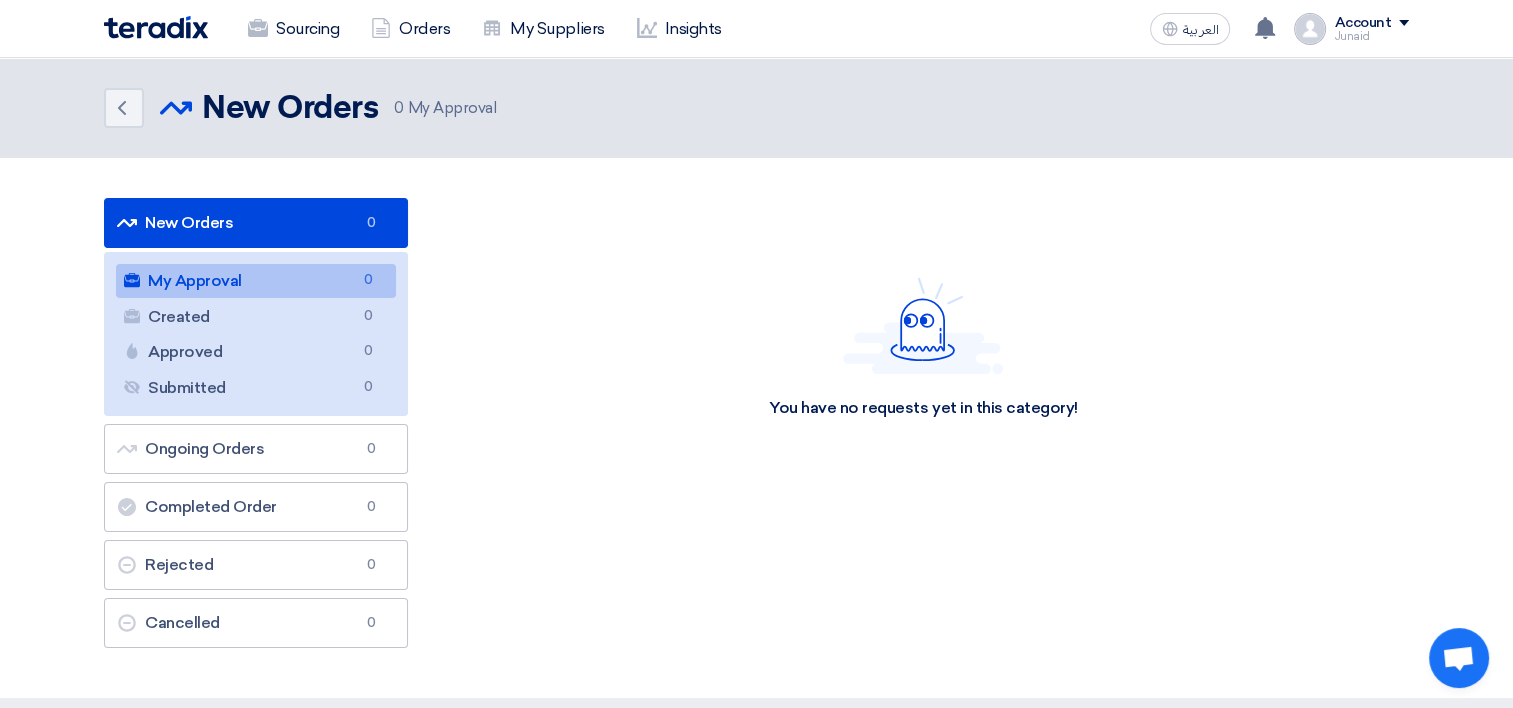 click 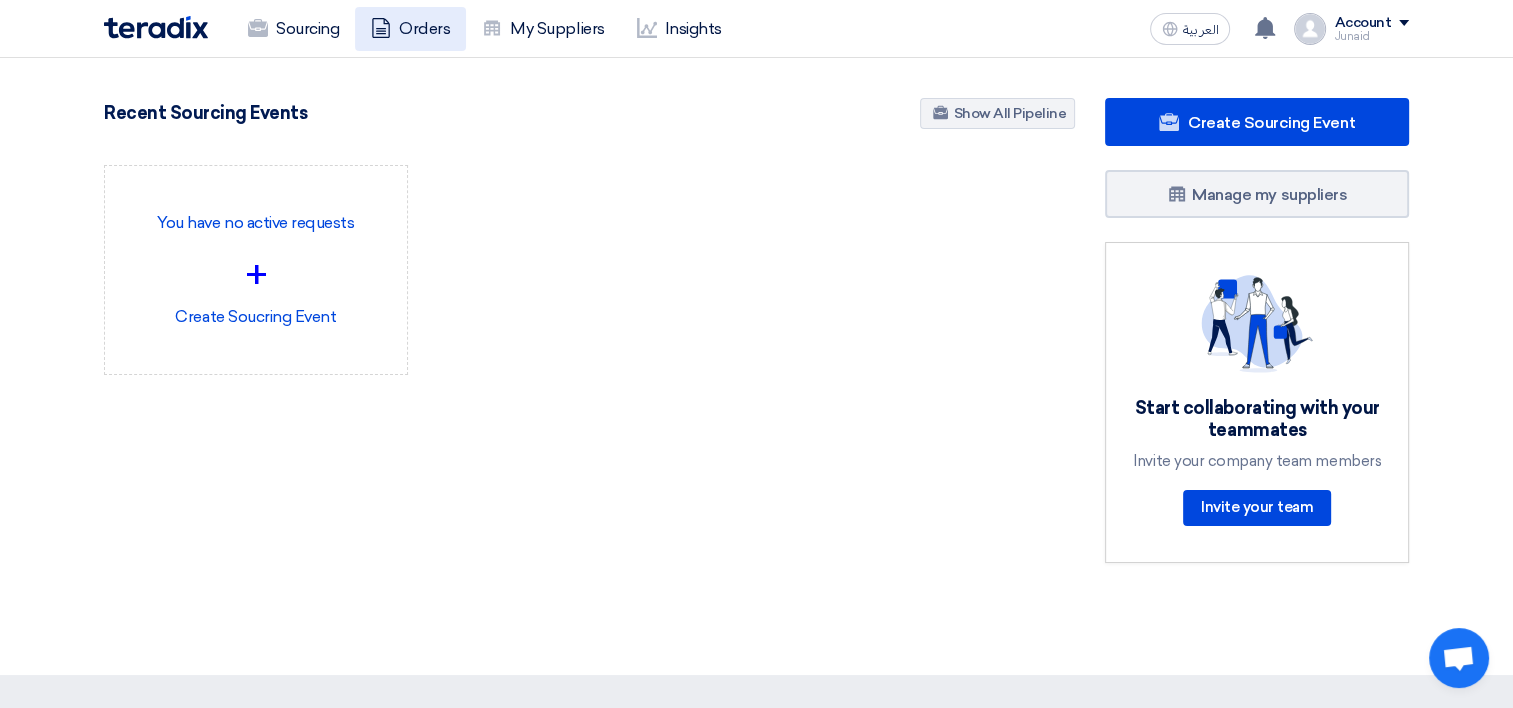 click on "Orders" 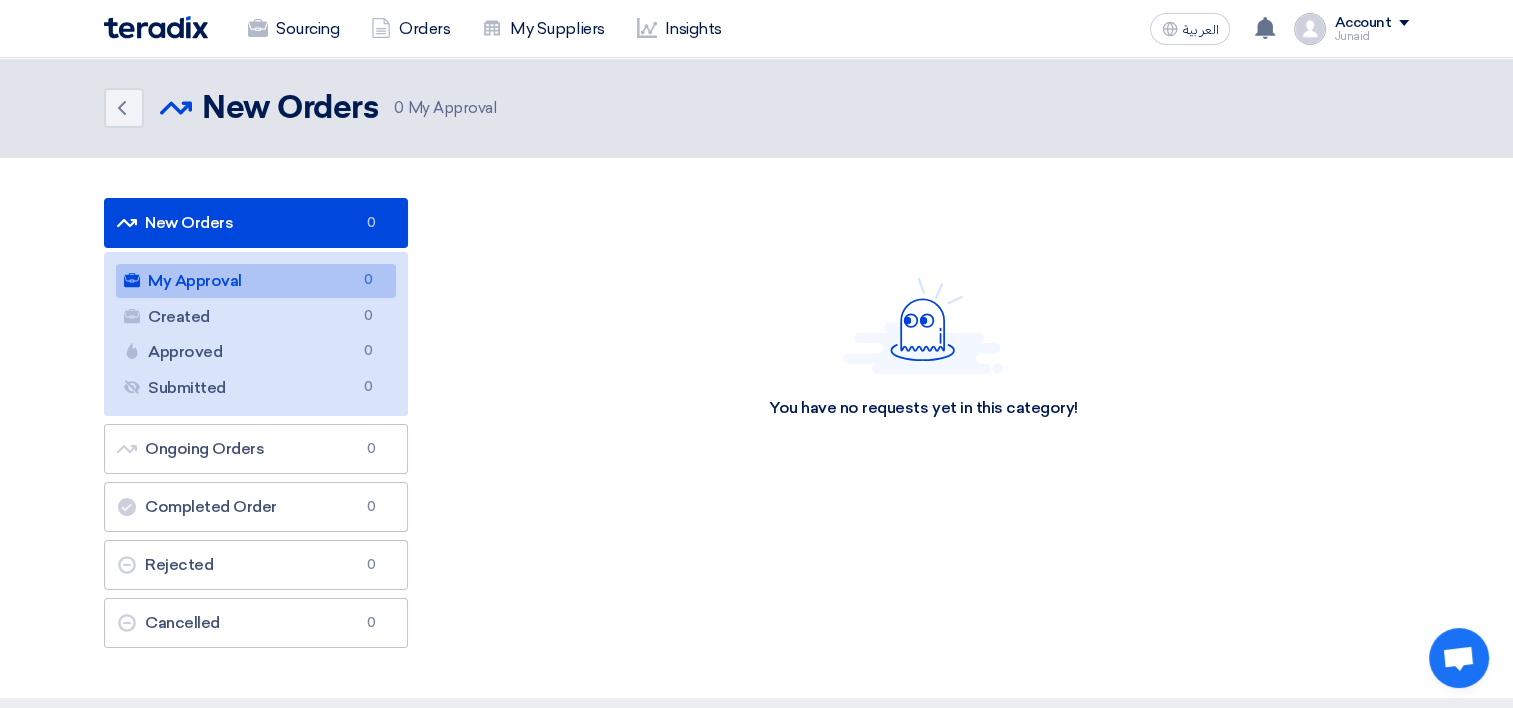 click on "New Orders
New Orders
0" 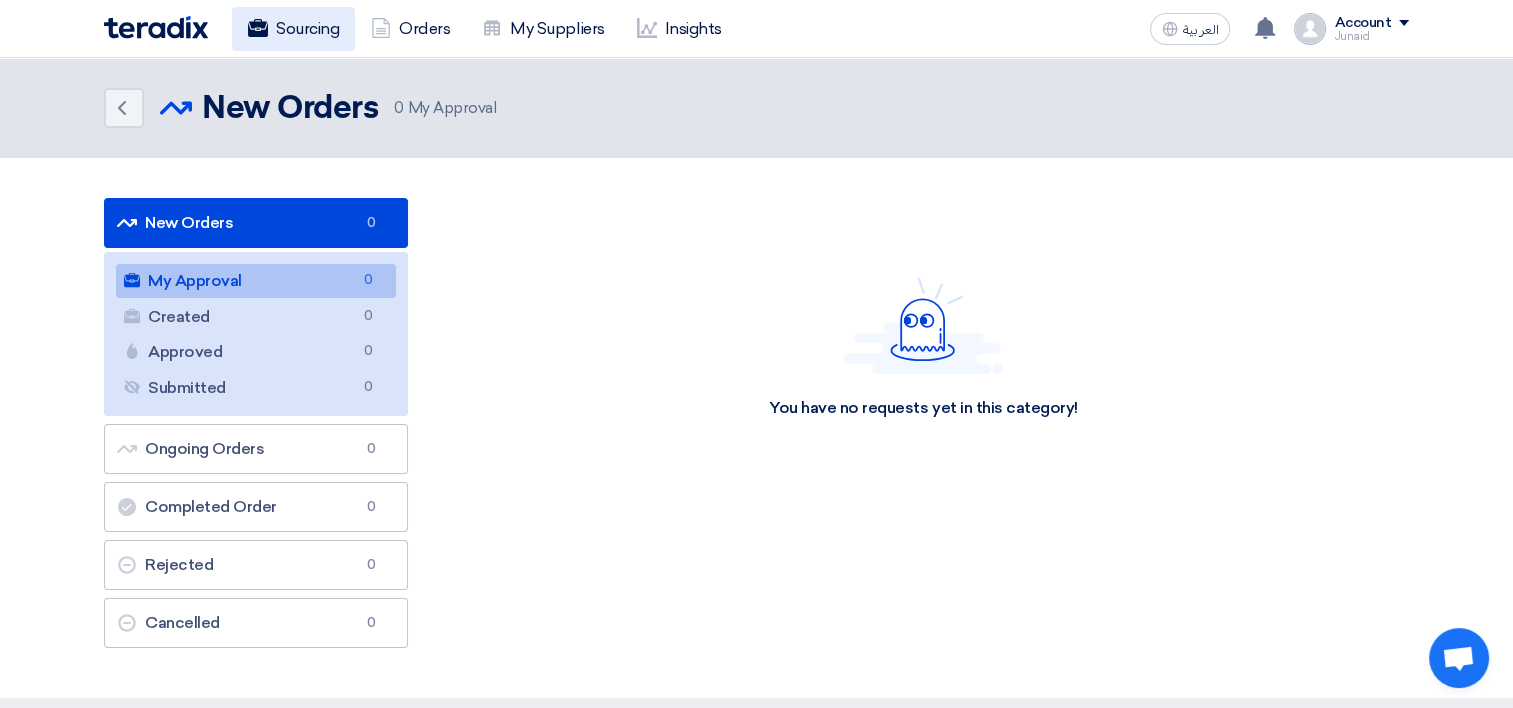 click on "Sourcing" 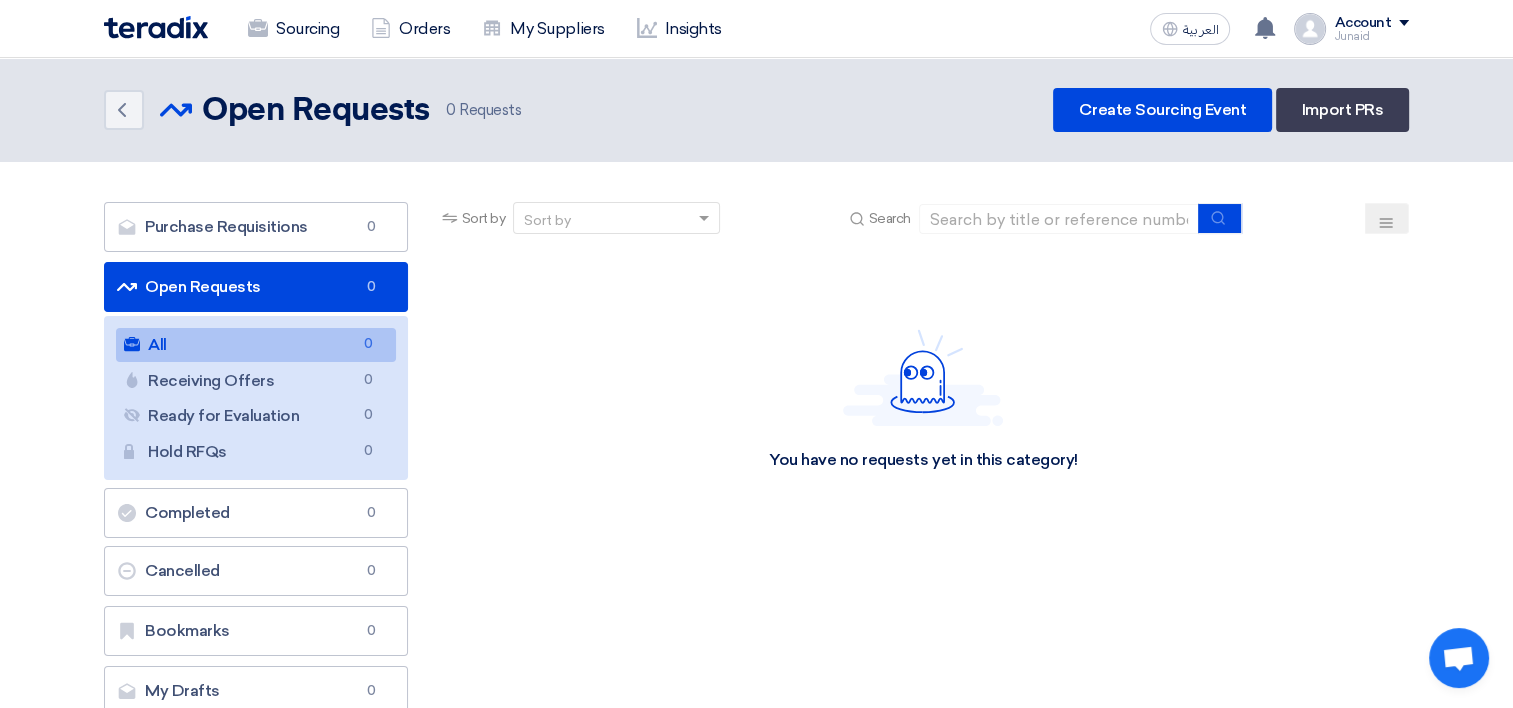 click 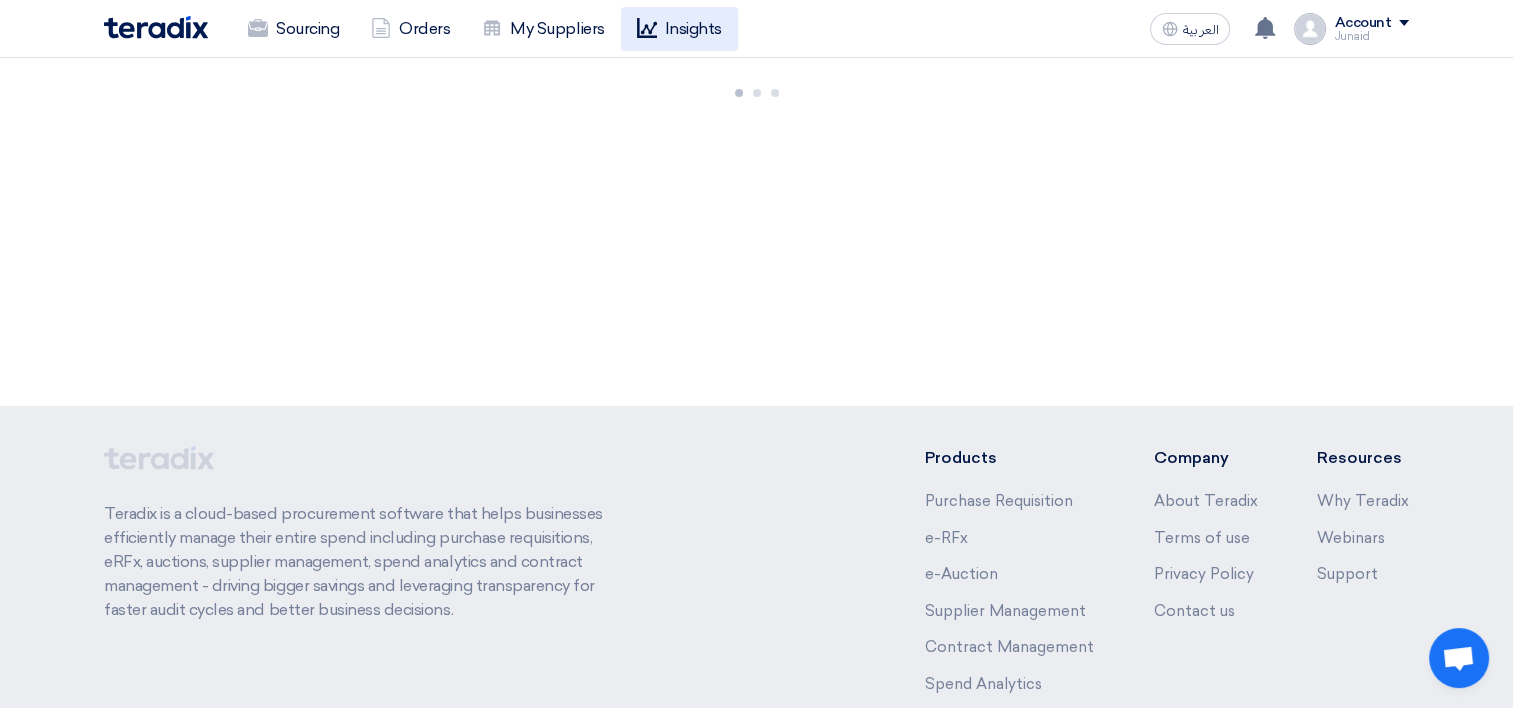 click 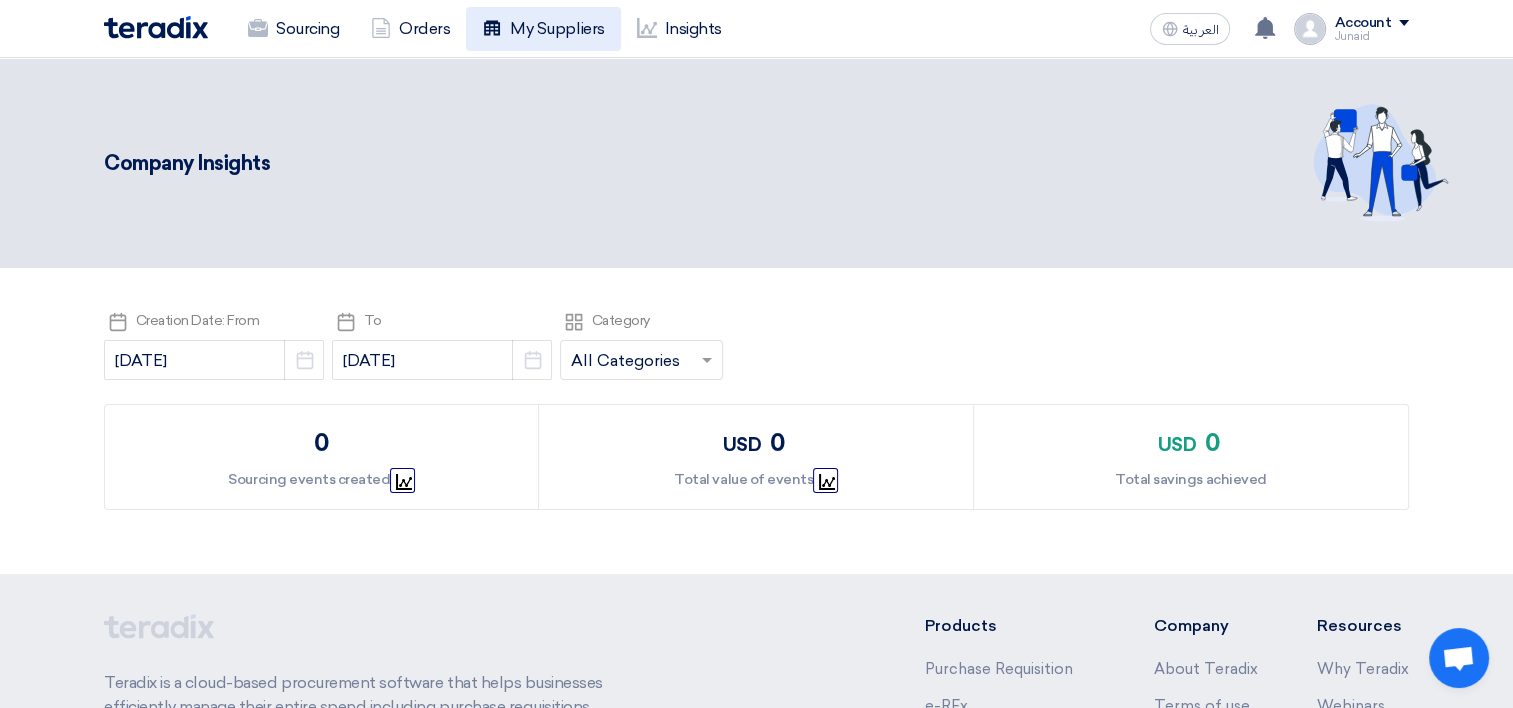 click on "My Suppliers" 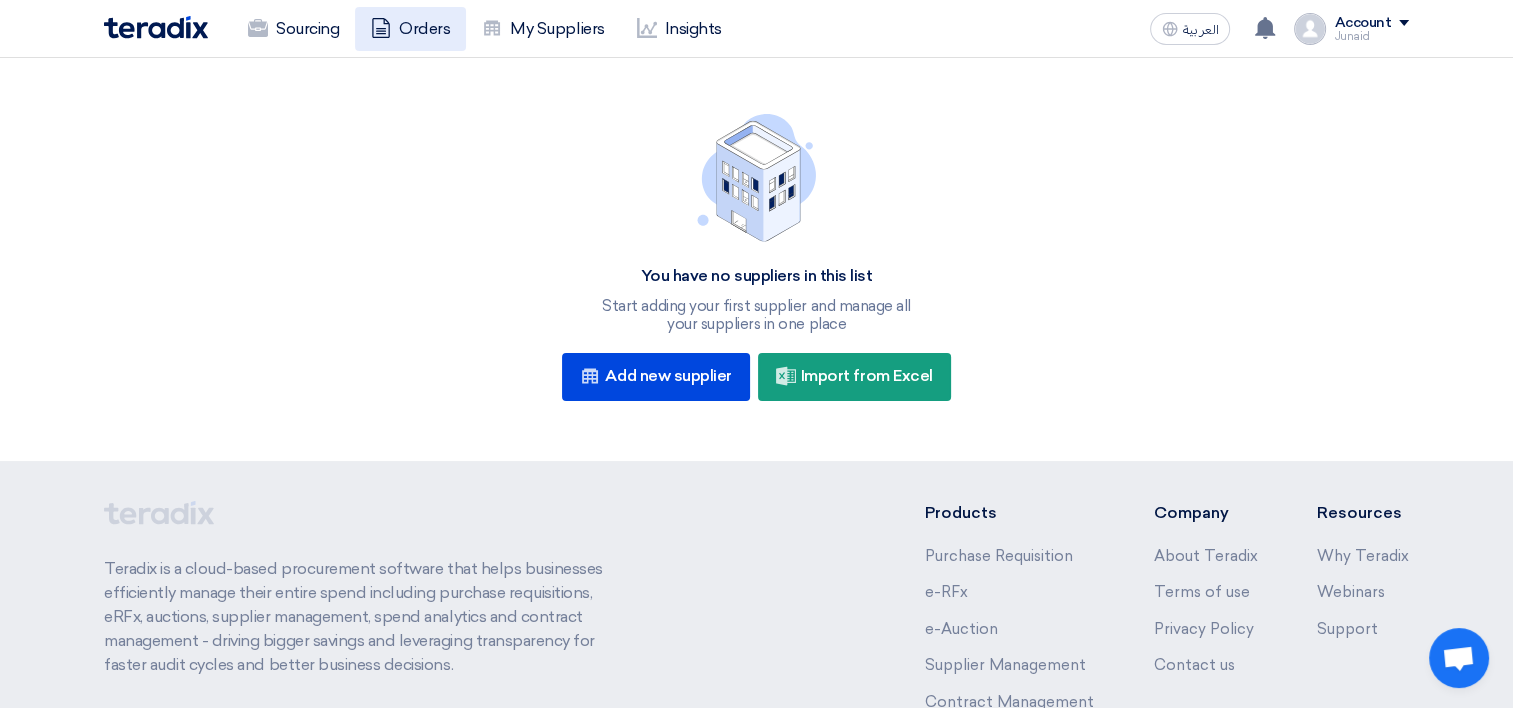 click on "Orders" 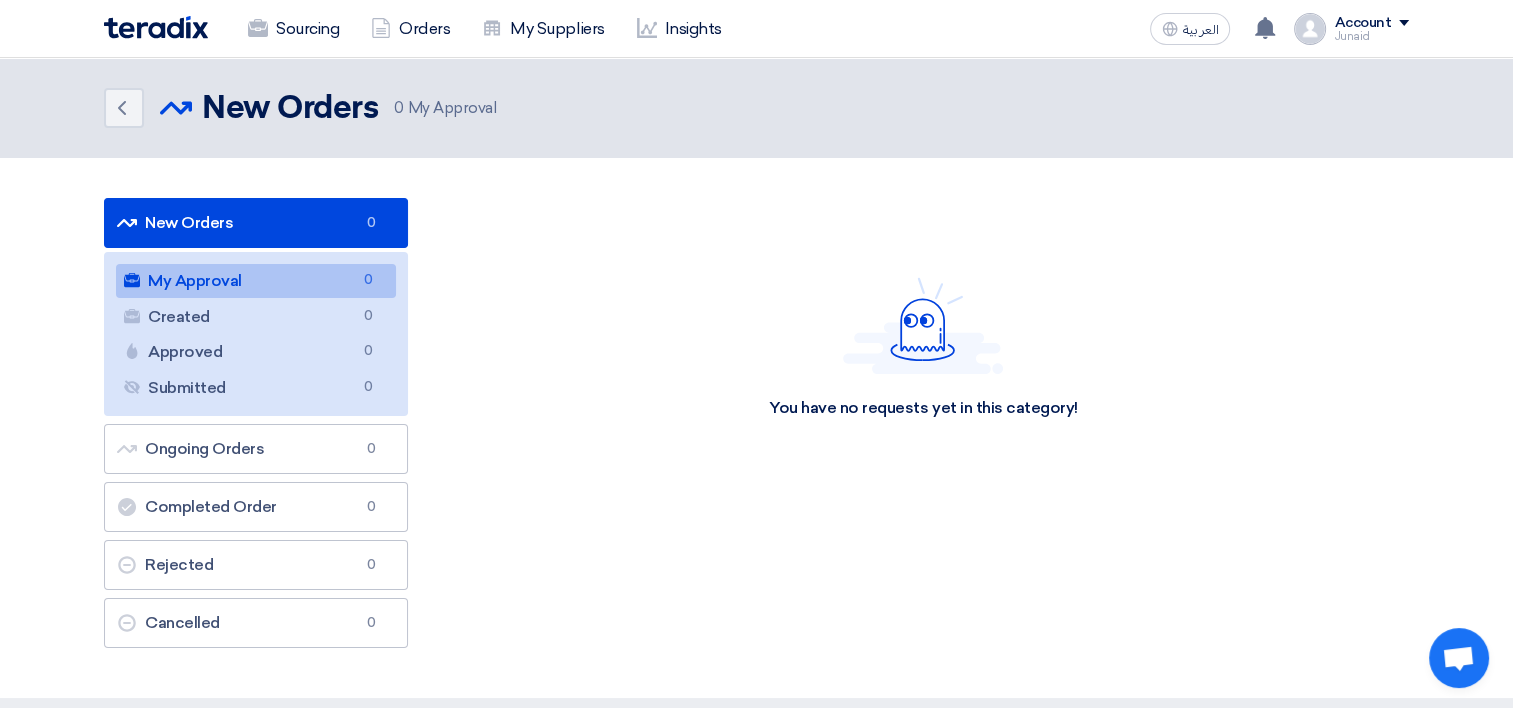 click on "Sourcing
Orders
My Suppliers
Insights
العربية
ع
Your notification list is empty" 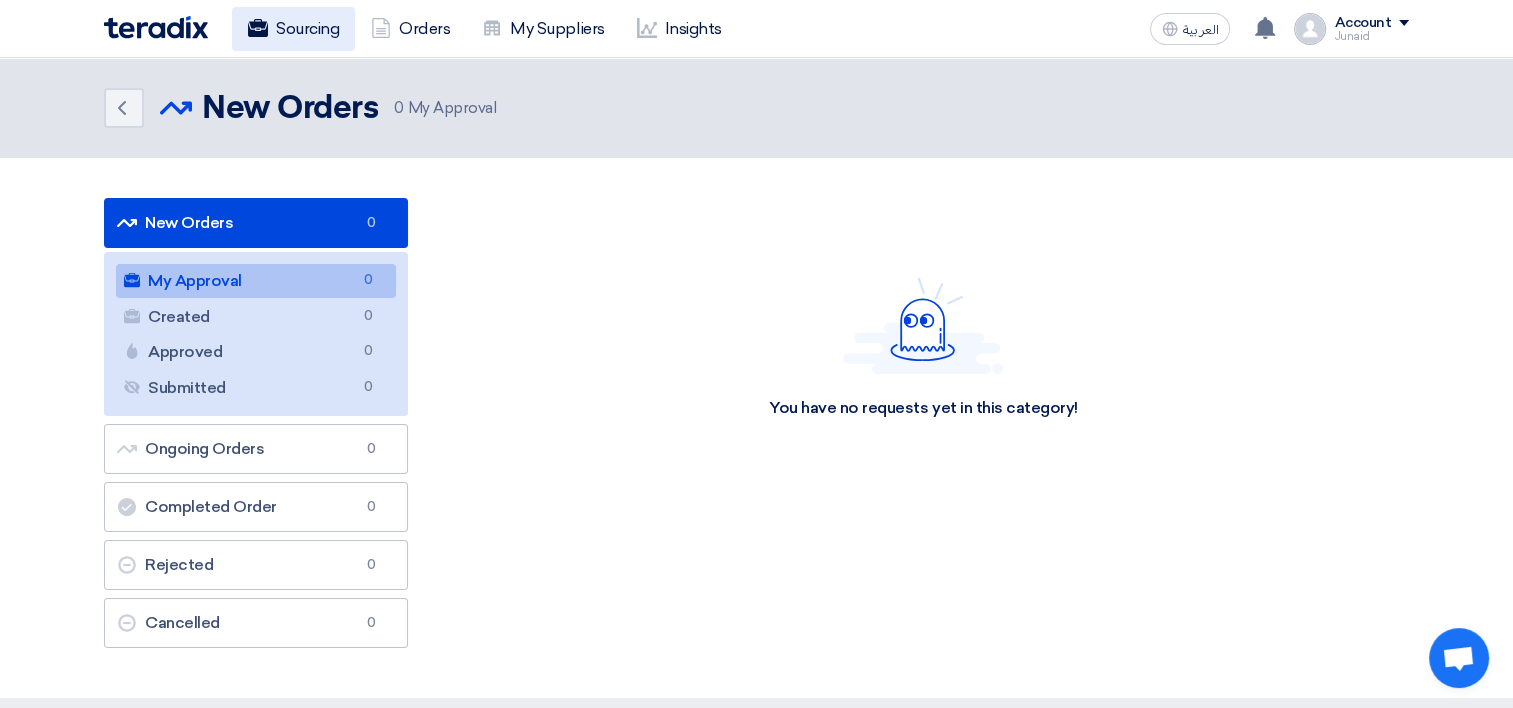 click on "Sourcing" 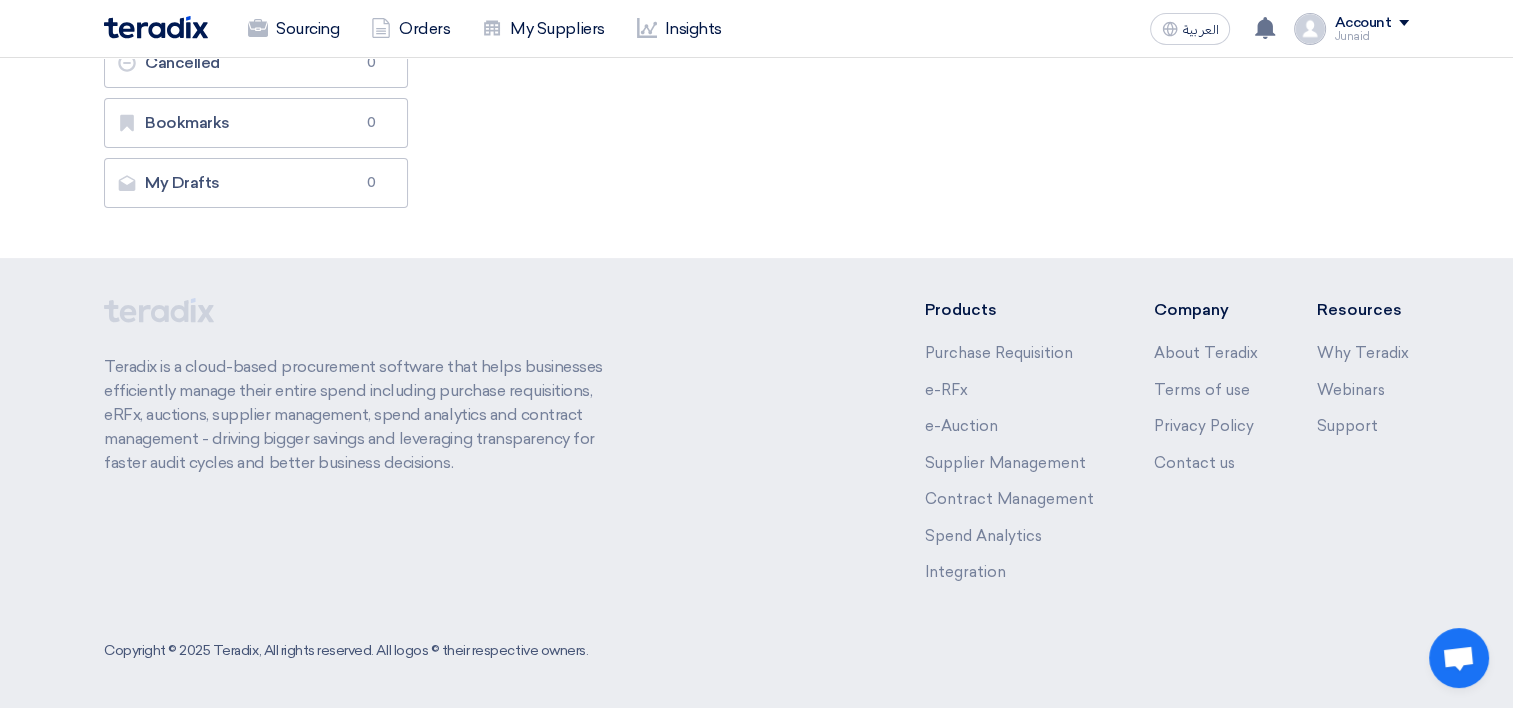 scroll, scrollTop: 0, scrollLeft: 0, axis: both 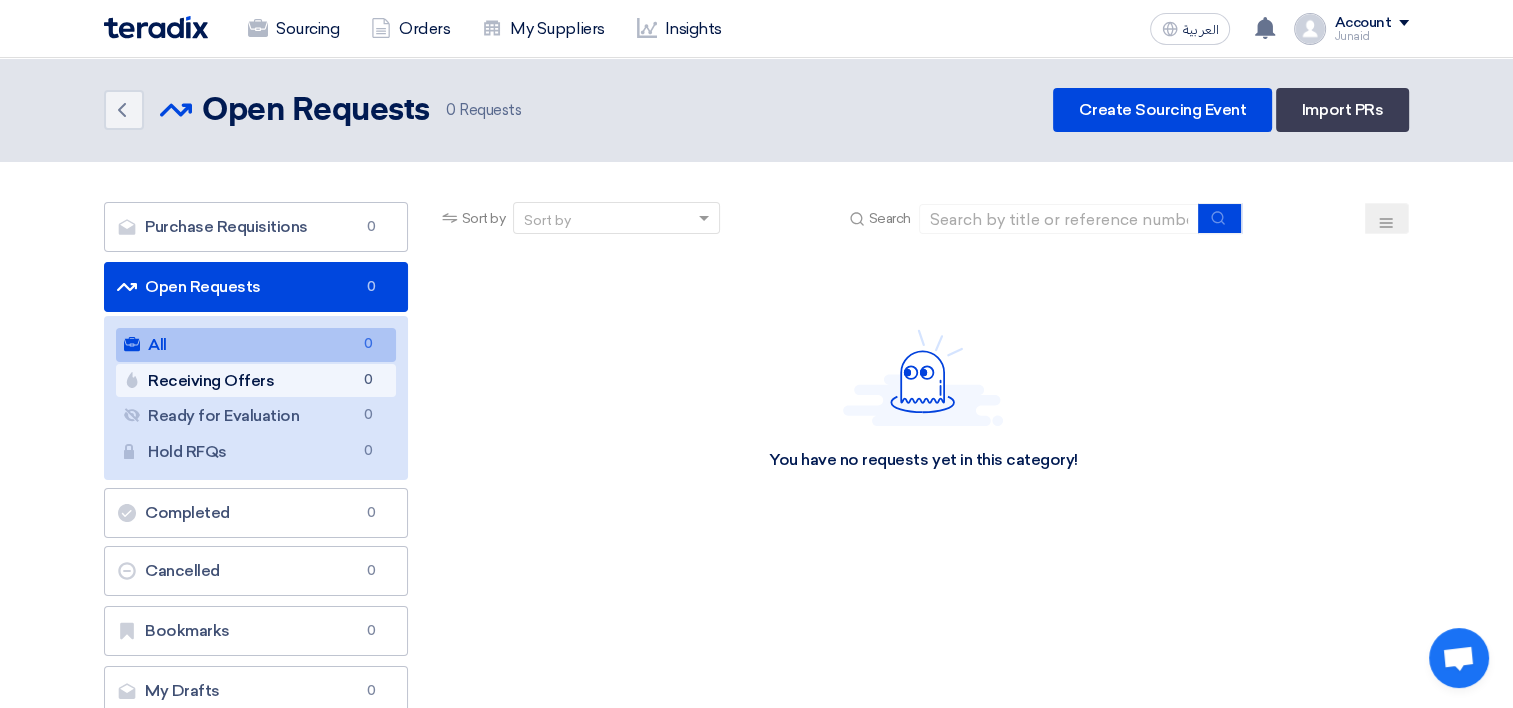 click on "Receiving Offers
Receiving Offers
0" 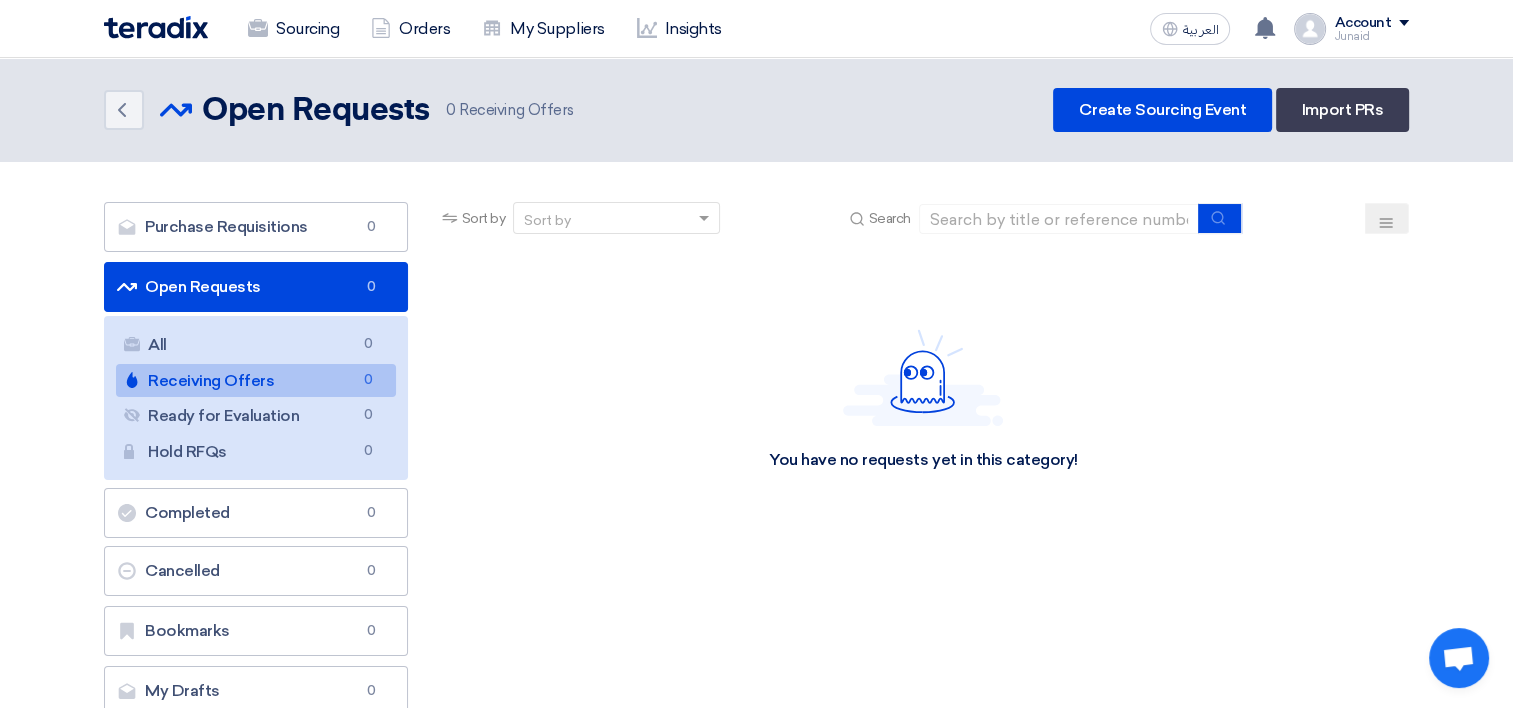 click on "Receiving Offers
Receiving Offers
0" 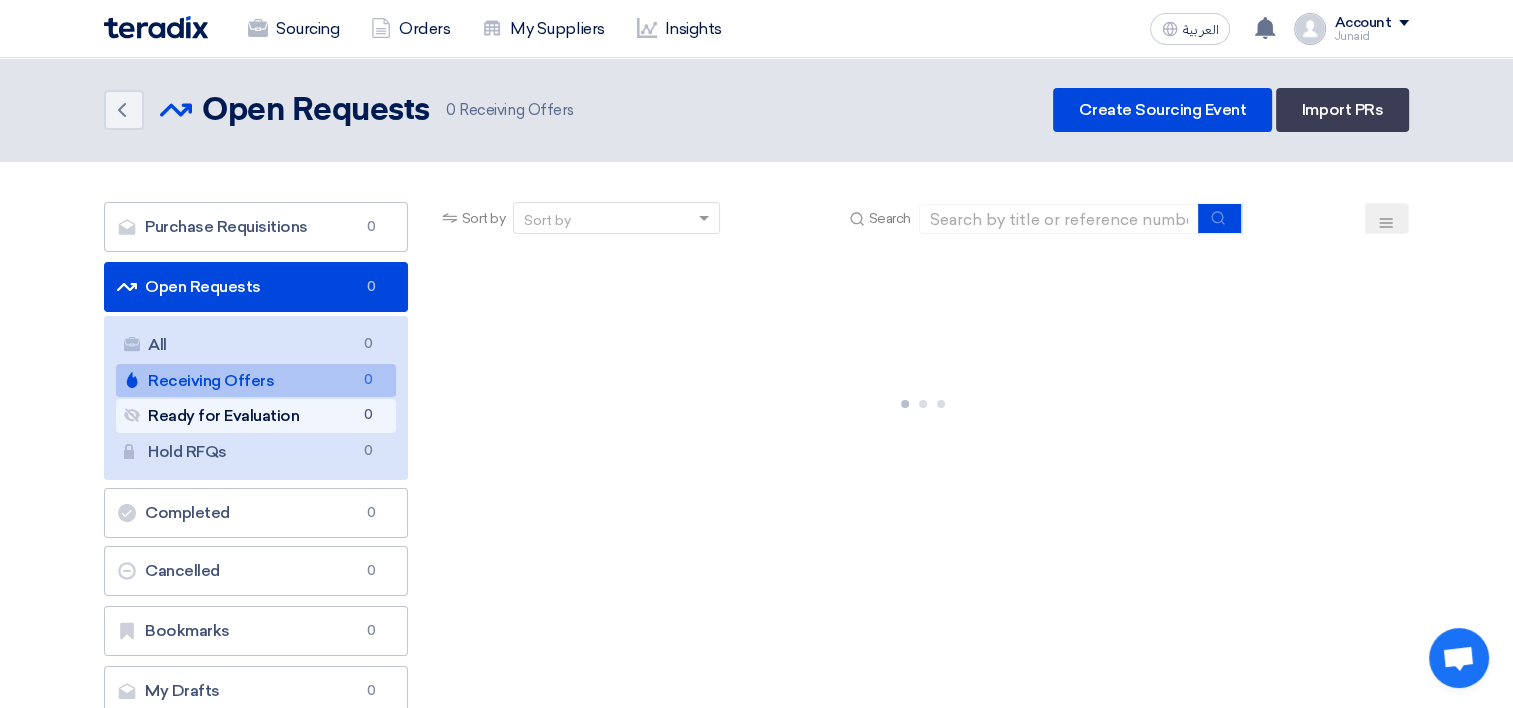 click on "Ready for Evaluation
Ready for Evaluation
0" 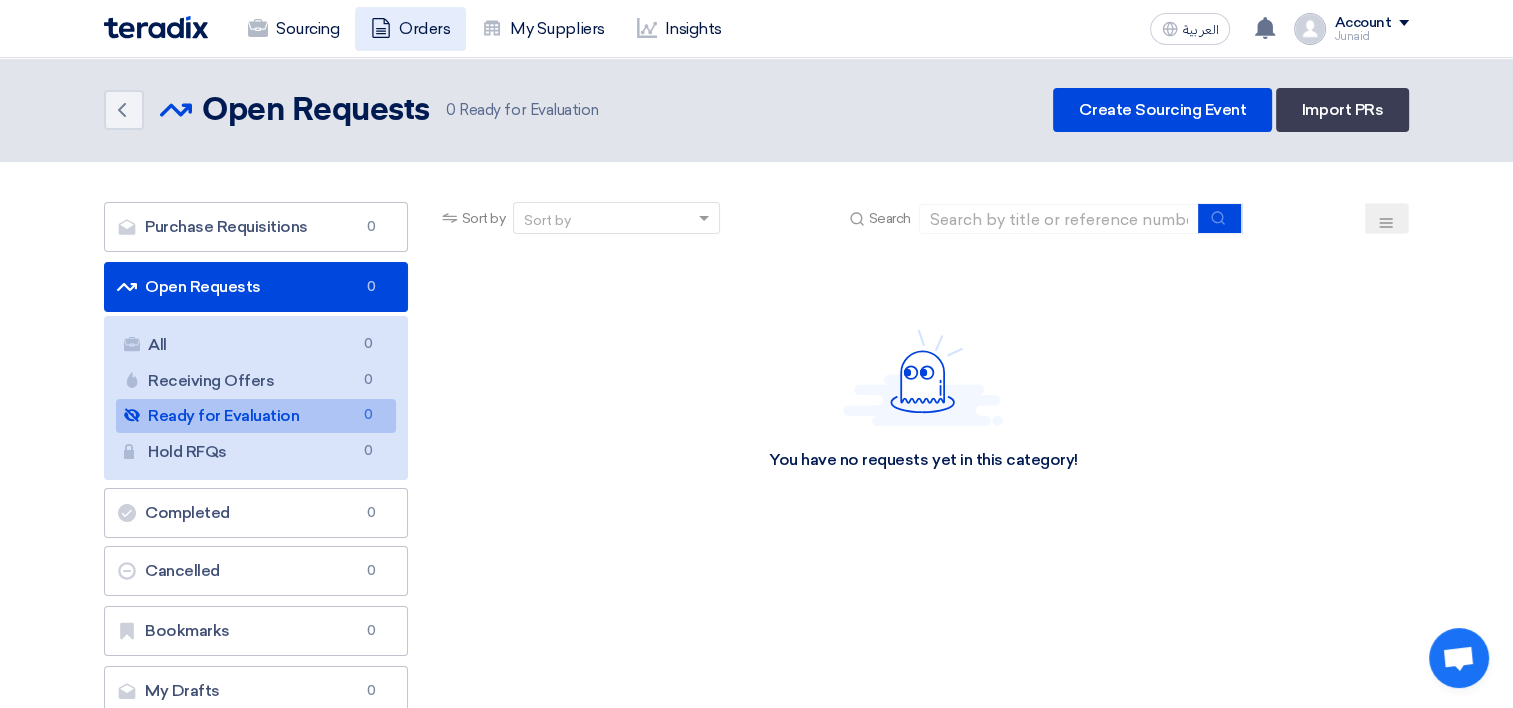 click 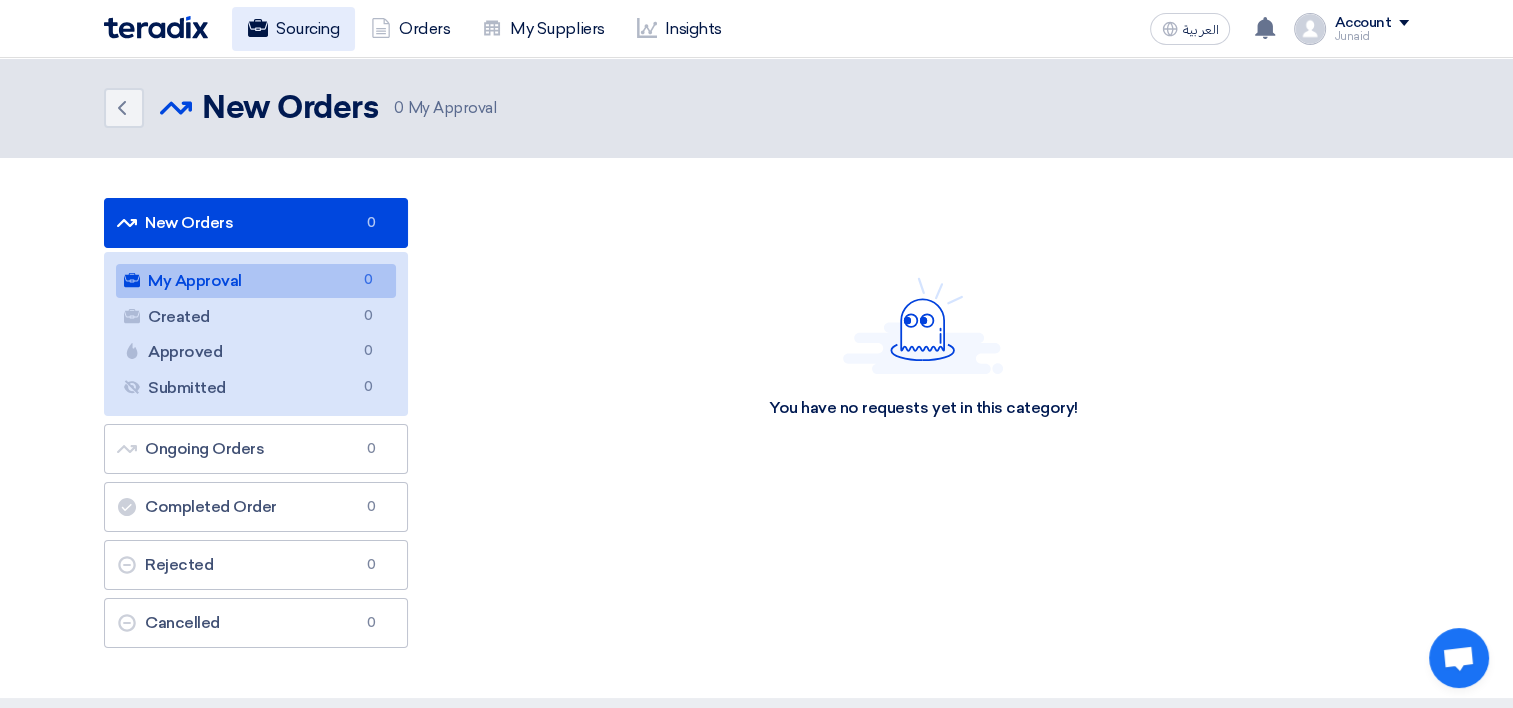 click on "Sourcing" 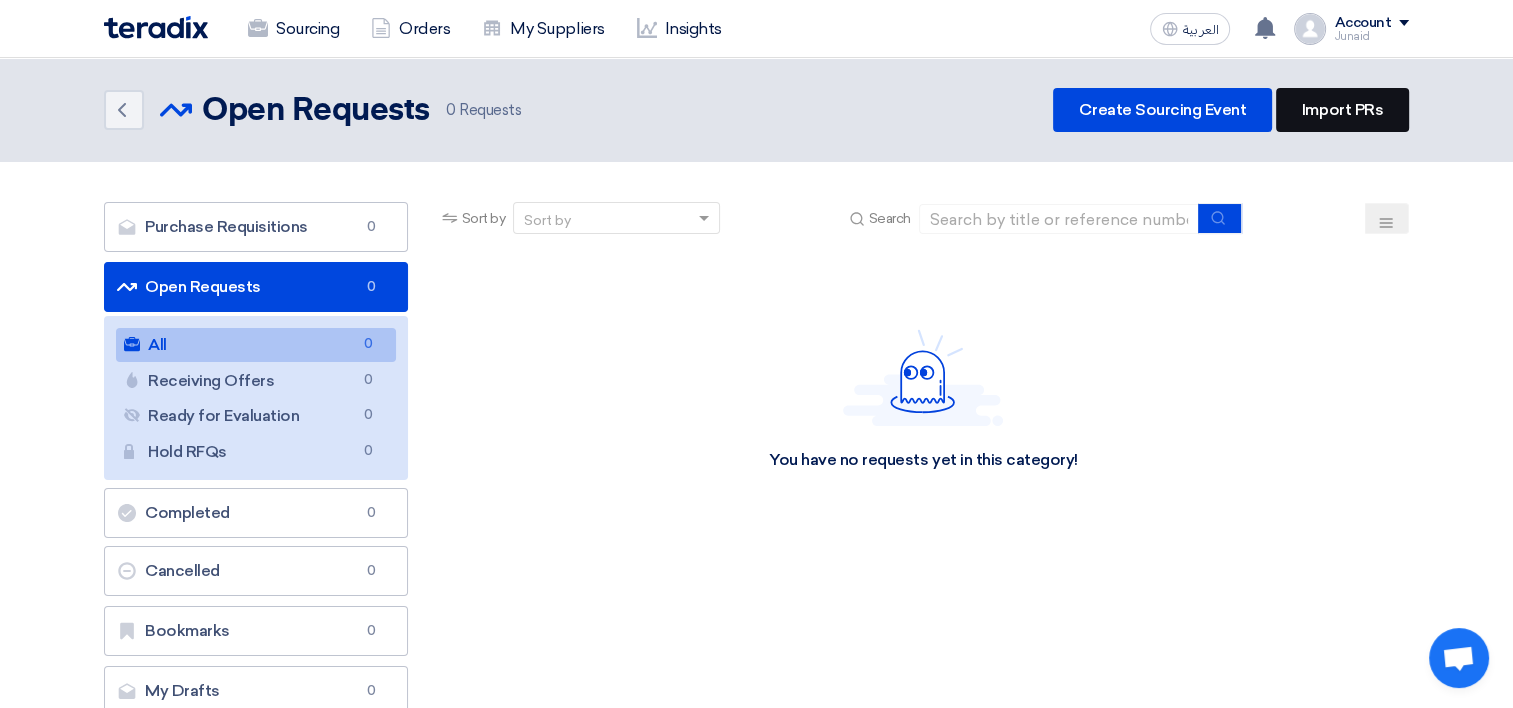 click on "Import PRs" 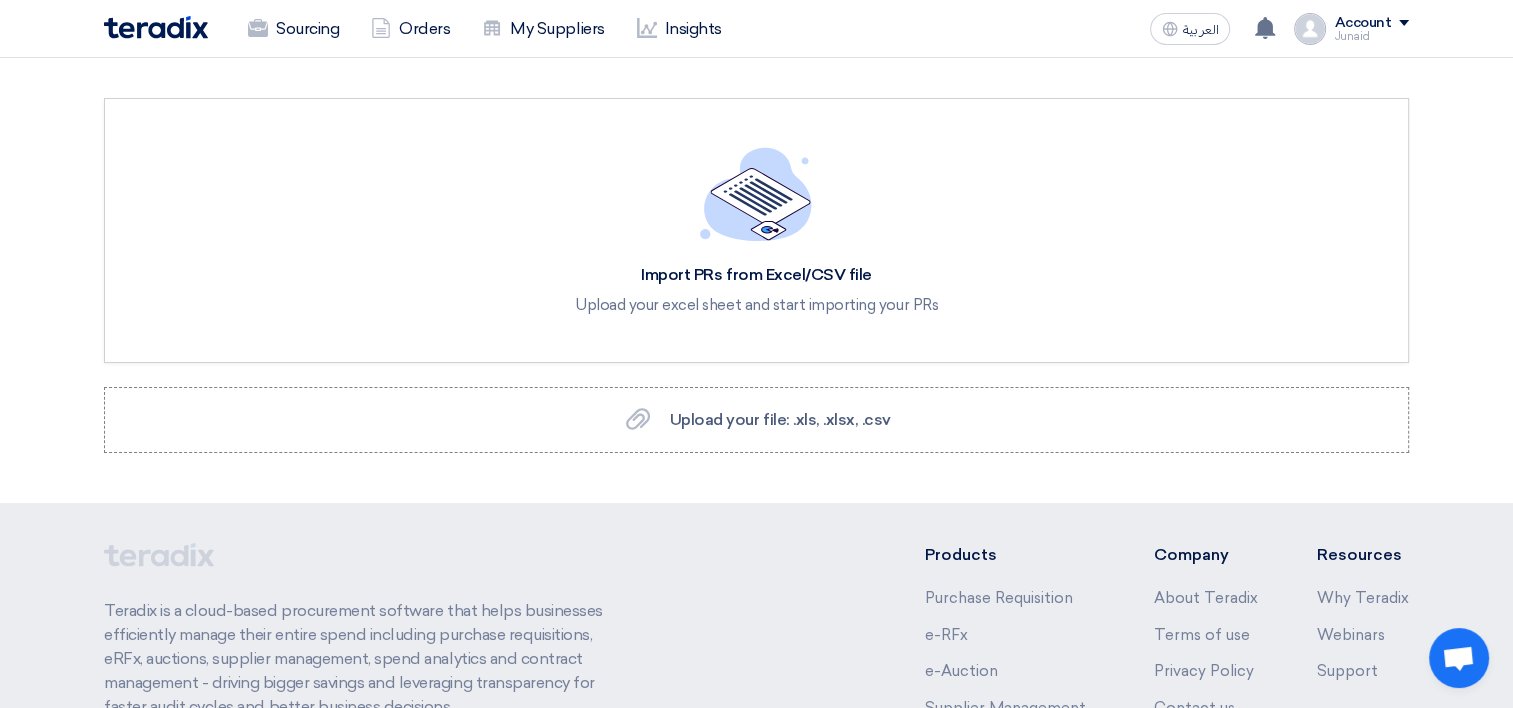 click 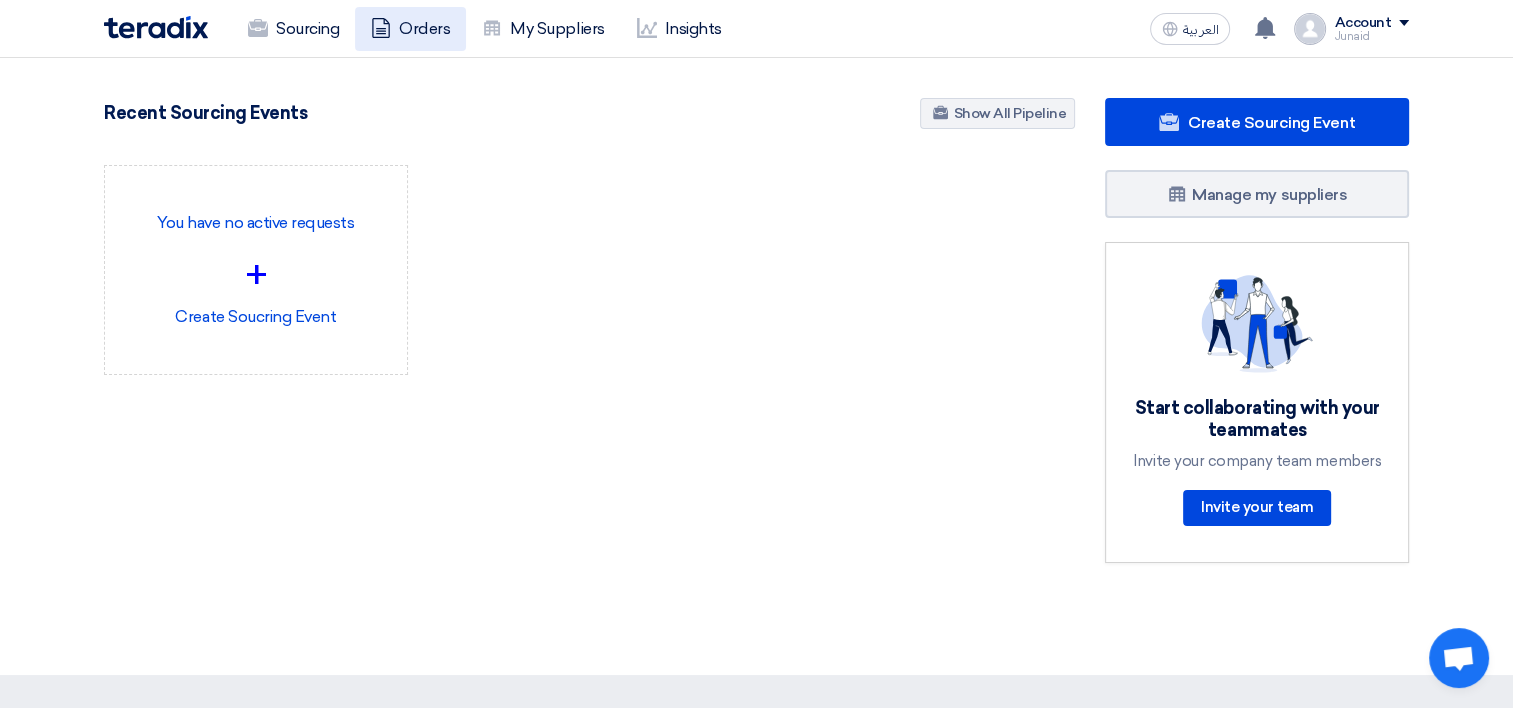 click on "Orders" 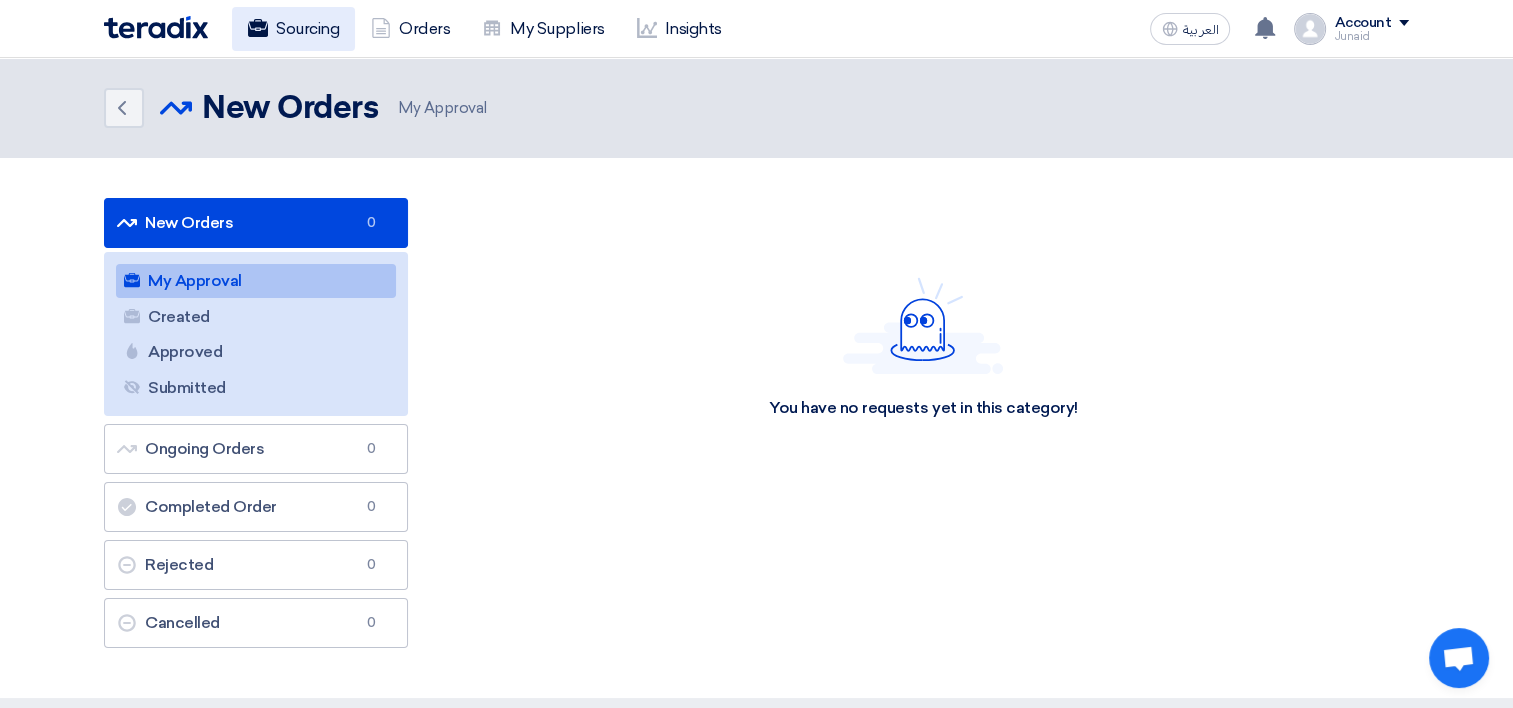 click 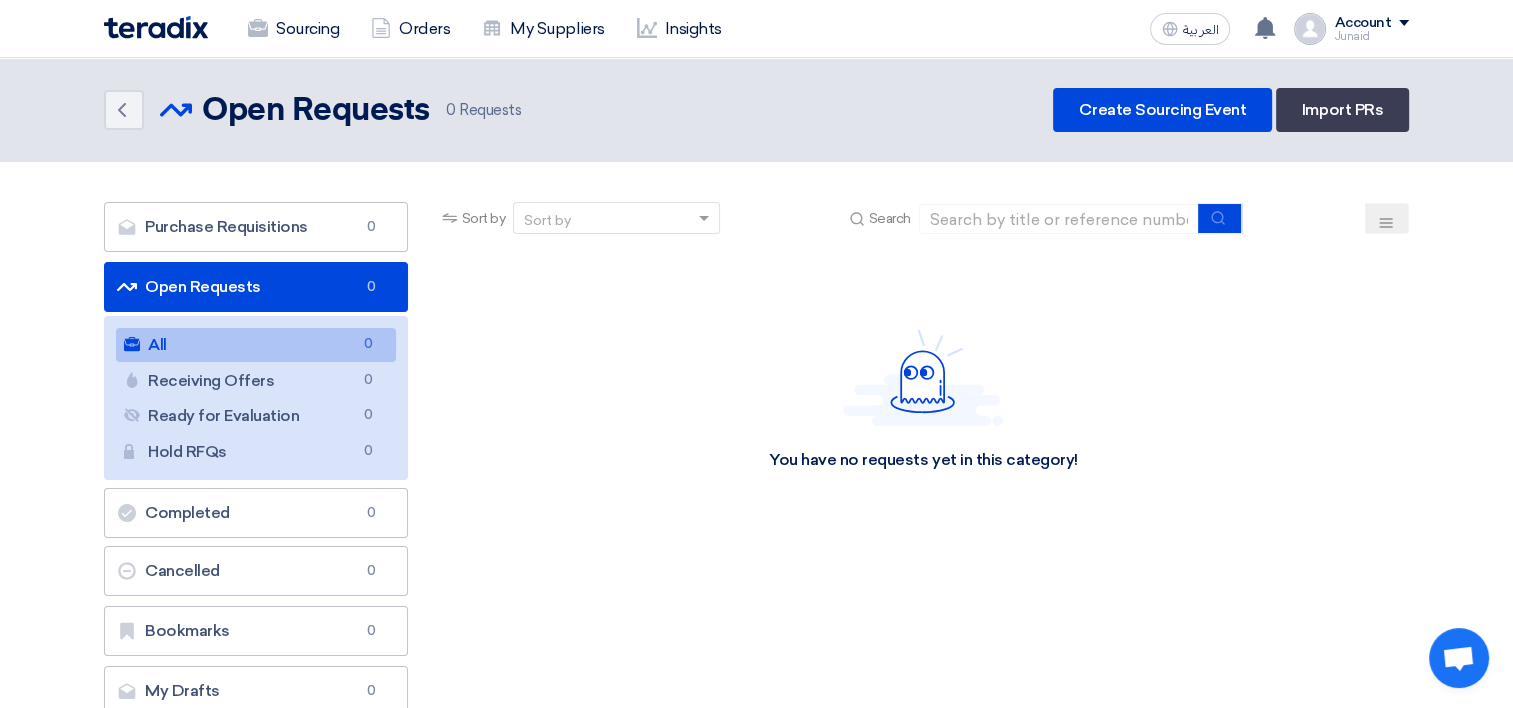 click on "Open Requests
Open Requests
0" 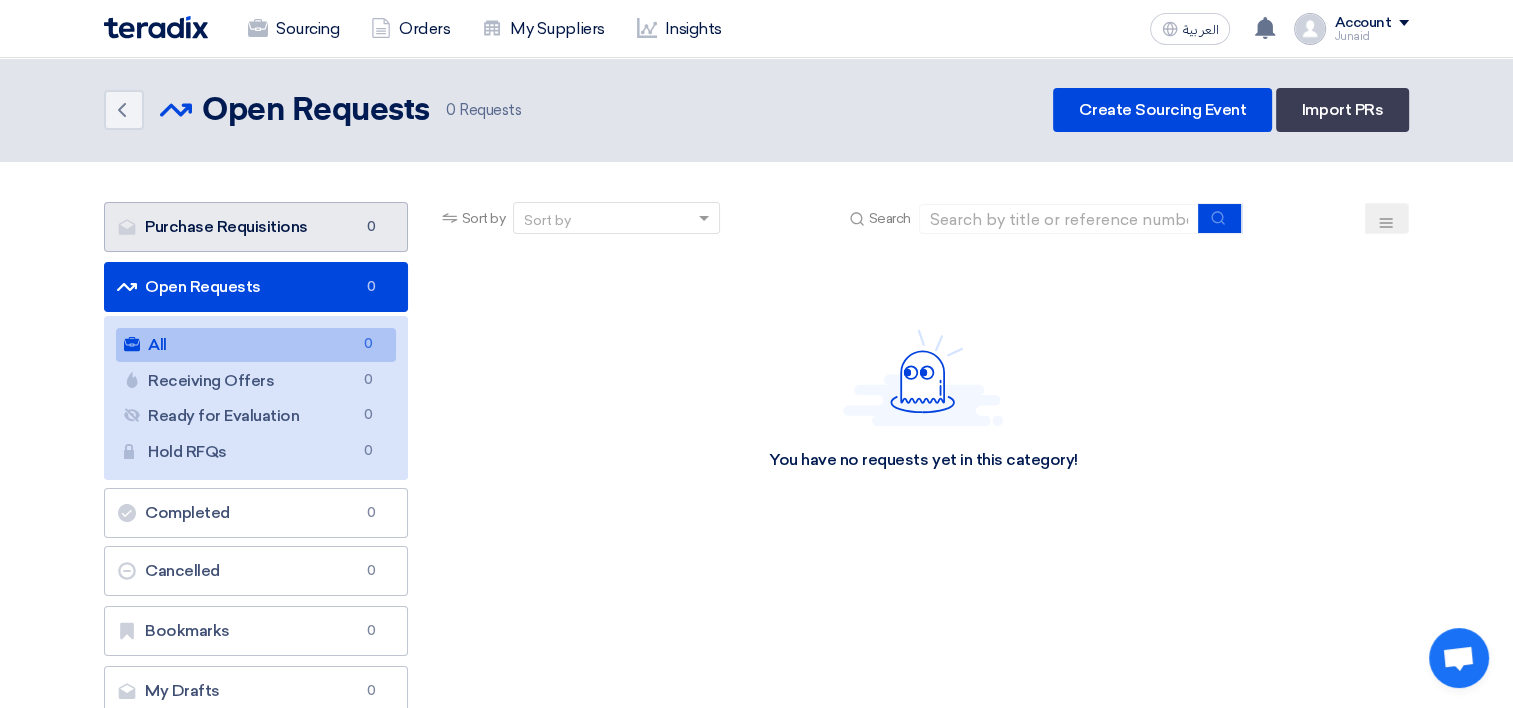 click on "Purchase Requisitions
Purchase Requisitions
0" 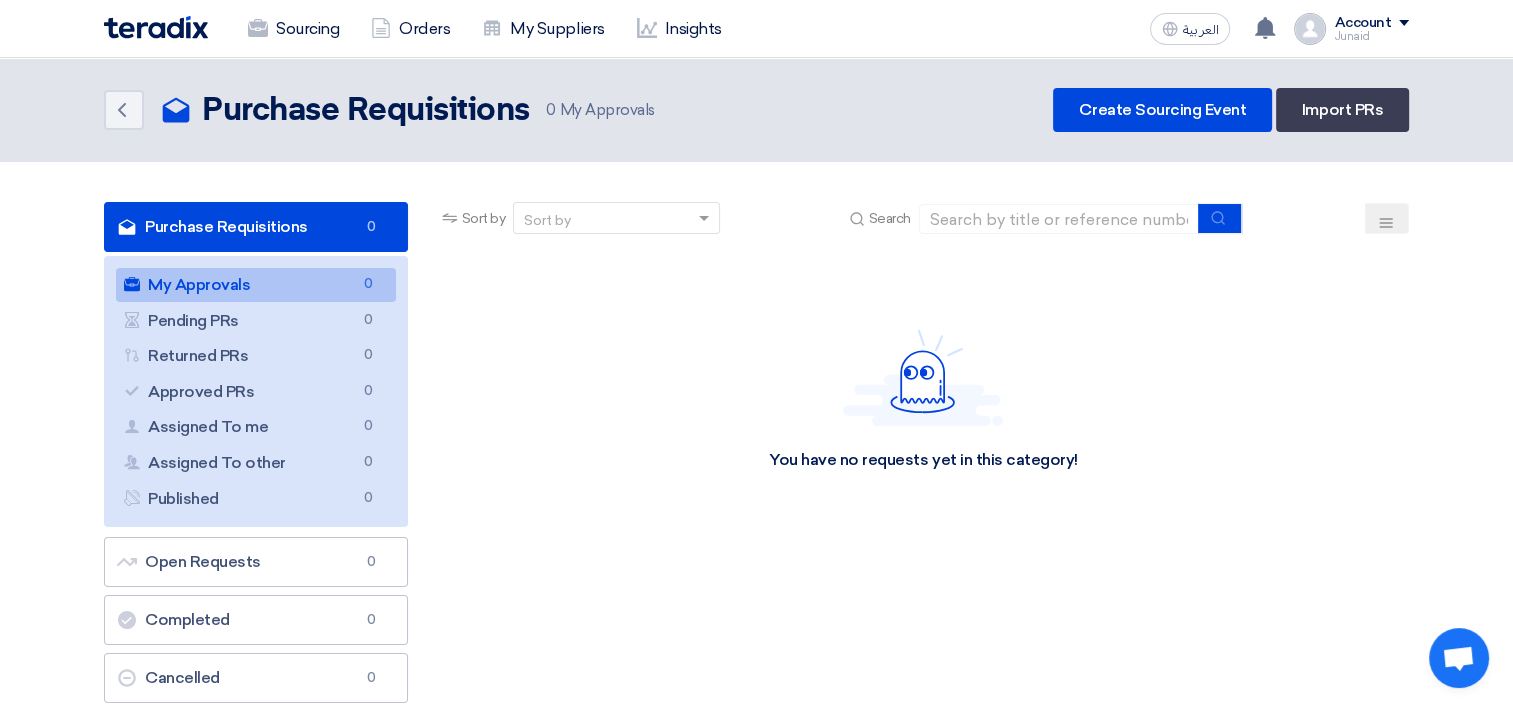 click on "Junaid" 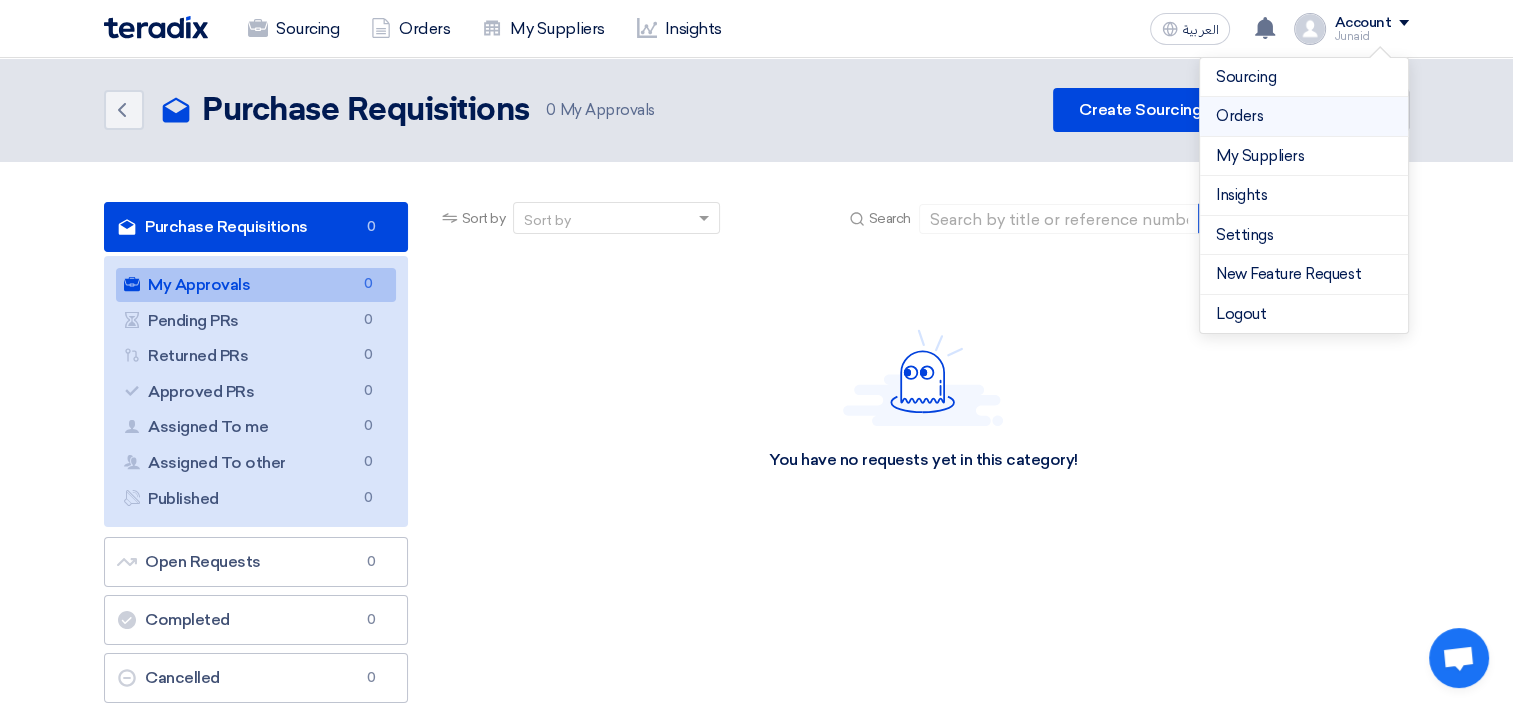 click on "Orders" 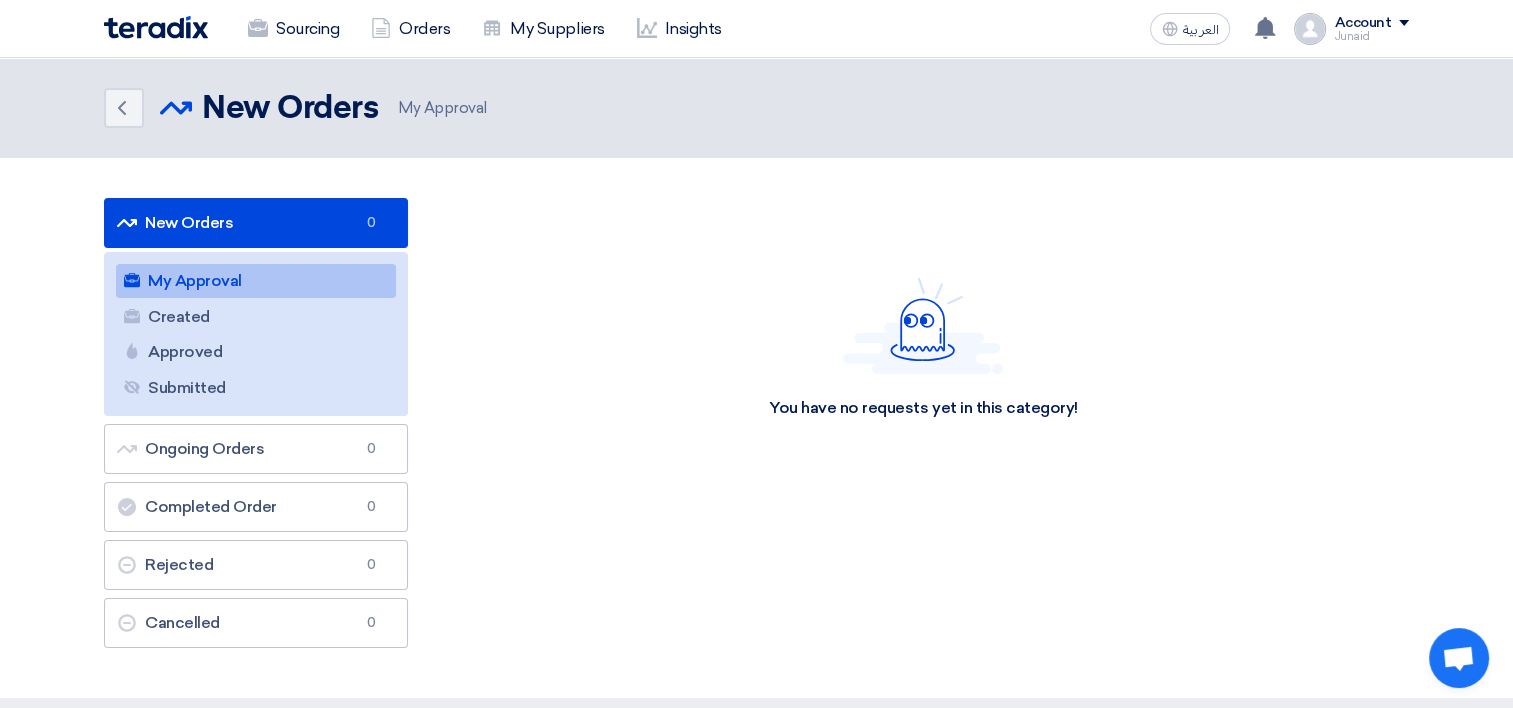 click on "Account" 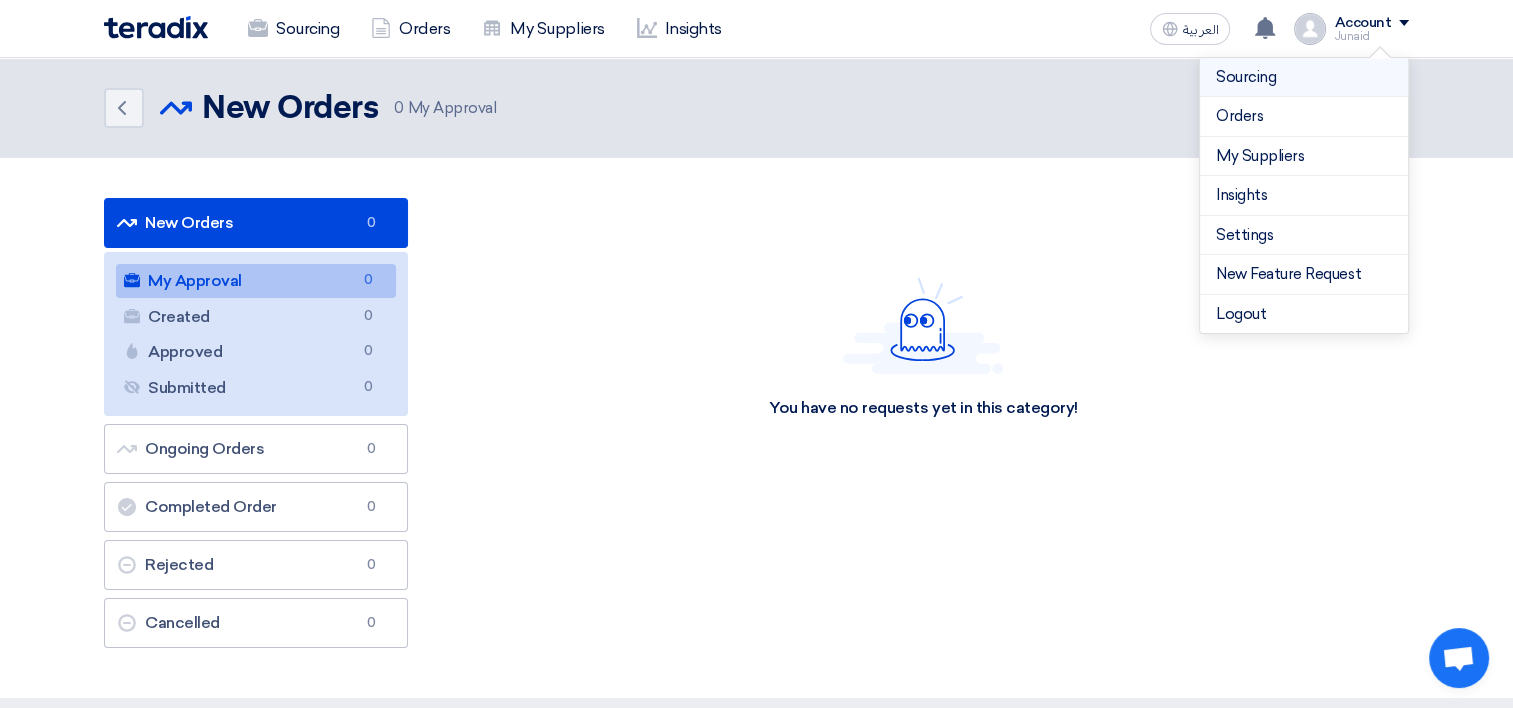 click on "Sourcing" 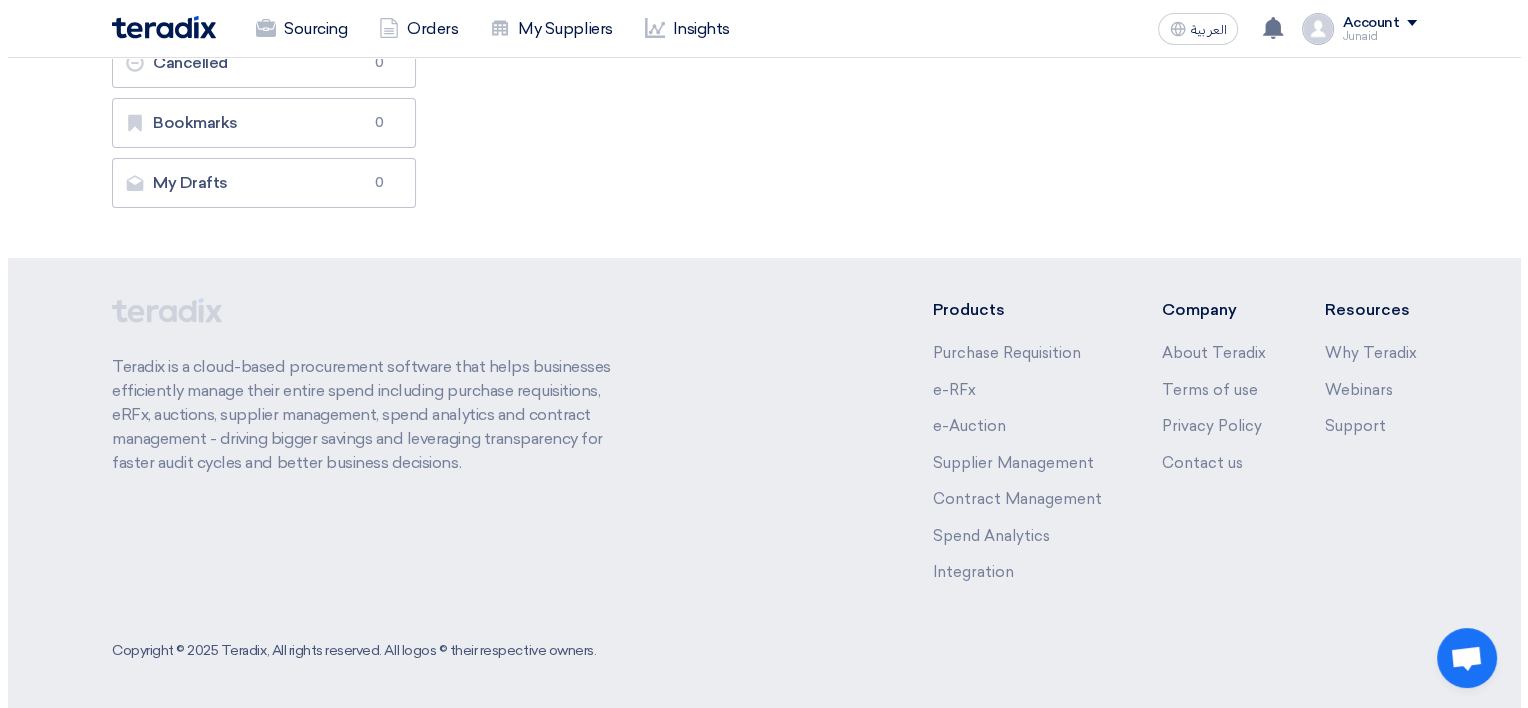 scroll, scrollTop: 0, scrollLeft: 0, axis: both 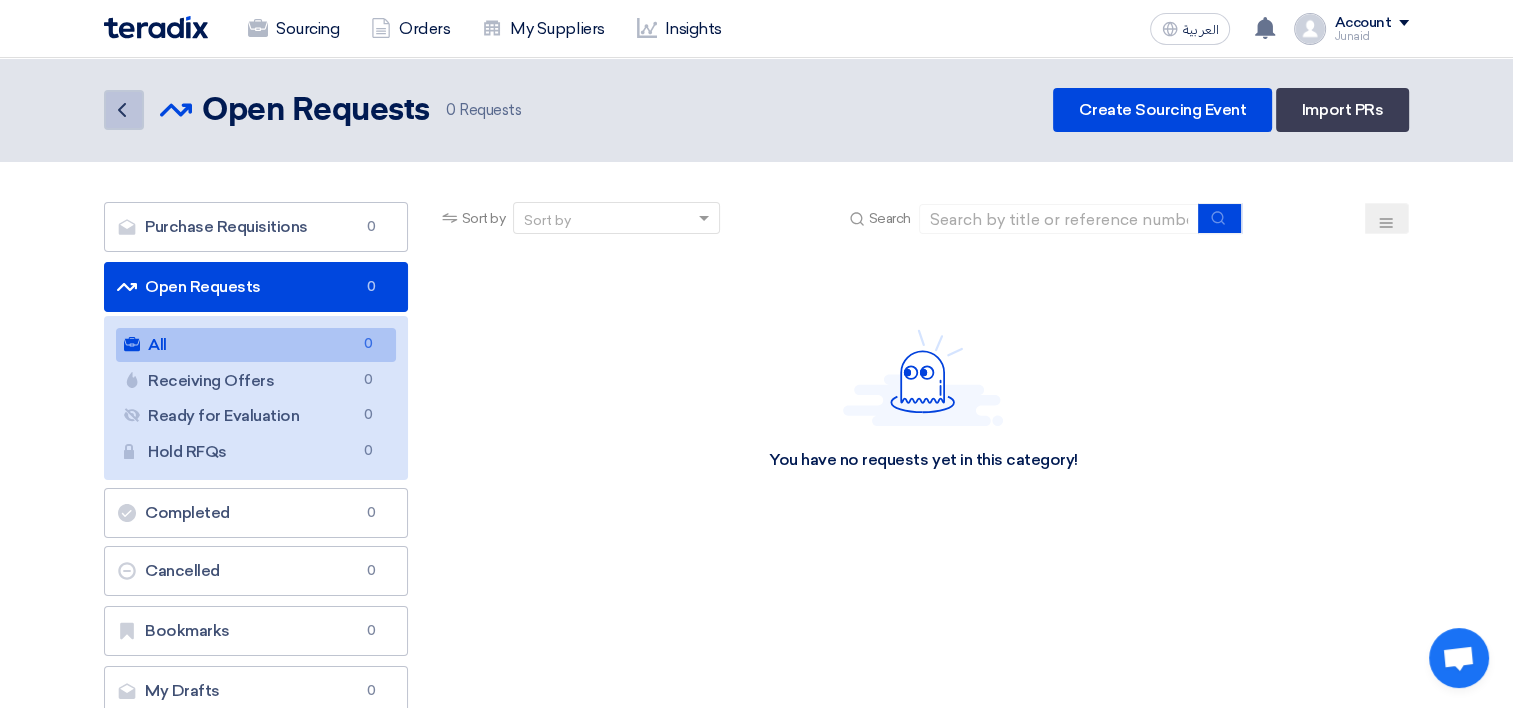 click on "Back" 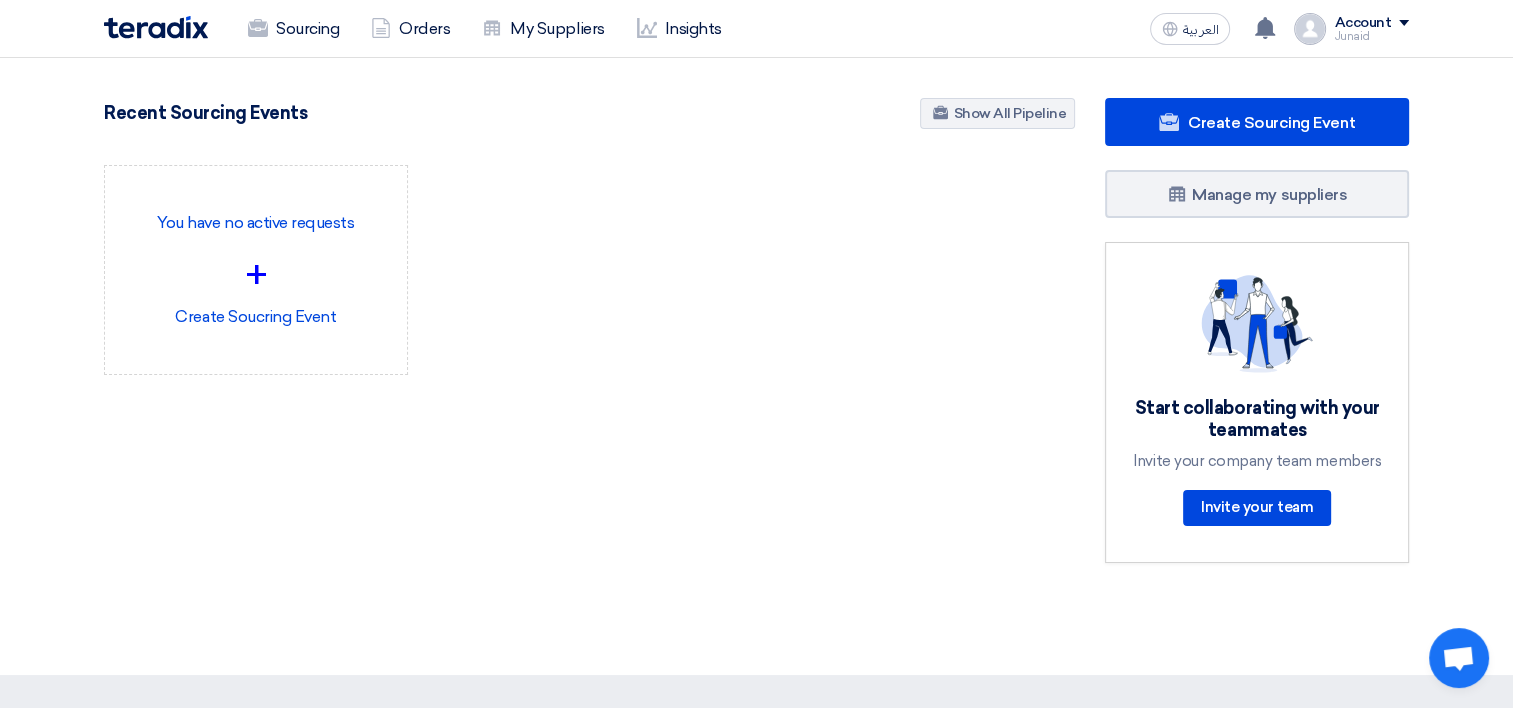 click on "Account" 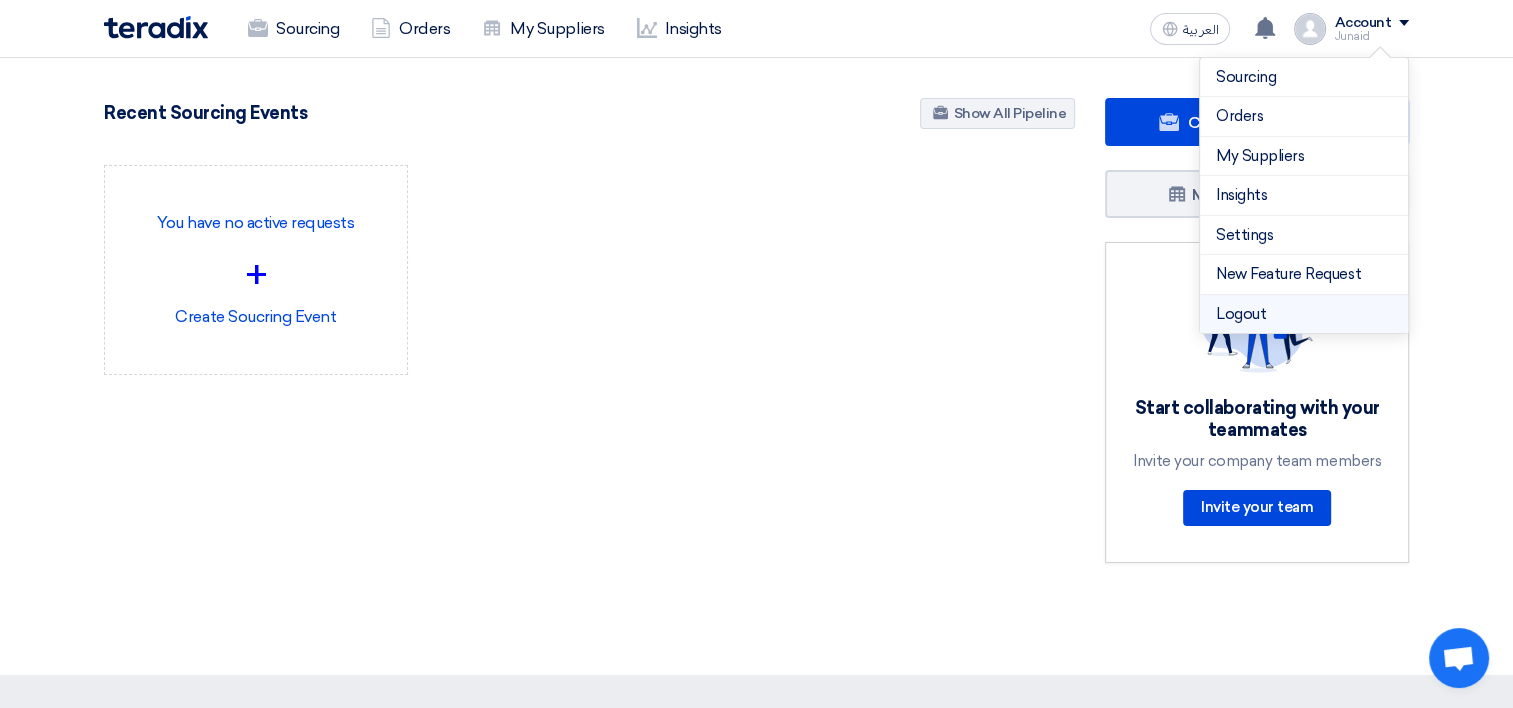 click on "Logout" 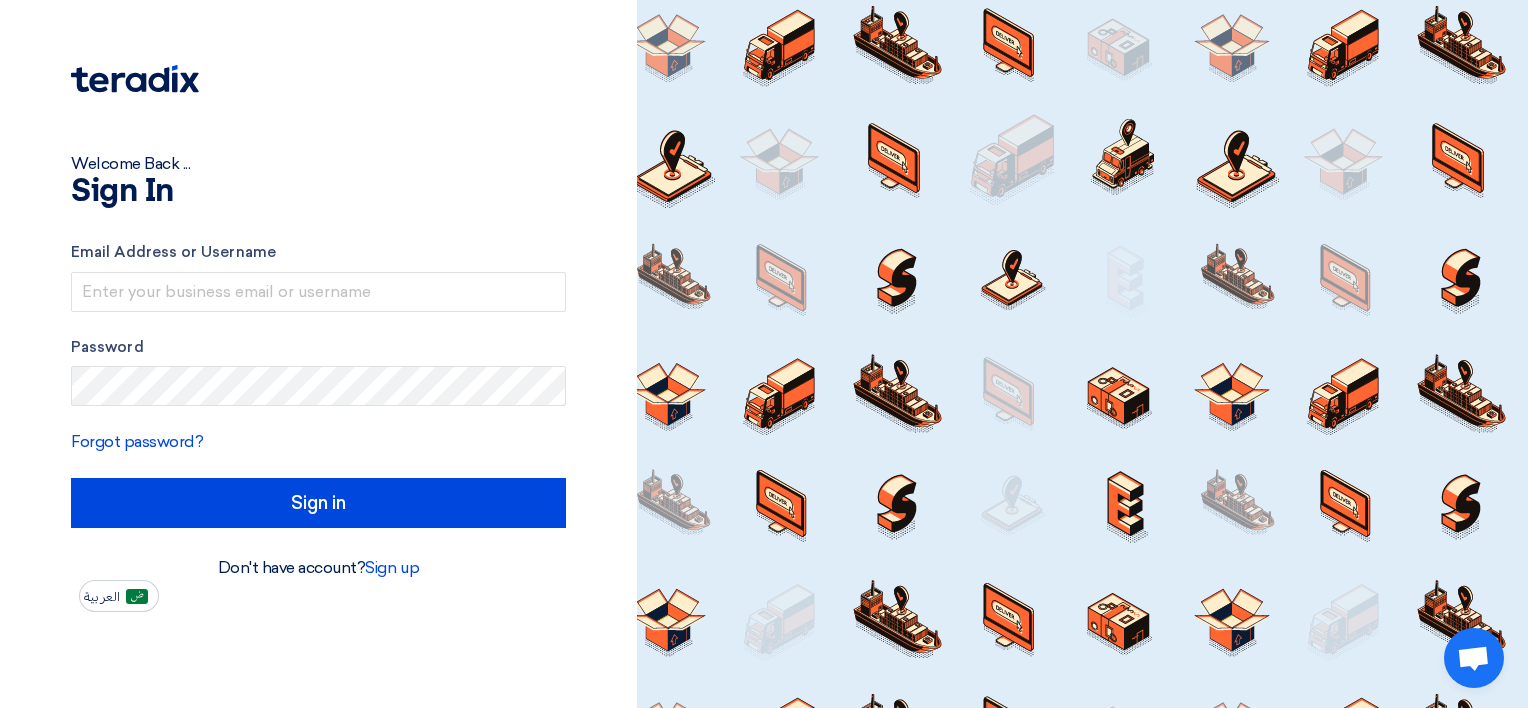 click on "العربية" 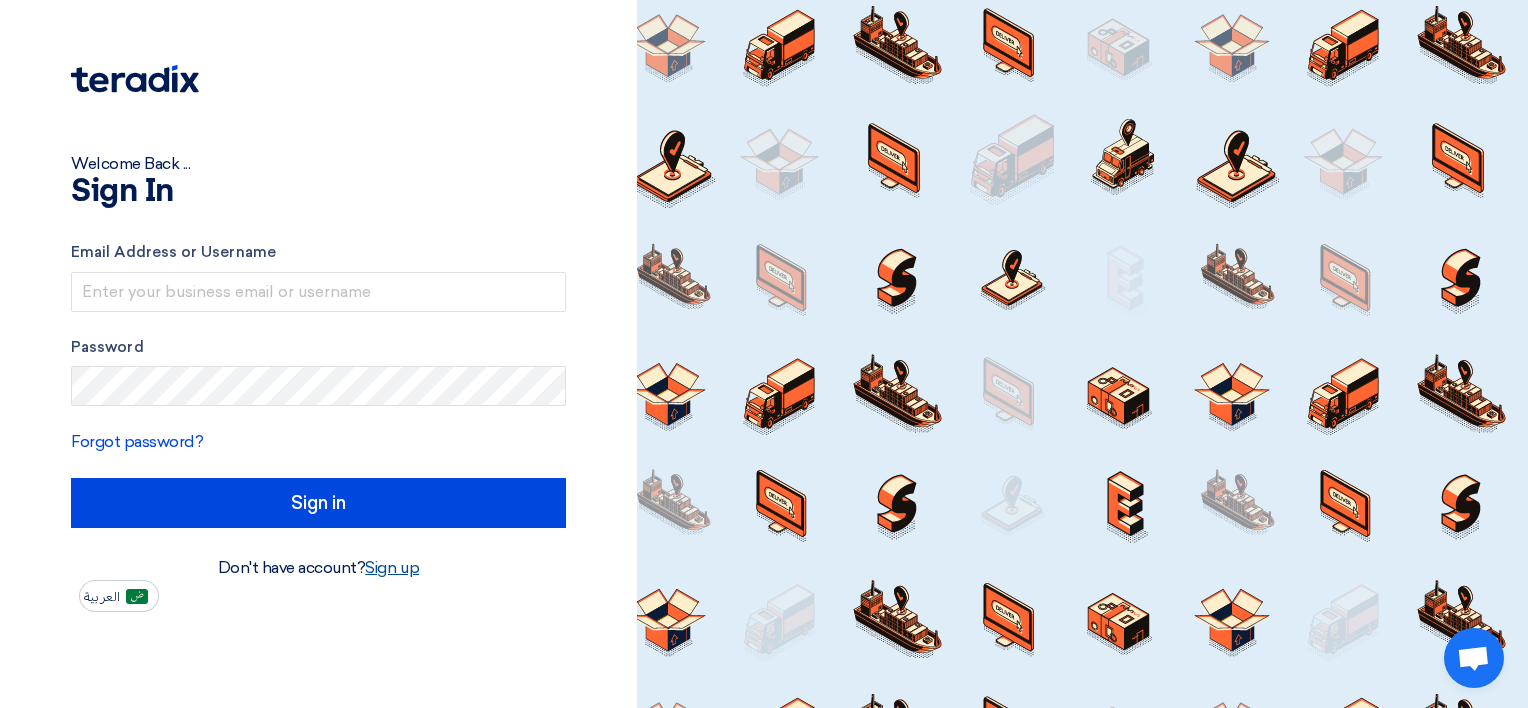 click on "Sign up" 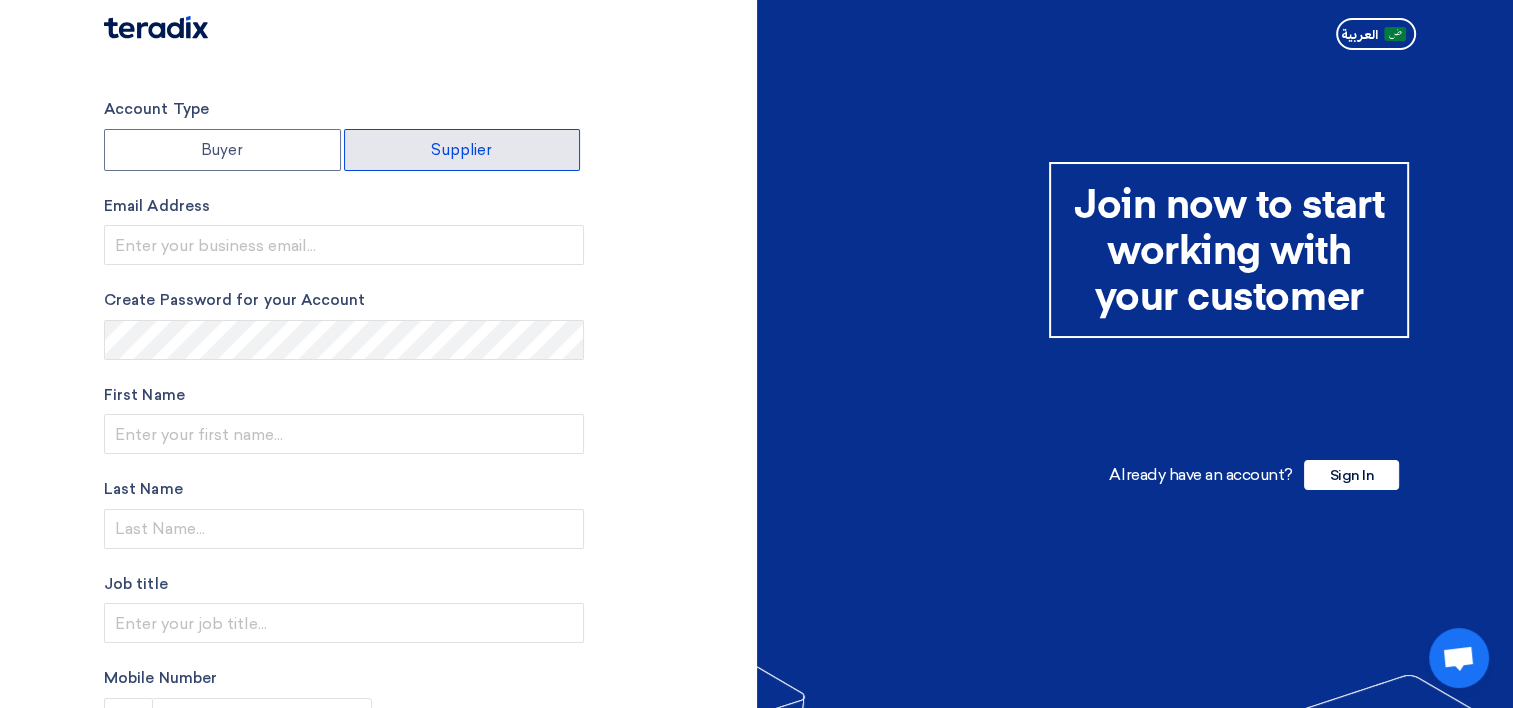 click on "Supplier" 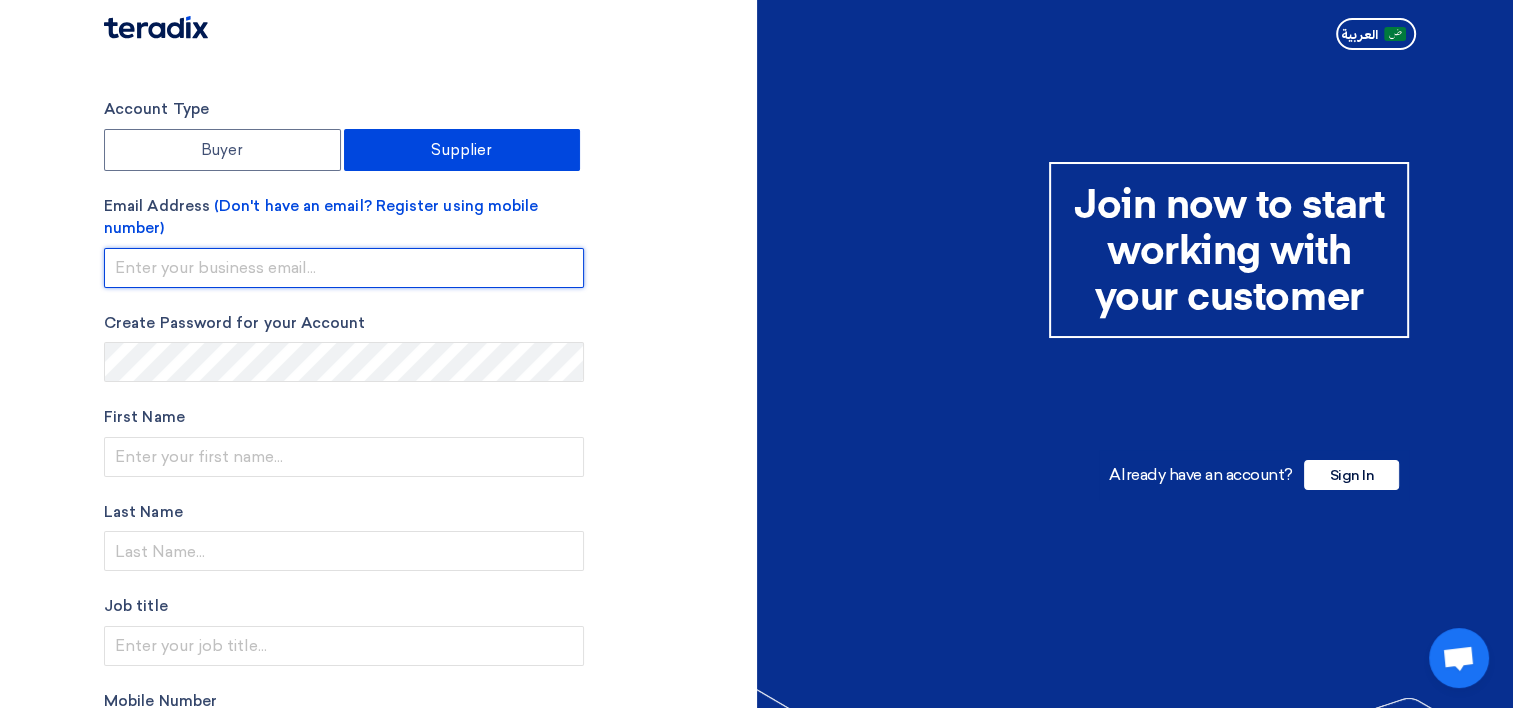 click at bounding box center (344, 268) 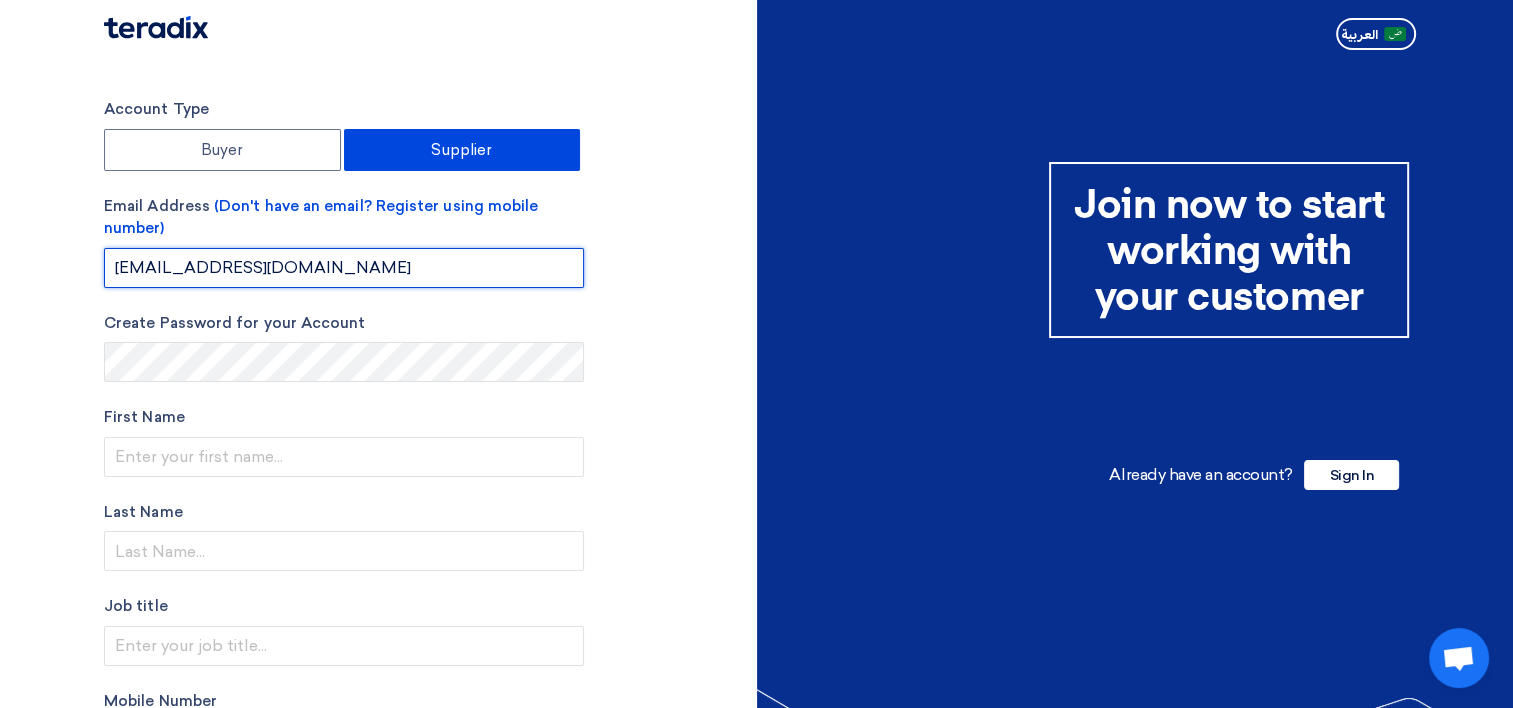 type on "[EMAIL_ADDRESS][DOMAIN_NAME]" 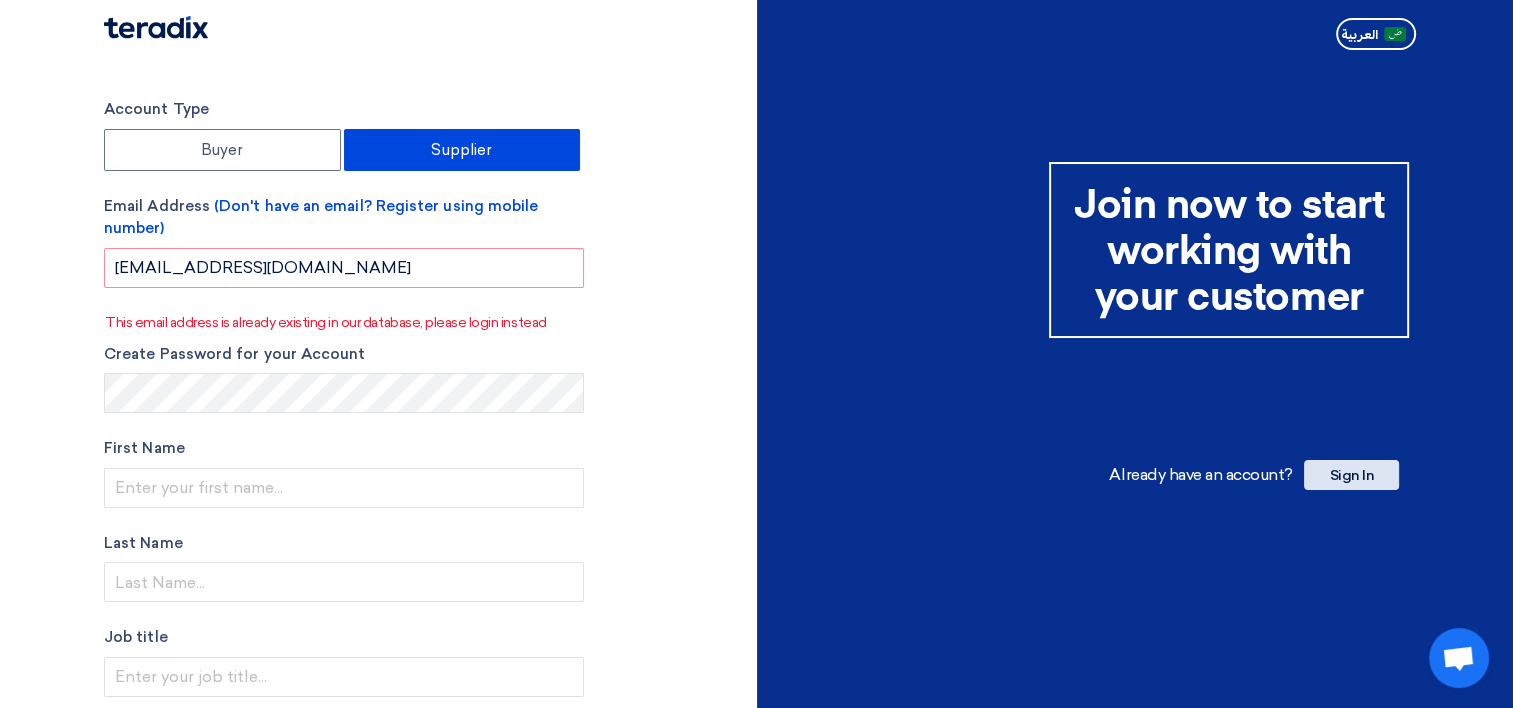 click on "Sign In" 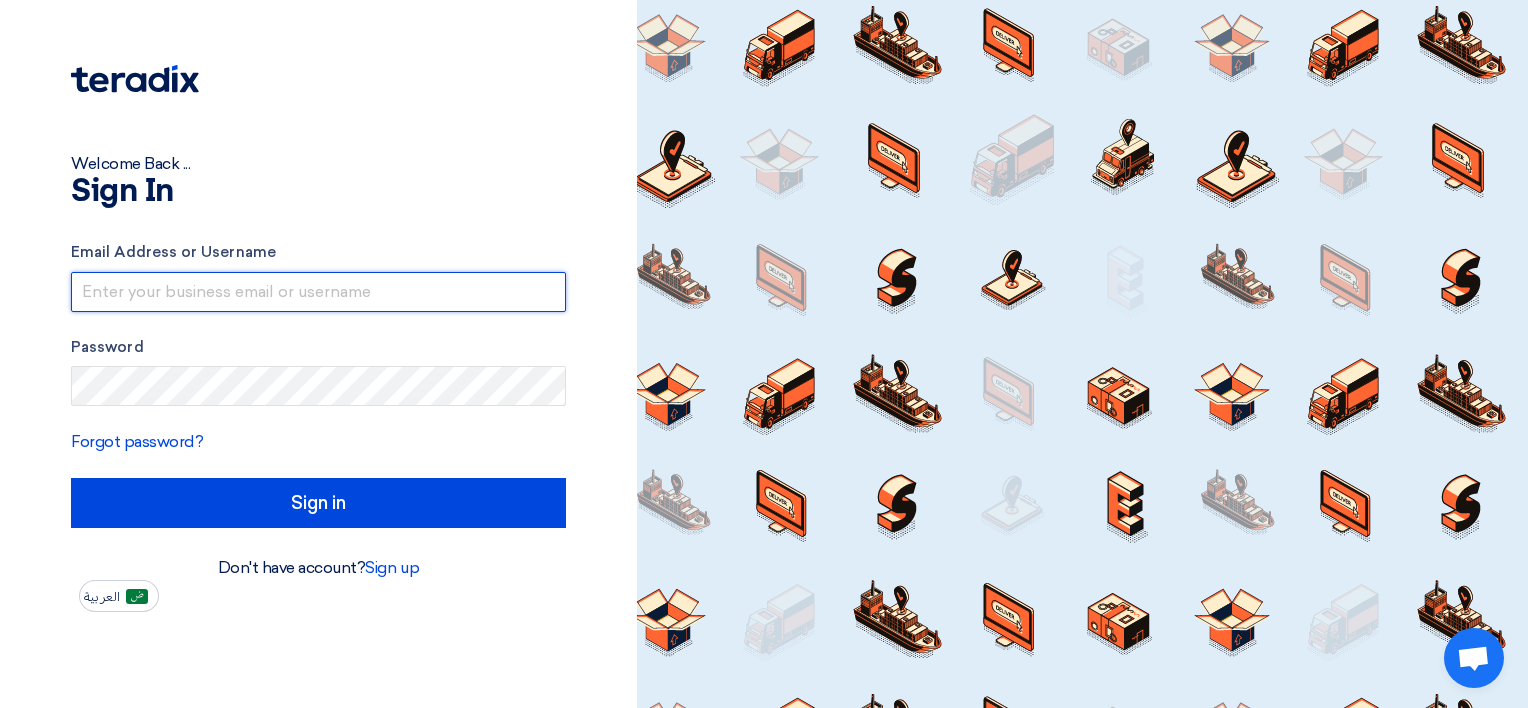 click at bounding box center (318, 292) 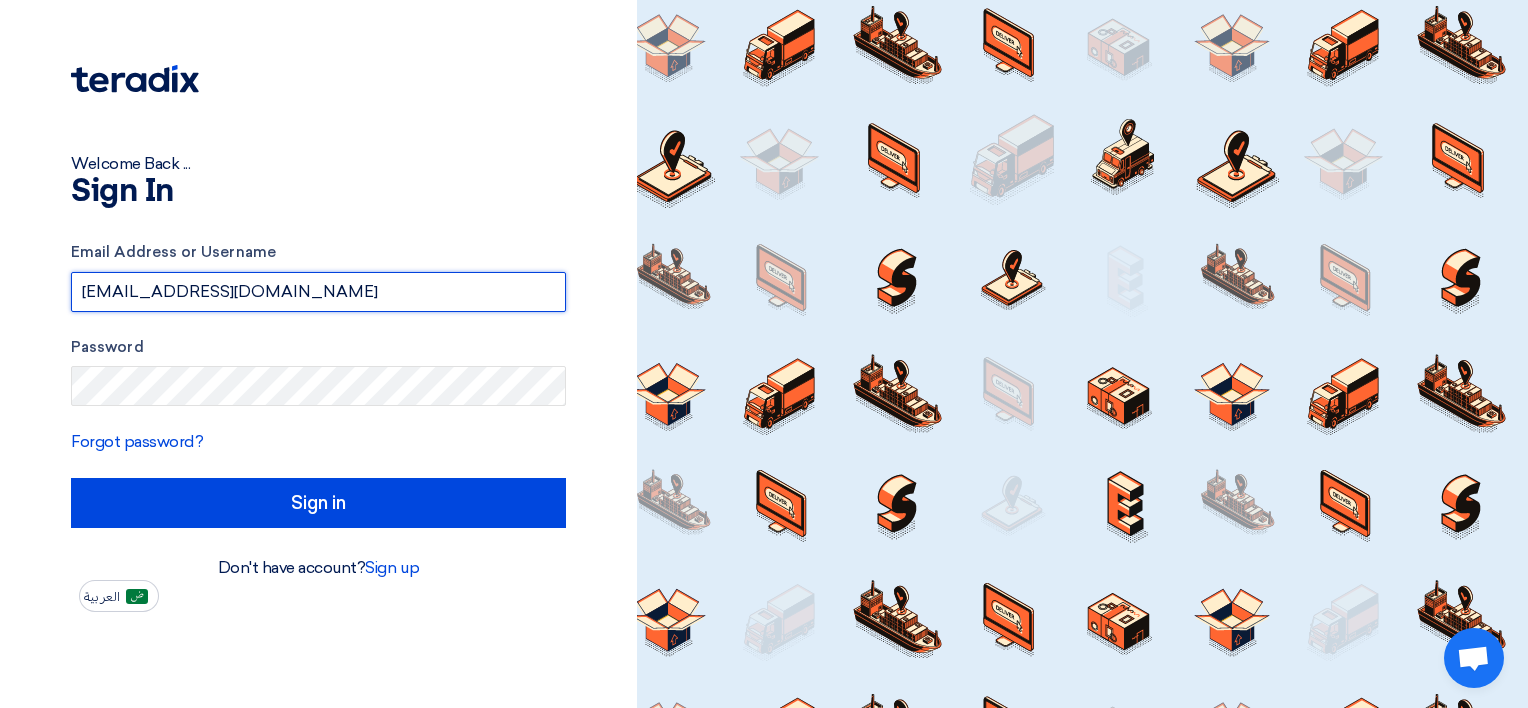 type on "[EMAIL_ADDRESS][DOMAIN_NAME]" 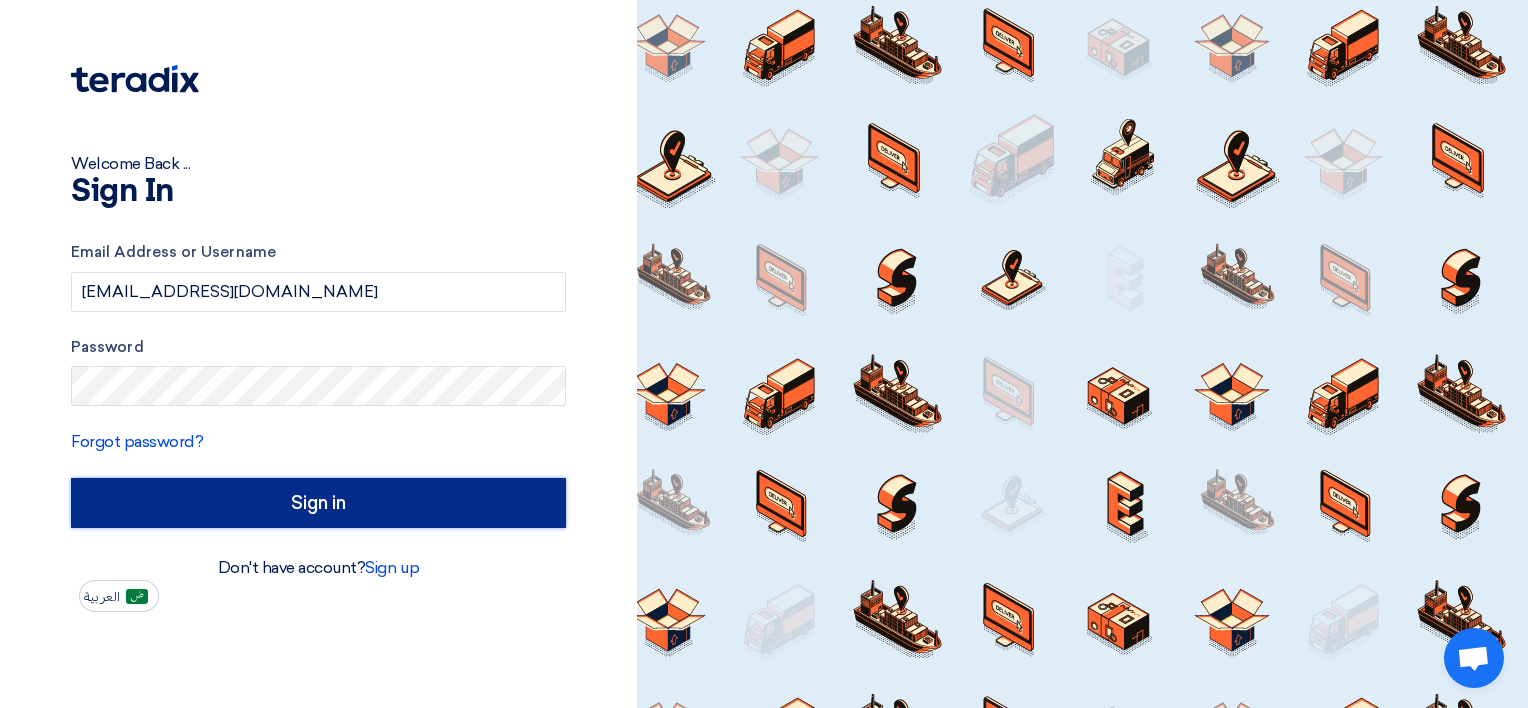 click on "Sign in" 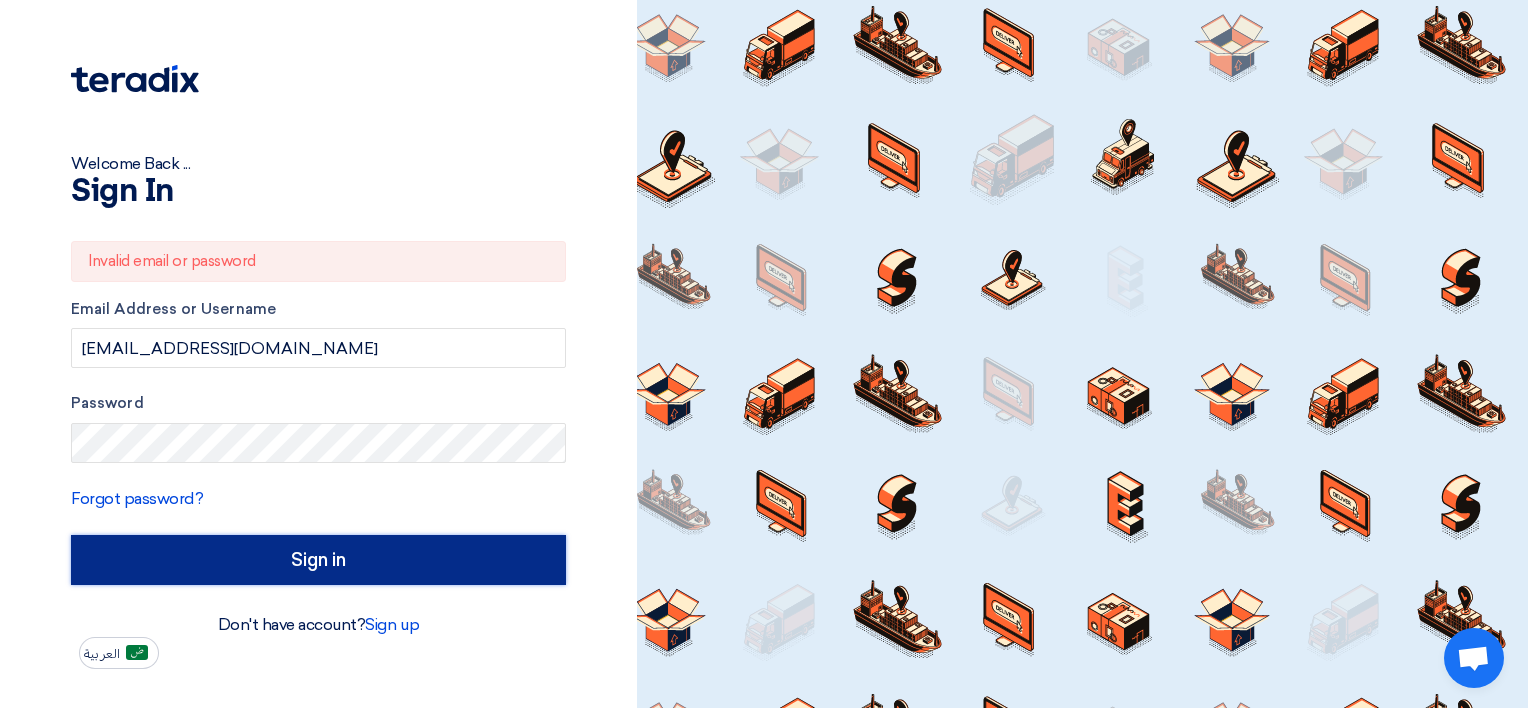 click on "Sign in" 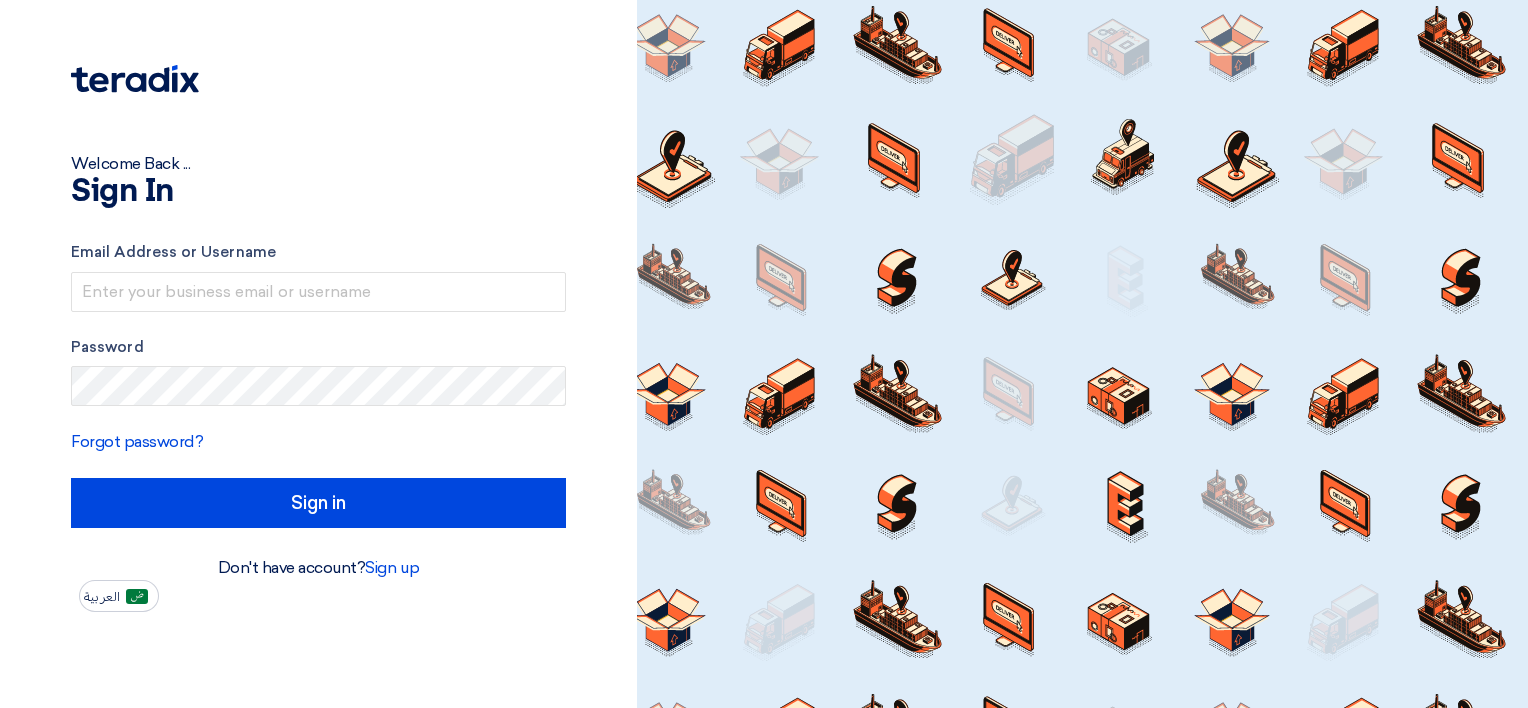 scroll, scrollTop: 0, scrollLeft: 0, axis: both 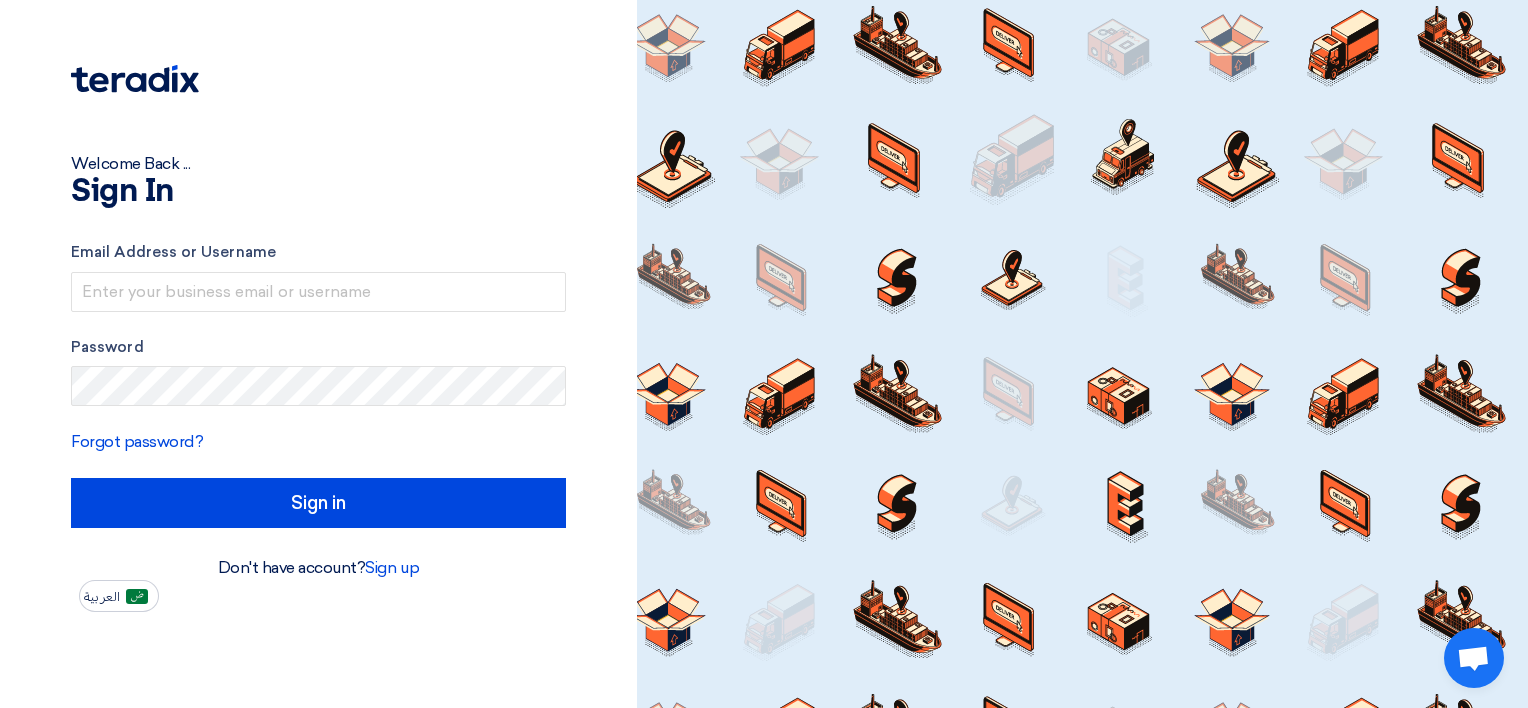 click on "Email Address or Username
Password
Forgot password?
Sign in" 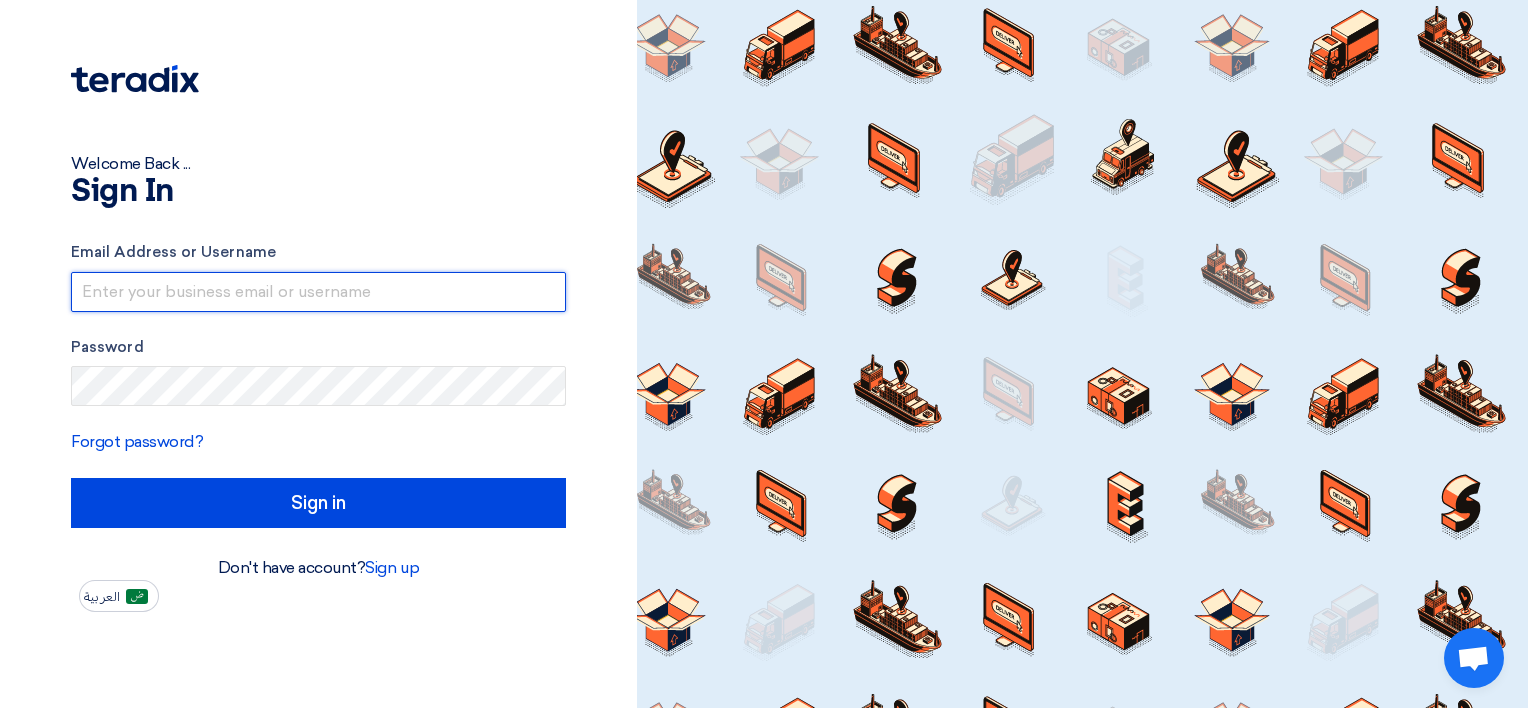 click at bounding box center (318, 292) 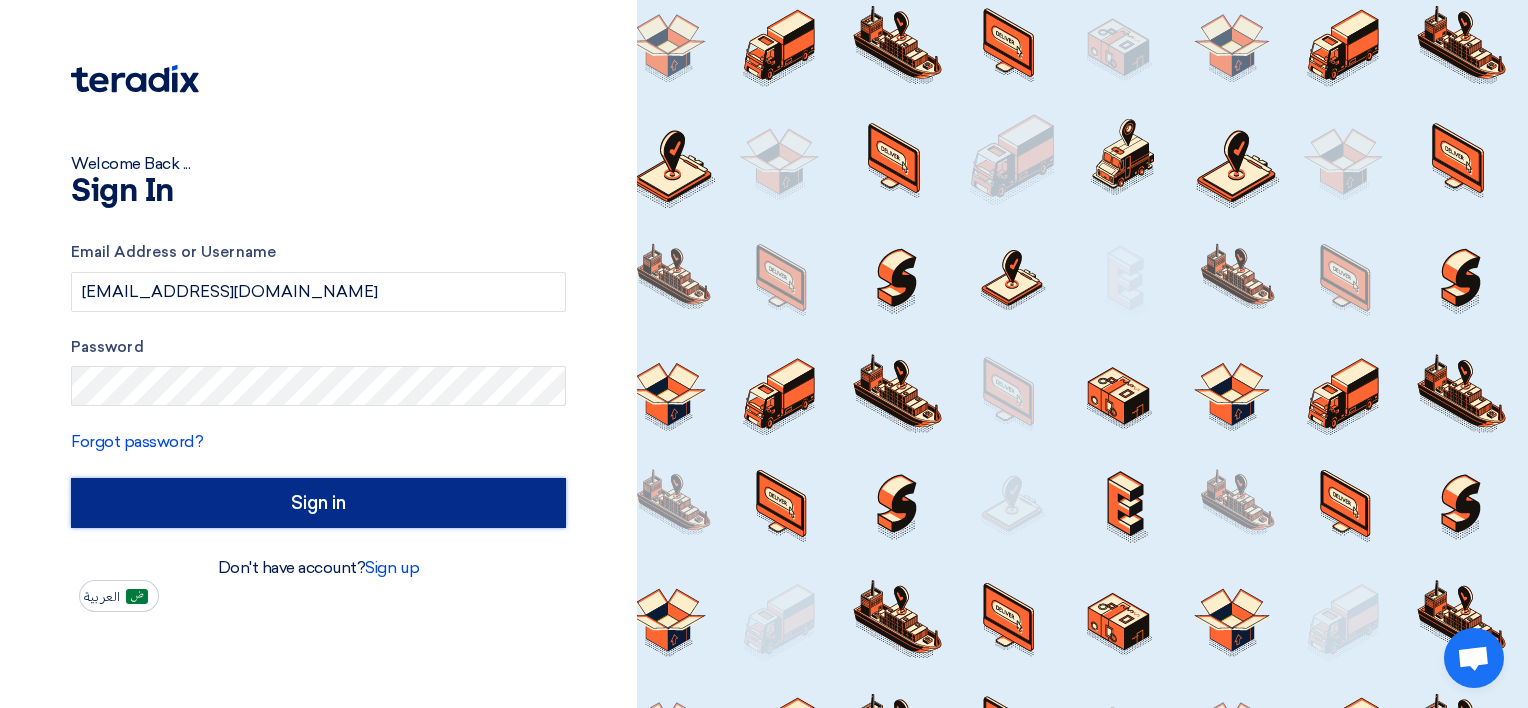 click on "Sign in" 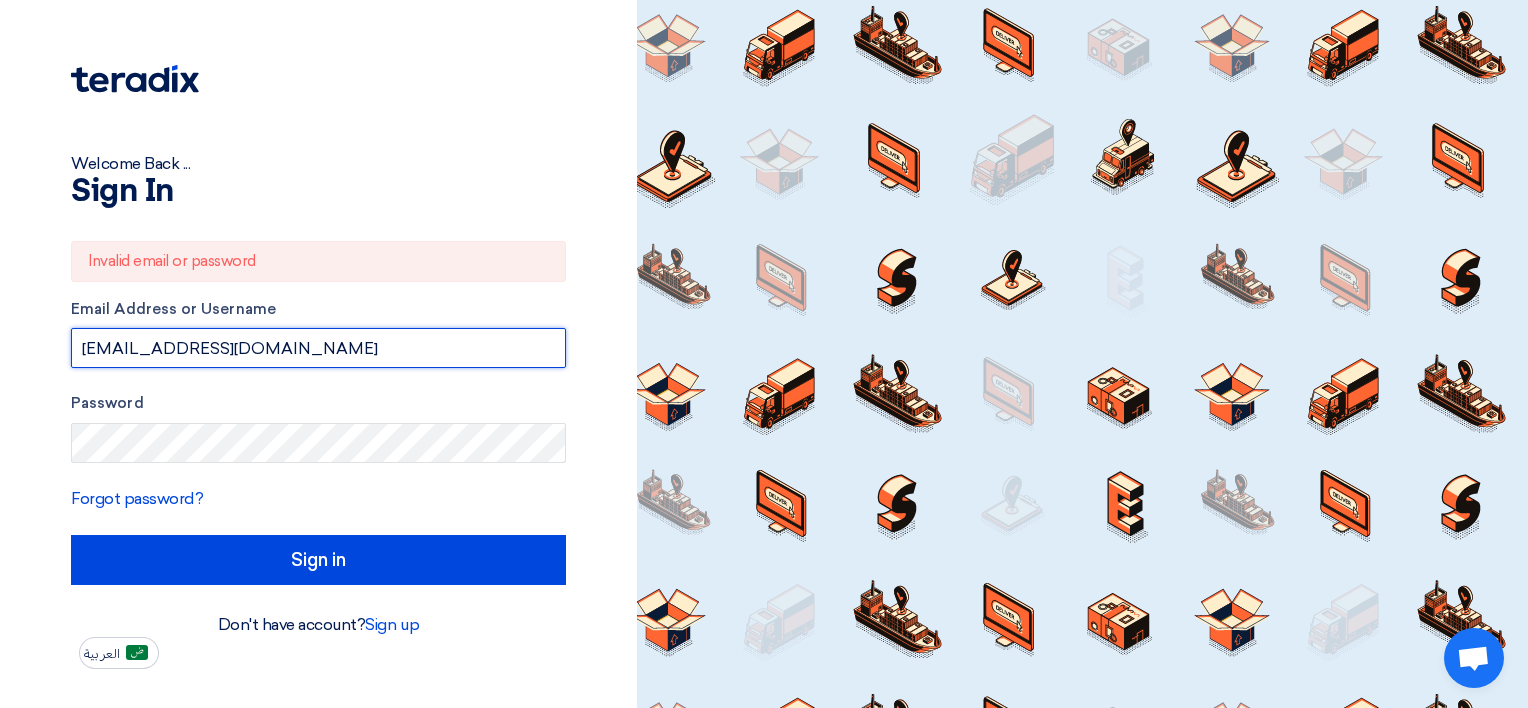 click on "[EMAIL_ADDRESS][DOMAIN_NAME]" at bounding box center [318, 348] 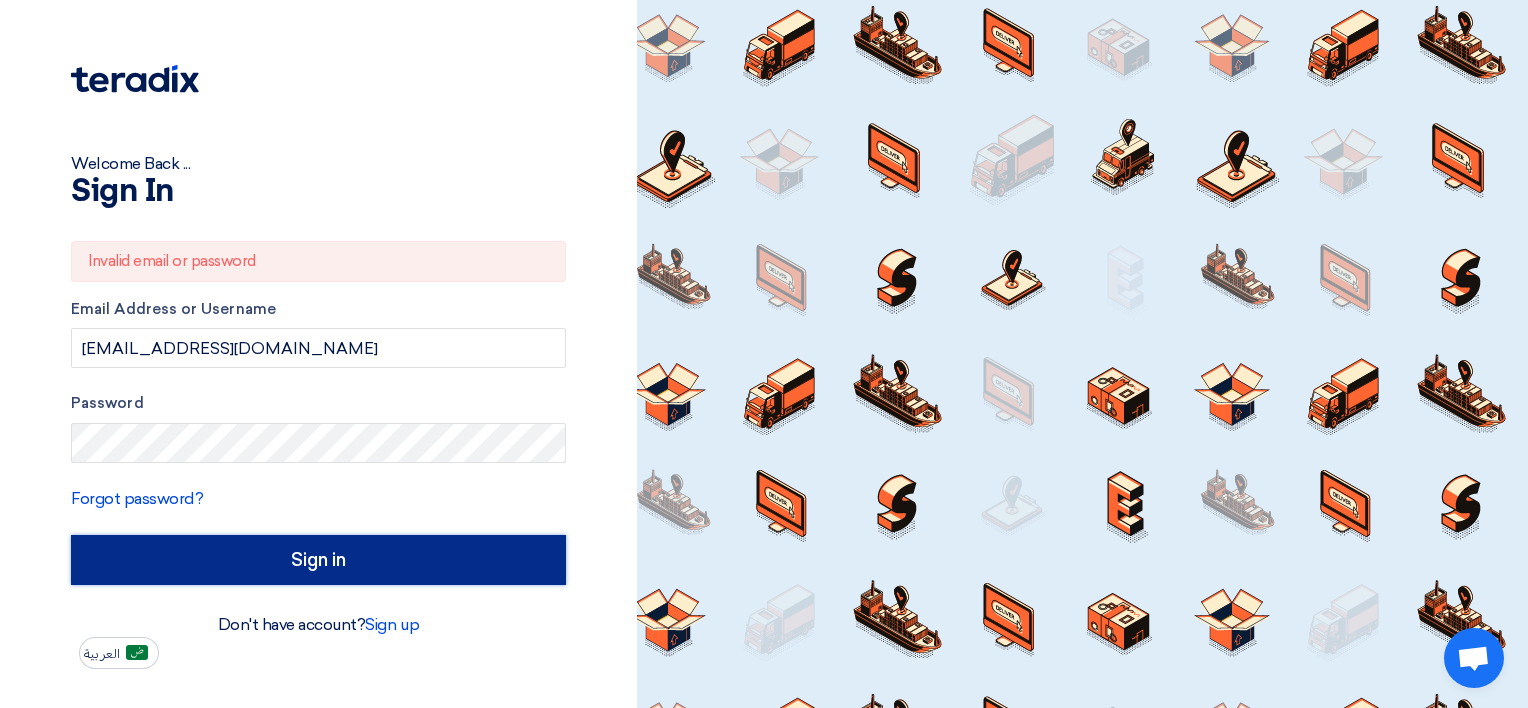 click on "Sign in" 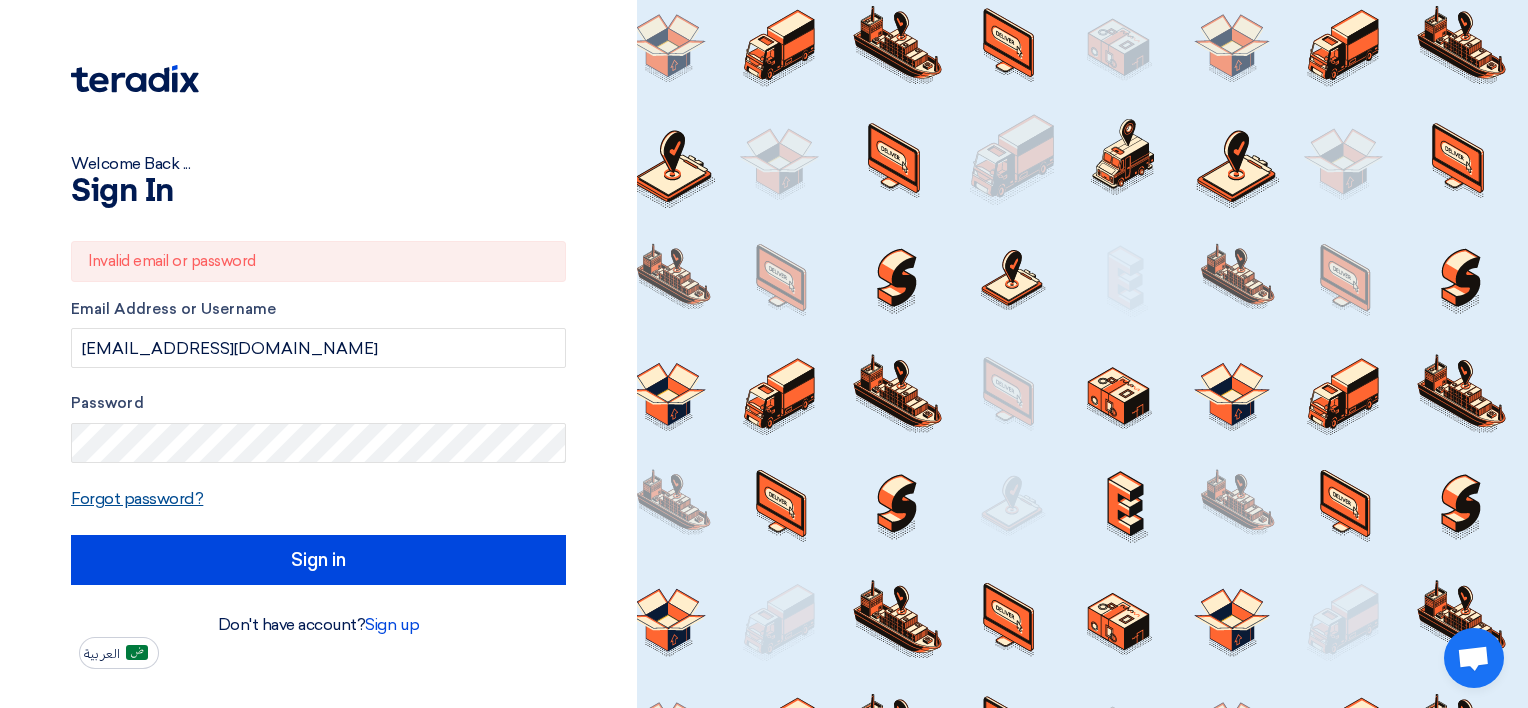 click on "Forgot password?" 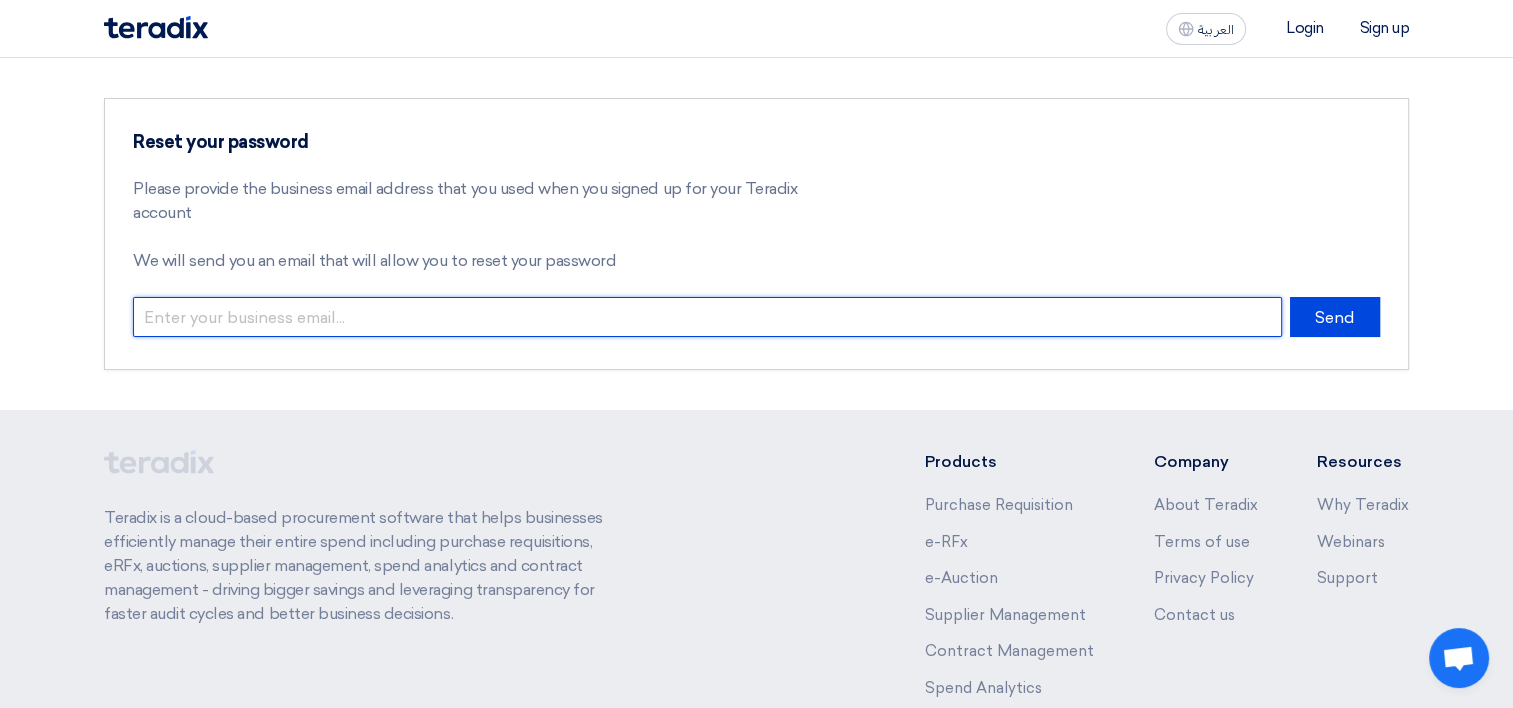 click at bounding box center (707, 317) 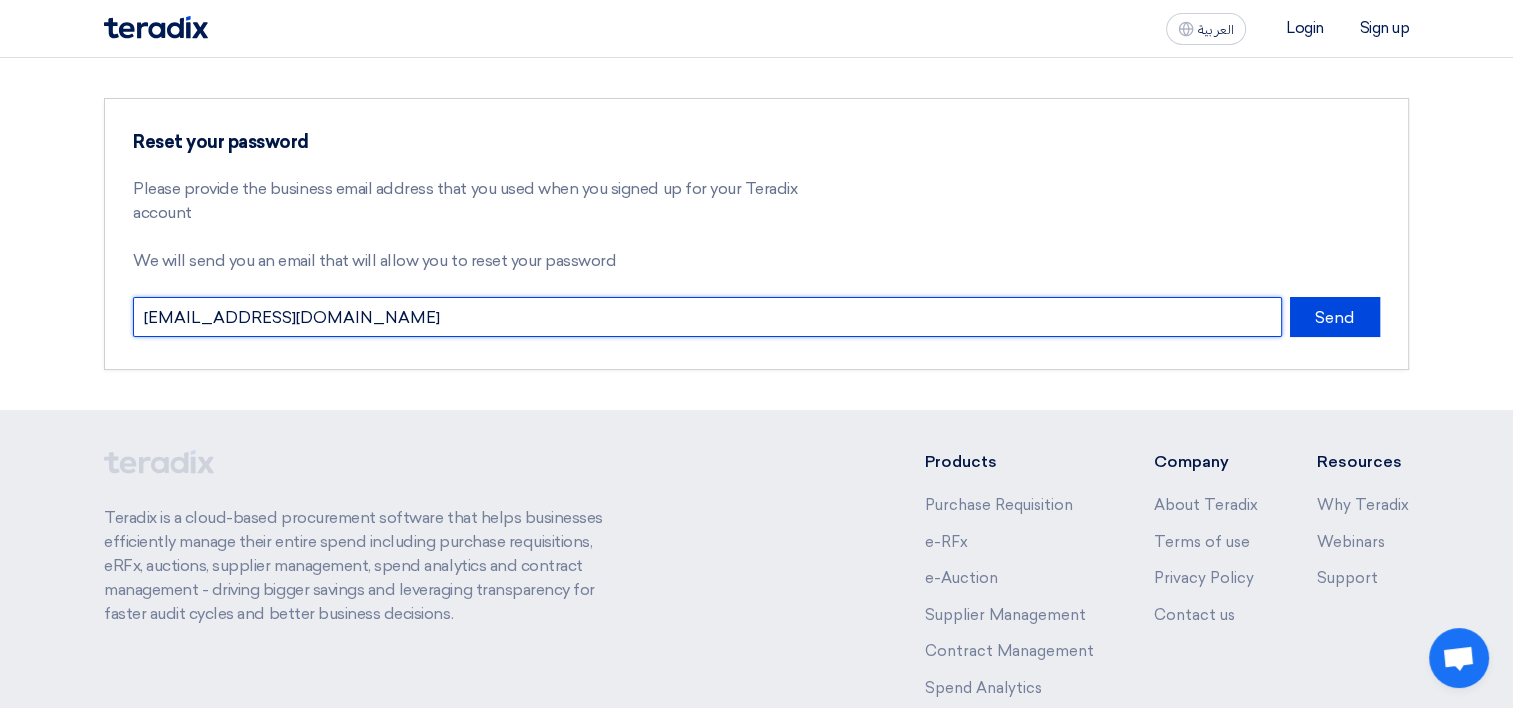 type on "[EMAIL_ADDRESS][DOMAIN_NAME]" 